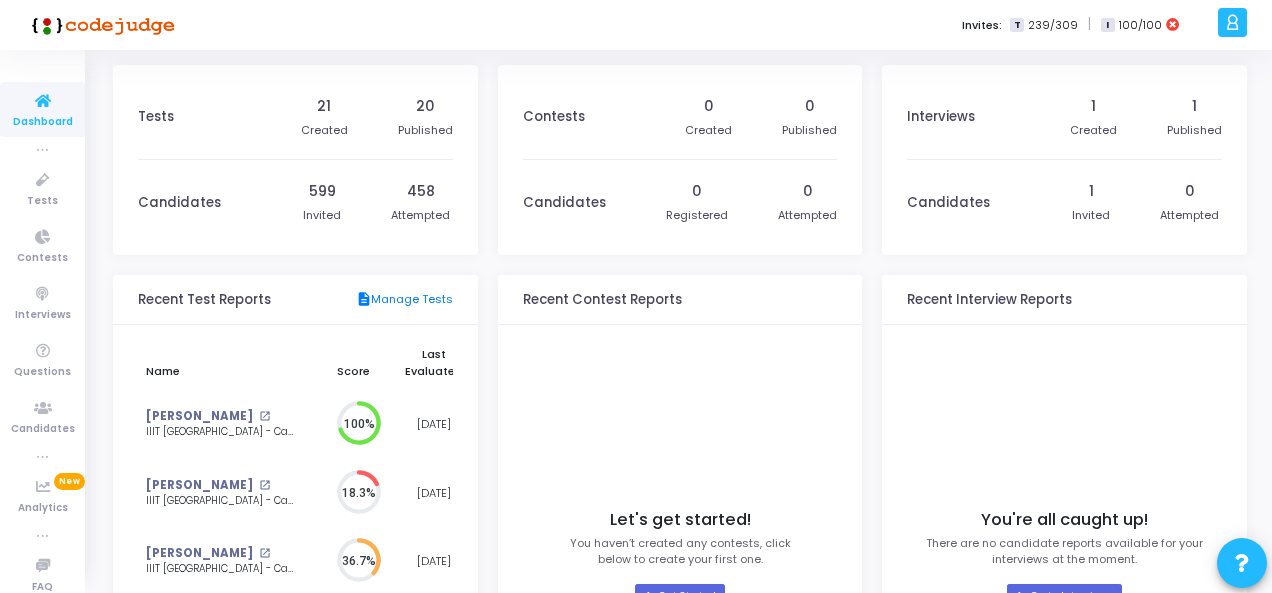 scroll, scrollTop: 0, scrollLeft: 0, axis: both 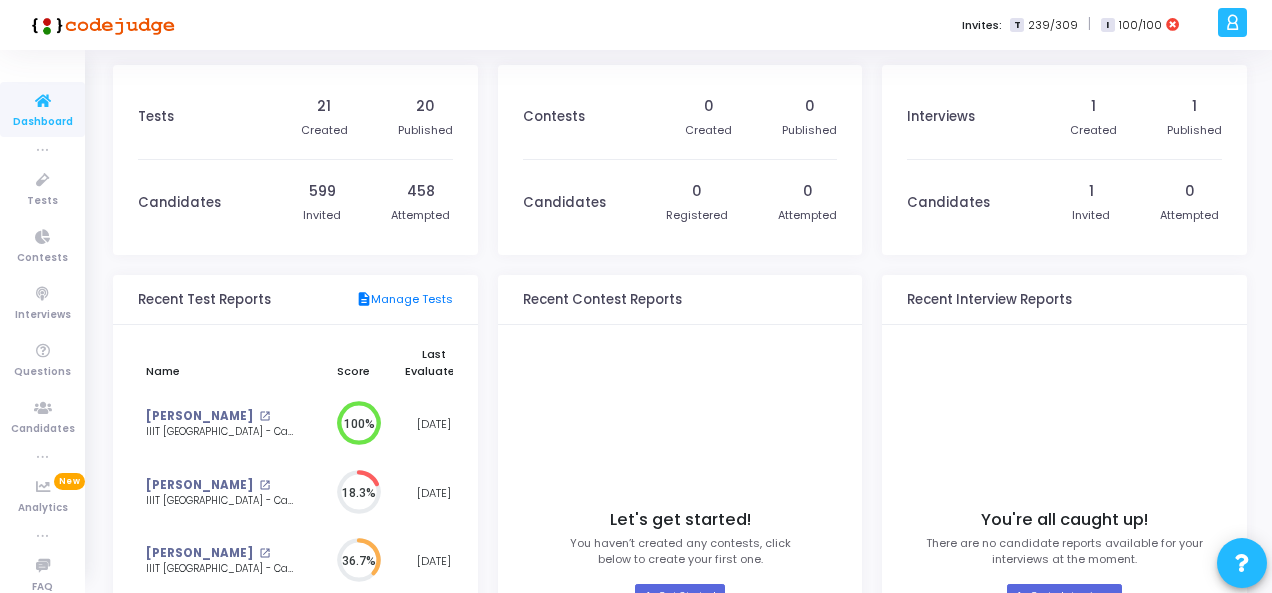 click 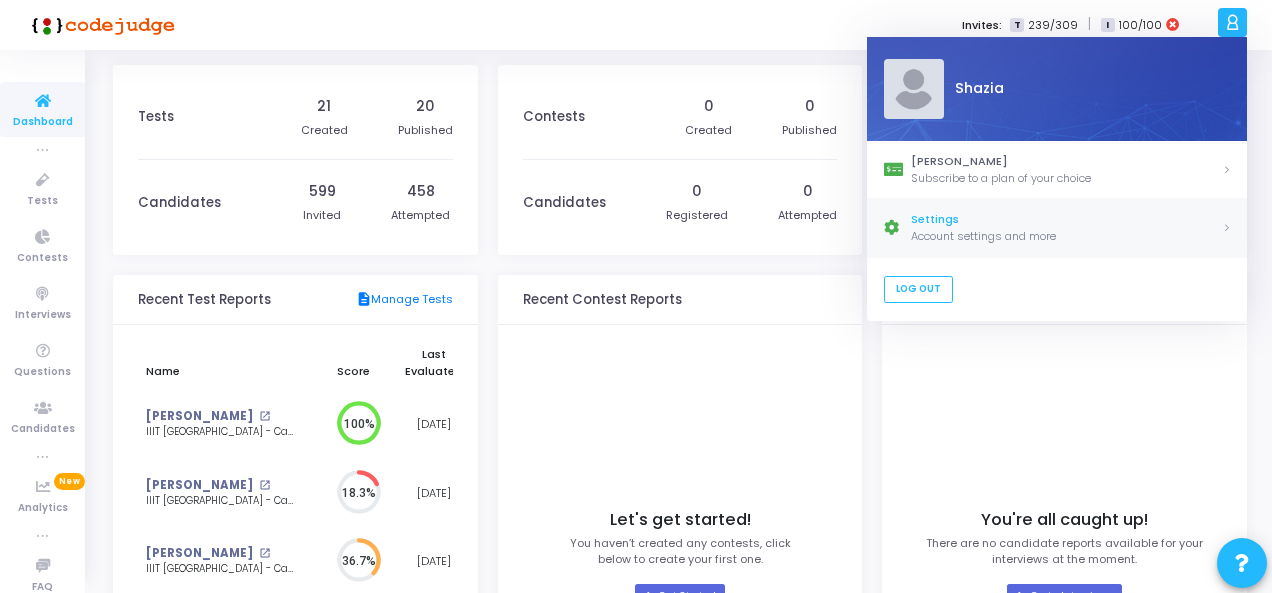 click on "Account settings and more" 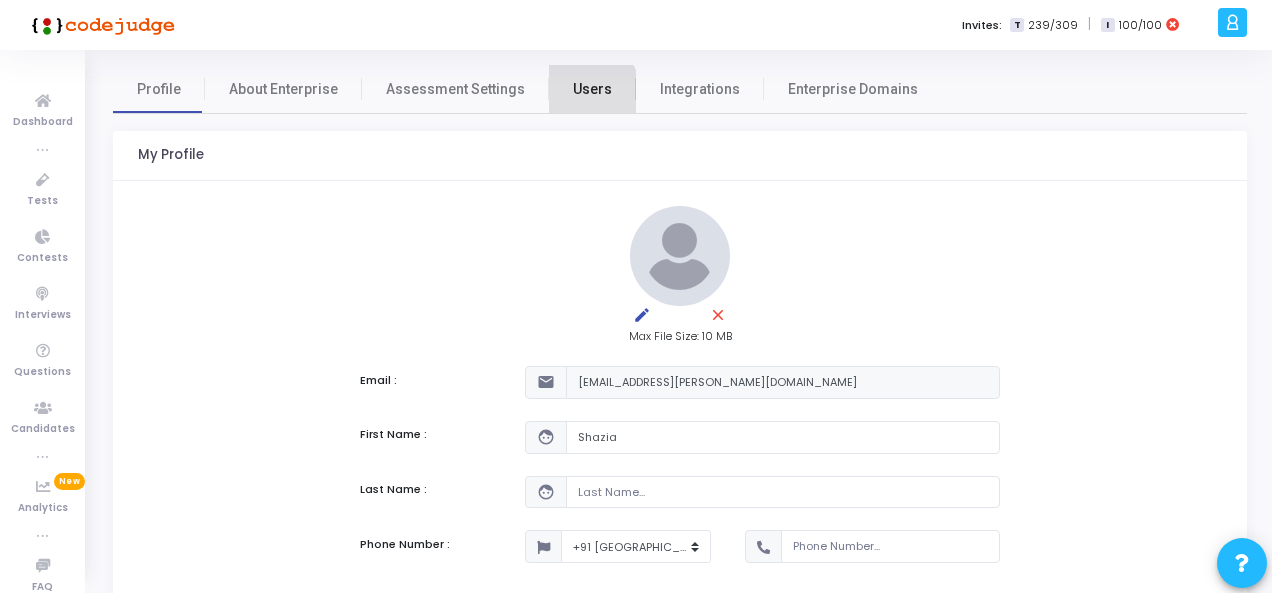 click on "Users" at bounding box center (592, 89) 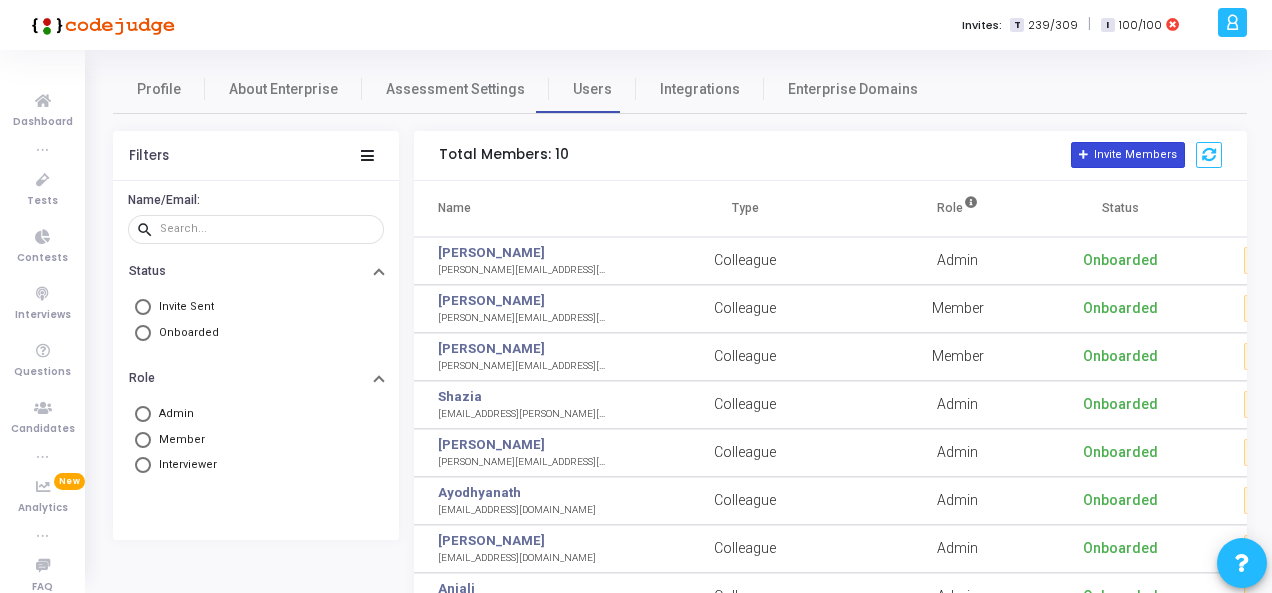 click on "Invite Members" 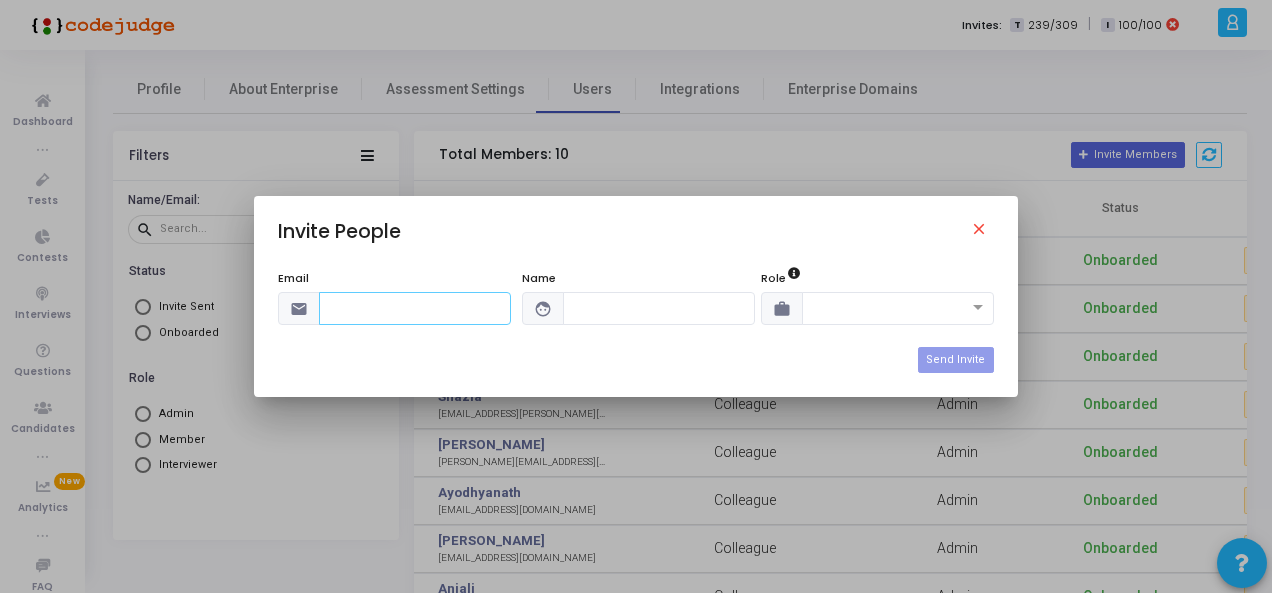 click at bounding box center [415, 308] 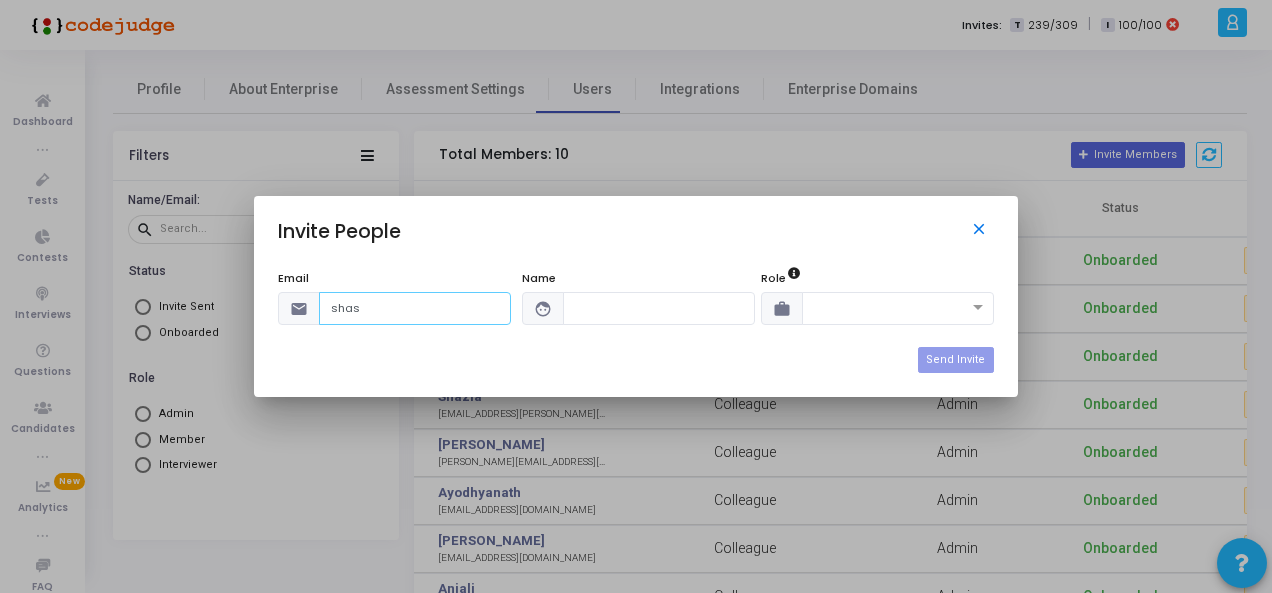 type on "shas" 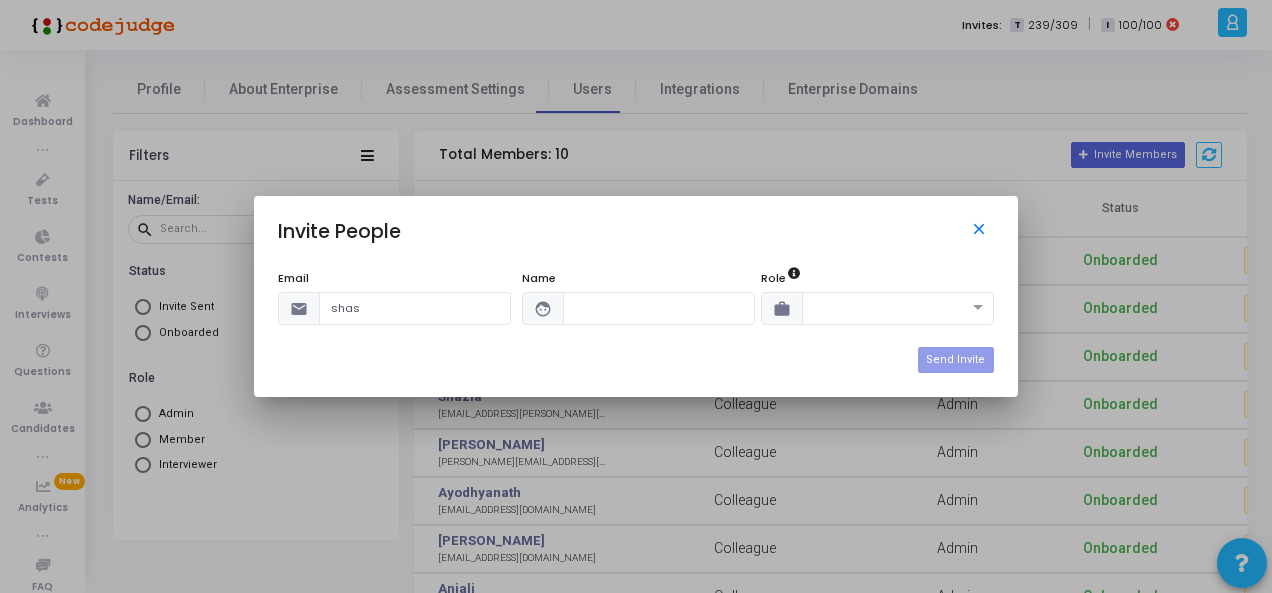 click on "close" at bounding box center [982, 232] 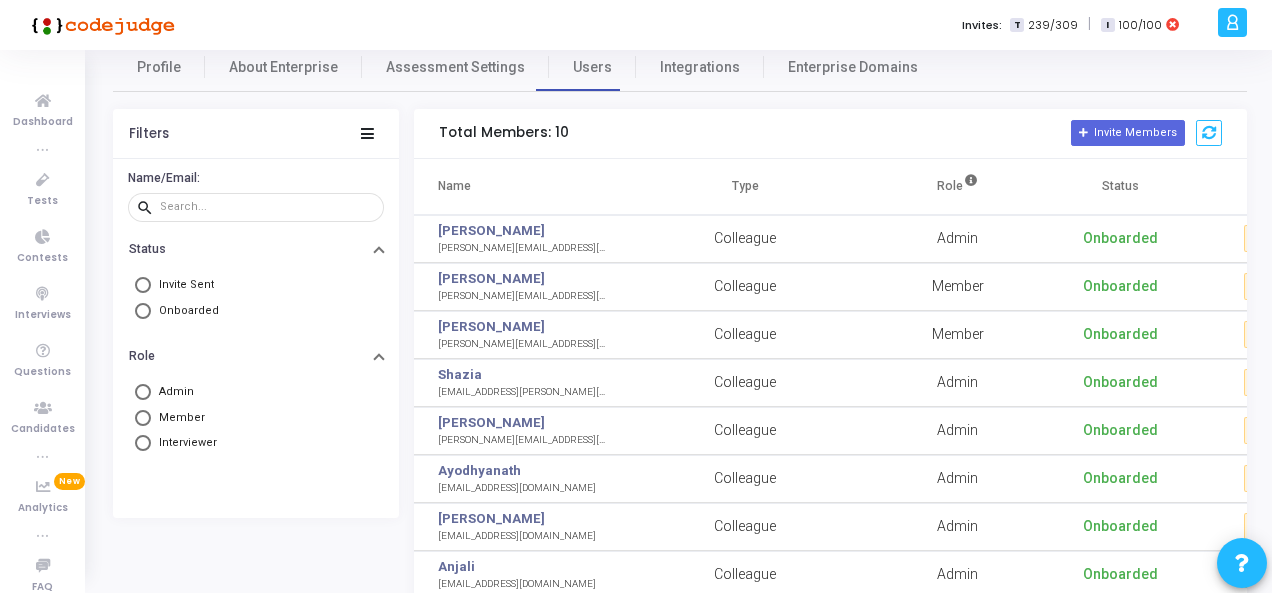 scroll, scrollTop: 0, scrollLeft: 0, axis: both 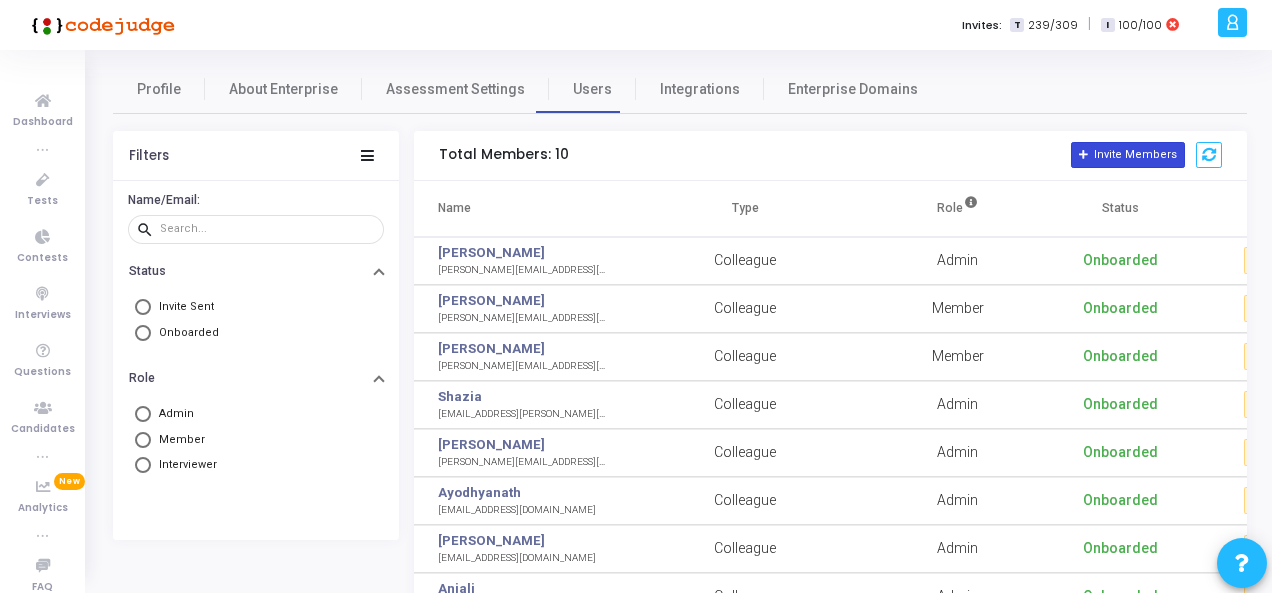 click on "Invite Members" 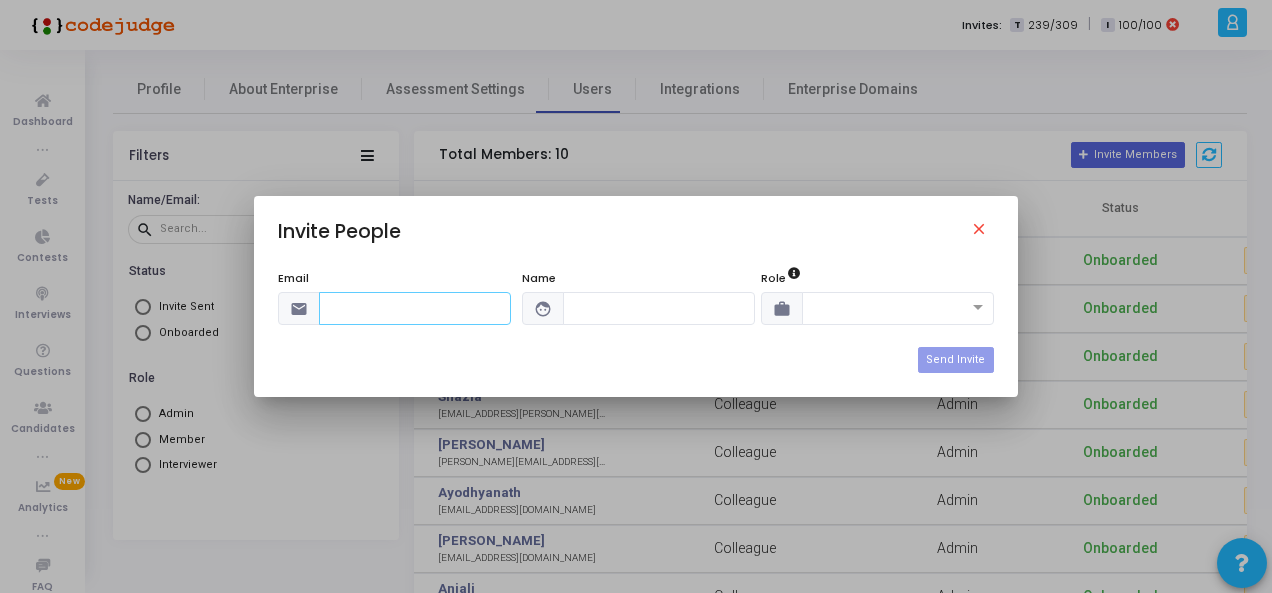 click at bounding box center (415, 308) 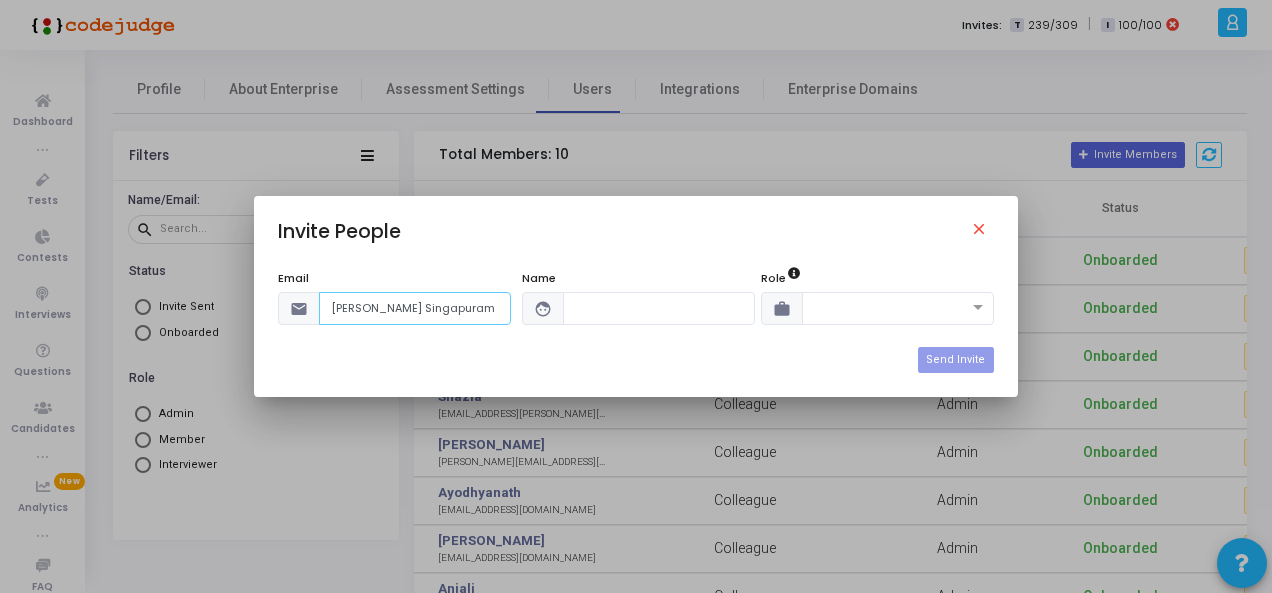 scroll, scrollTop: 0, scrollLeft: 189, axis: horizontal 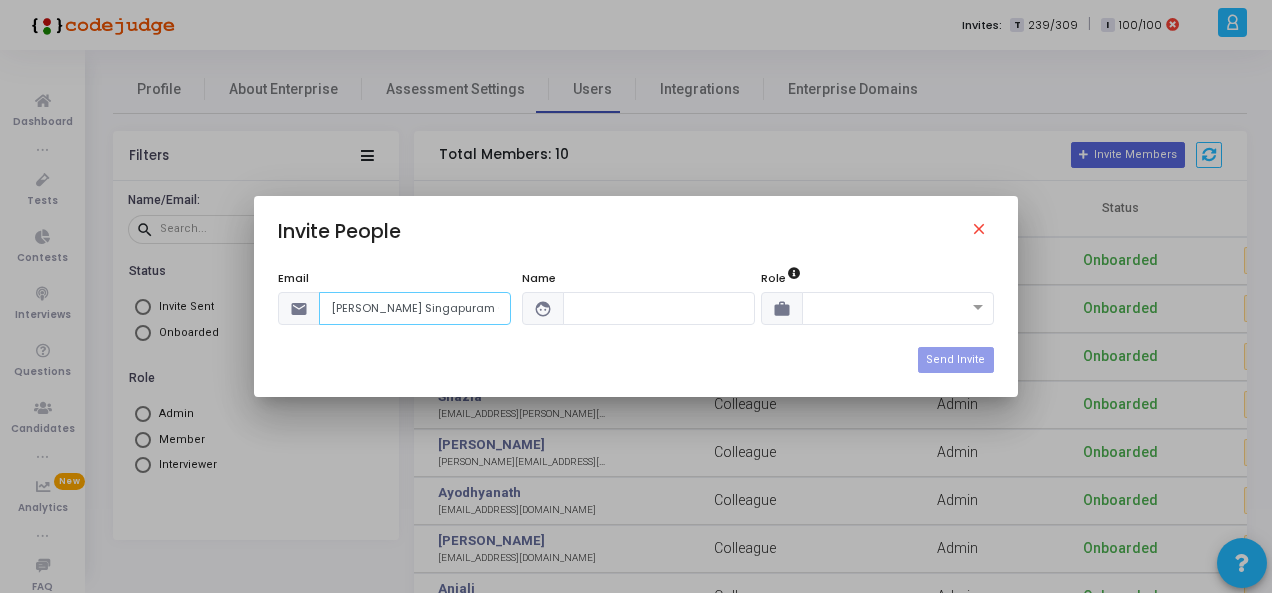 drag, startPoint x: 348, startPoint y: 307, endPoint x: 260, endPoint y: 311, distance: 88.09086 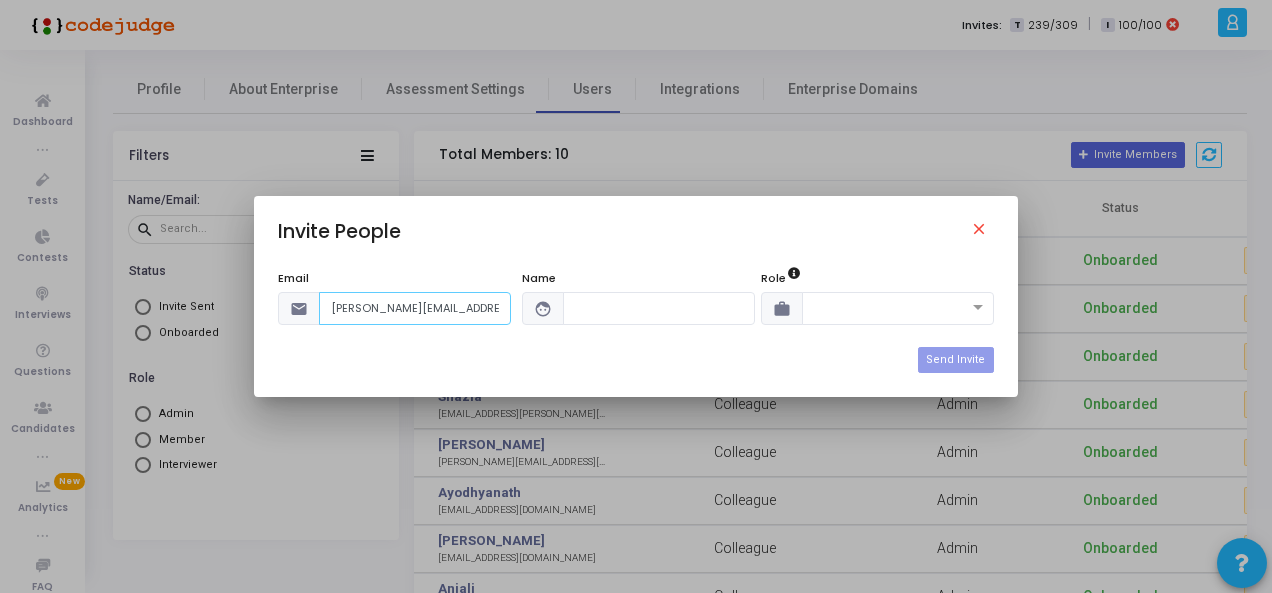 click on "[PERSON_NAME][EMAIL_ADDRESS][DOMAIN_NAME]>" at bounding box center [415, 308] 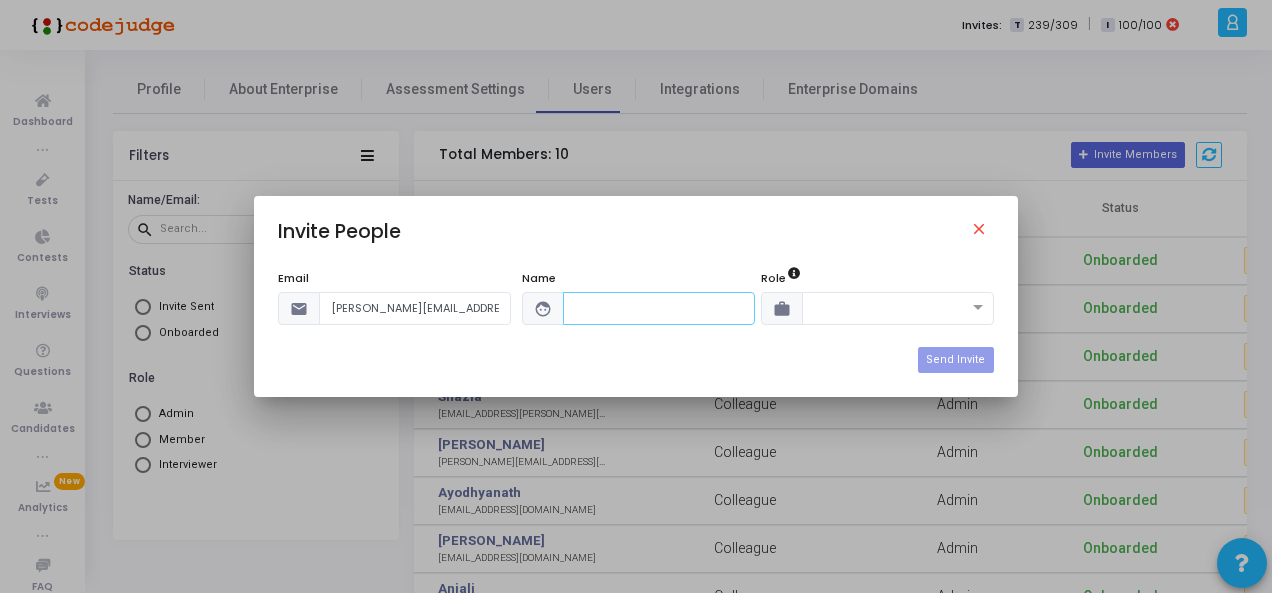 click at bounding box center [659, 308] 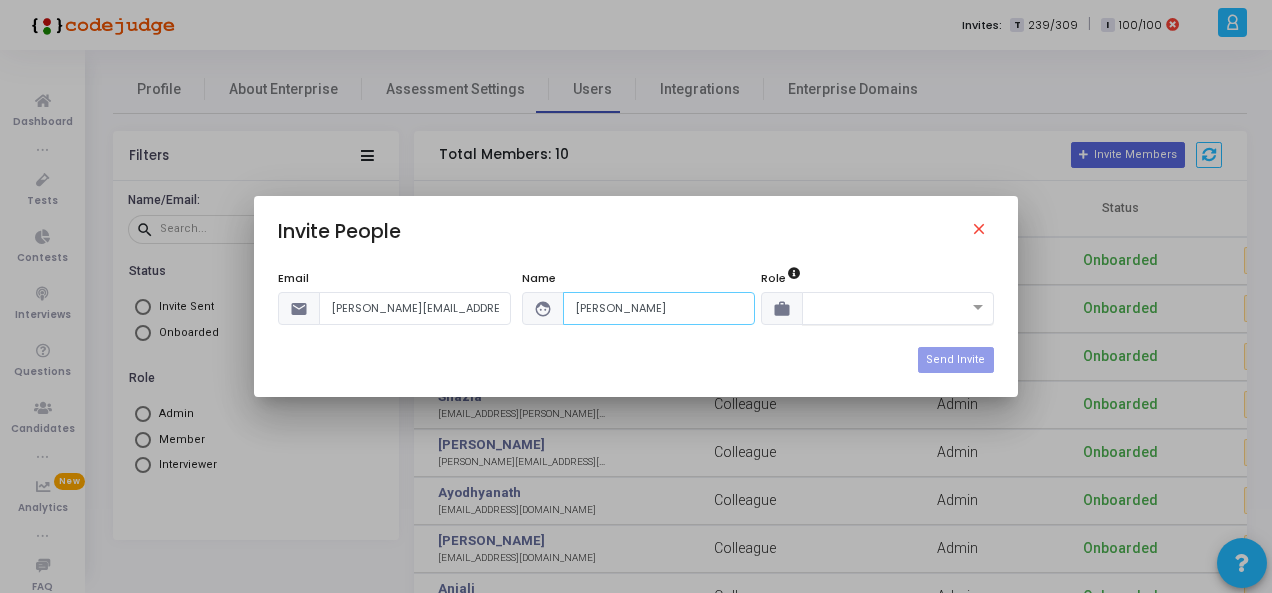 type on "[PERSON_NAME]" 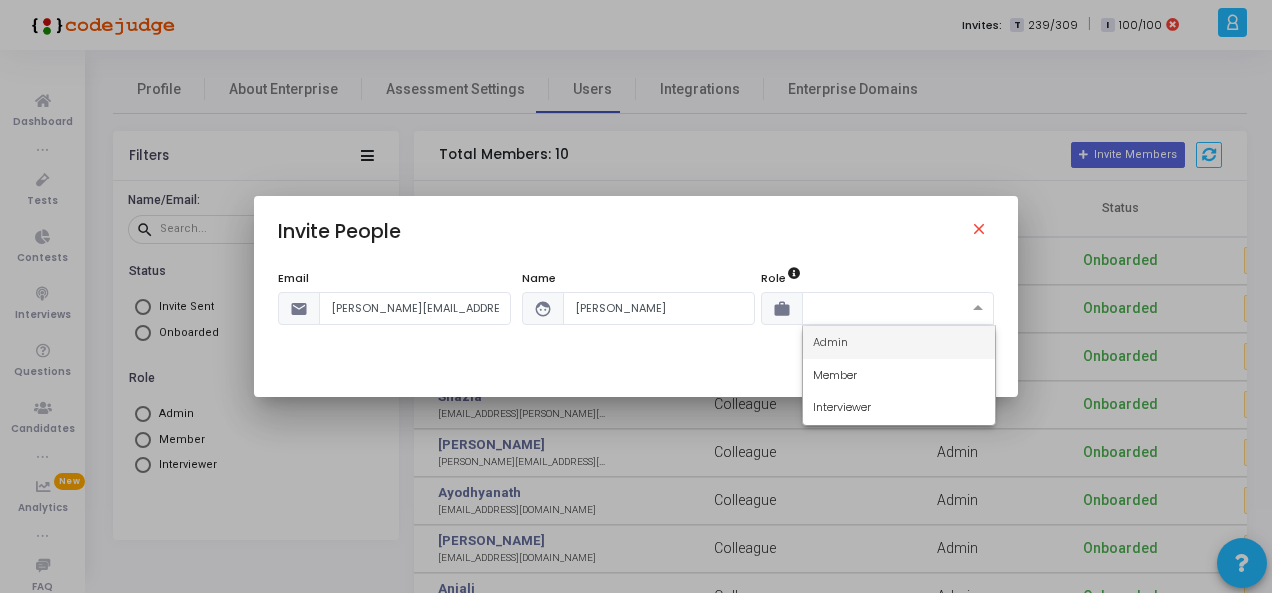 click at bounding box center (878, 306) 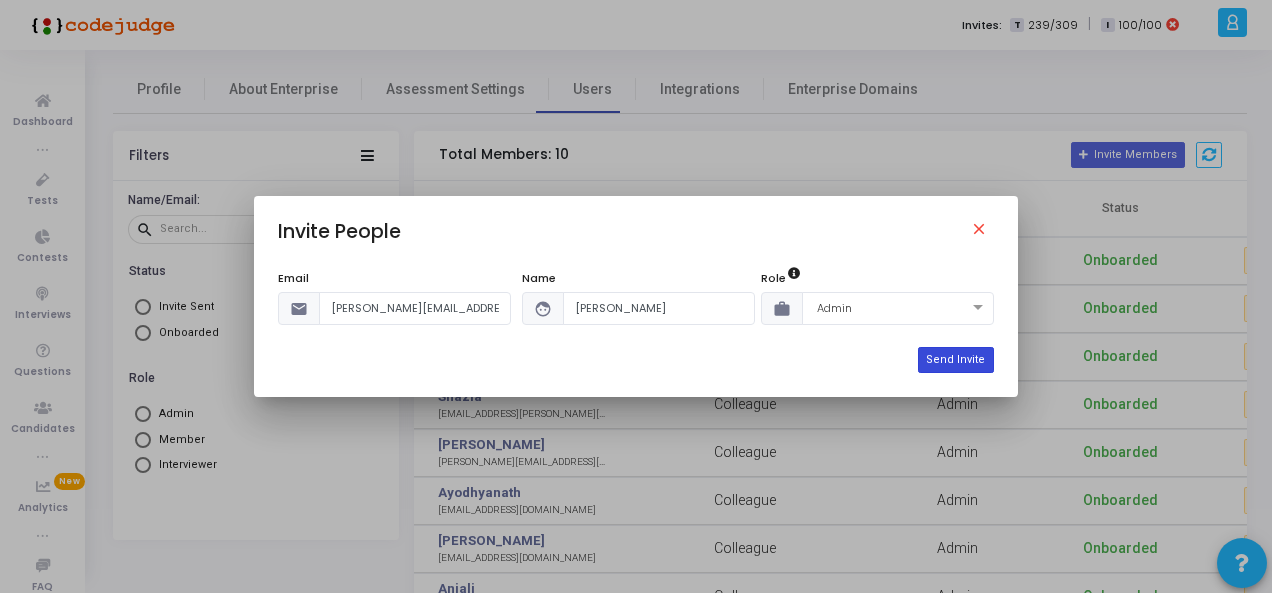 click on "Send Invite" at bounding box center [955, 360] 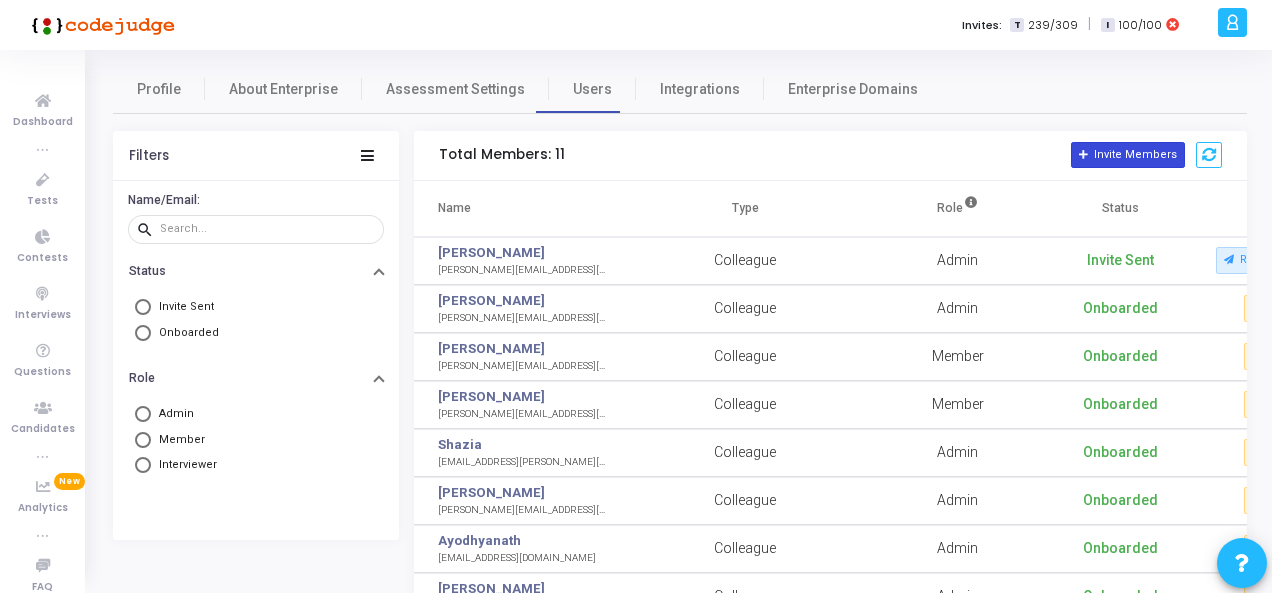 click on "Invite Members" 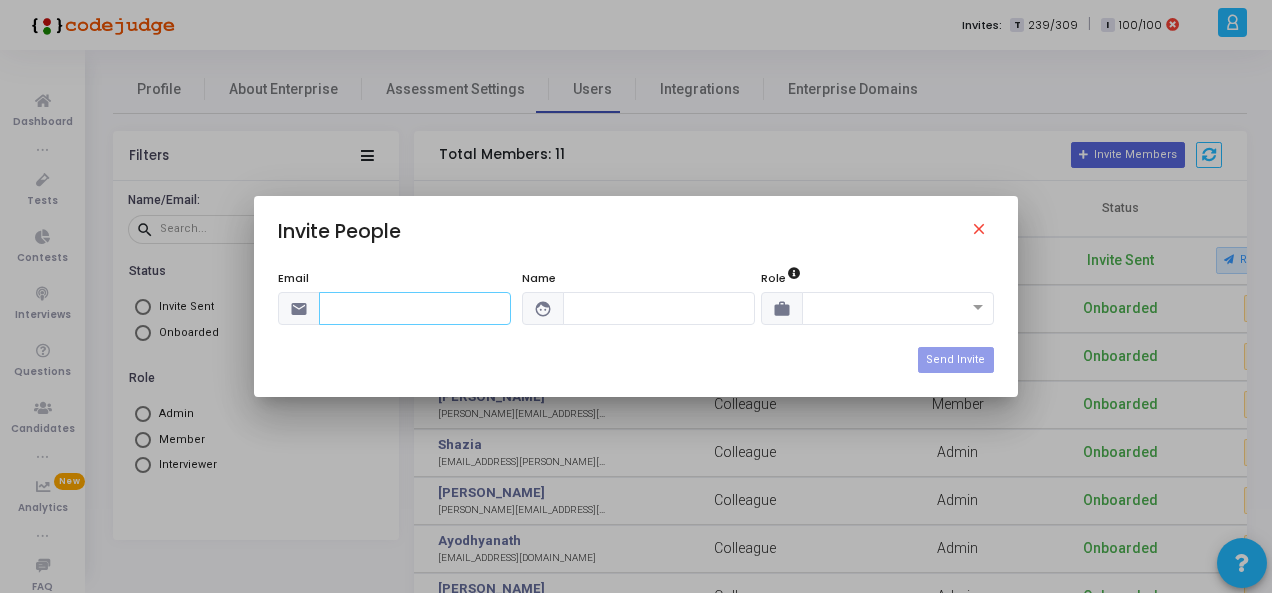 click at bounding box center (415, 308) 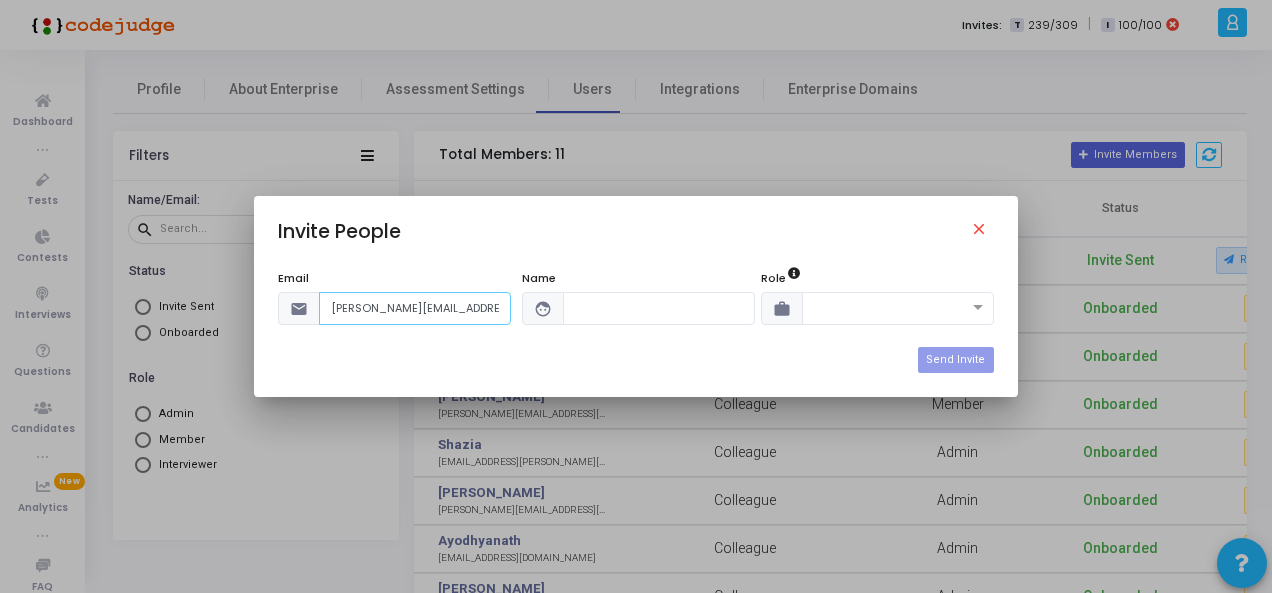 scroll, scrollTop: 0, scrollLeft: 52, axis: horizontal 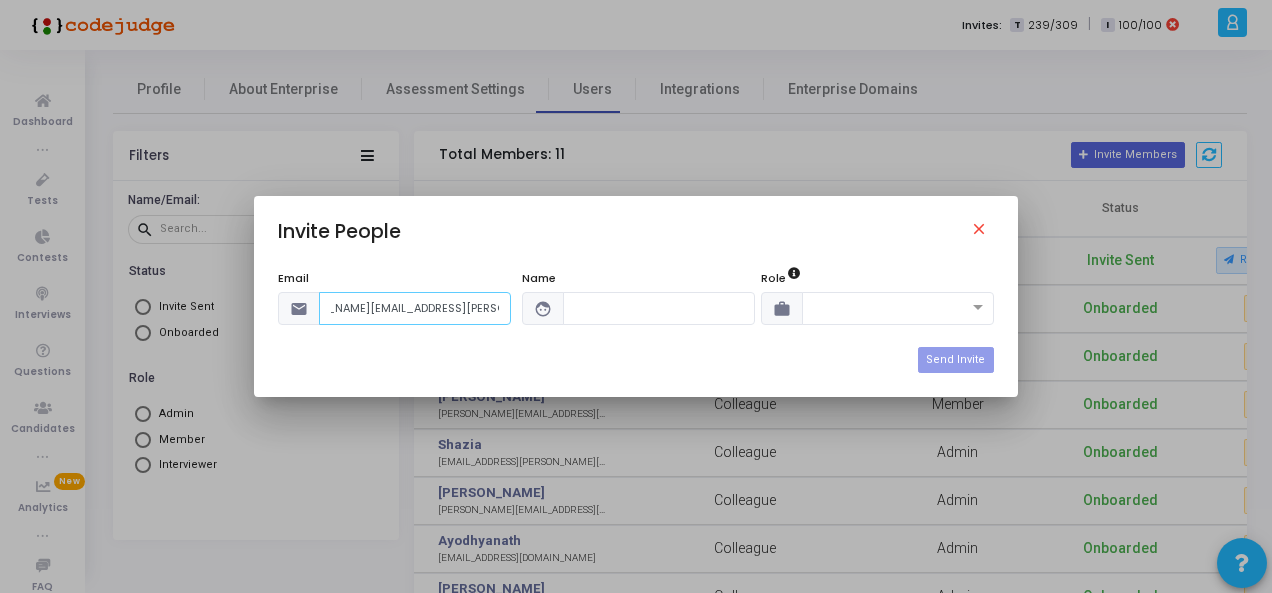 type on "[PERSON_NAME][EMAIL_ADDRESS][PERSON_NAME][DOMAIN_NAME]" 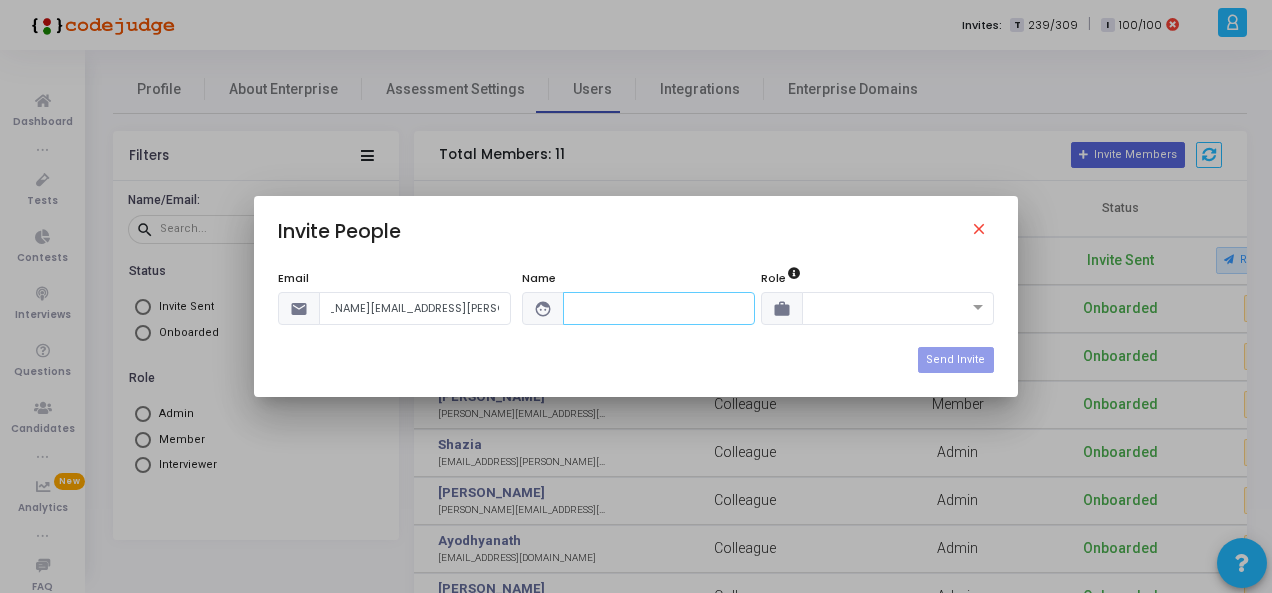 scroll, scrollTop: 0, scrollLeft: 0, axis: both 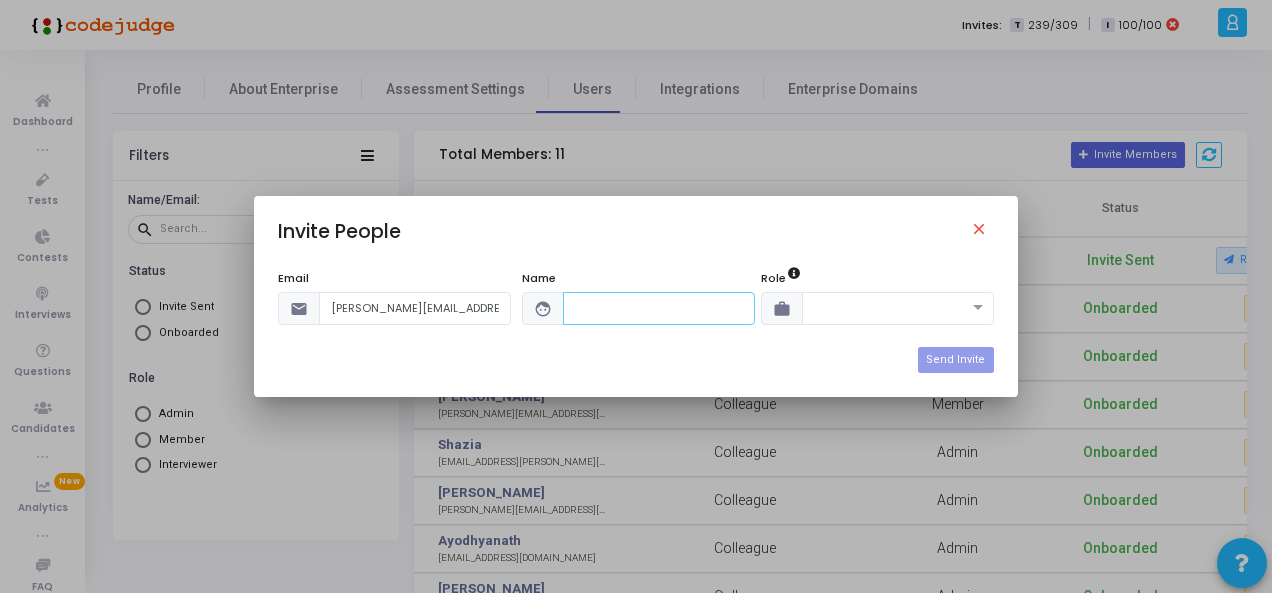 click at bounding box center [659, 308] 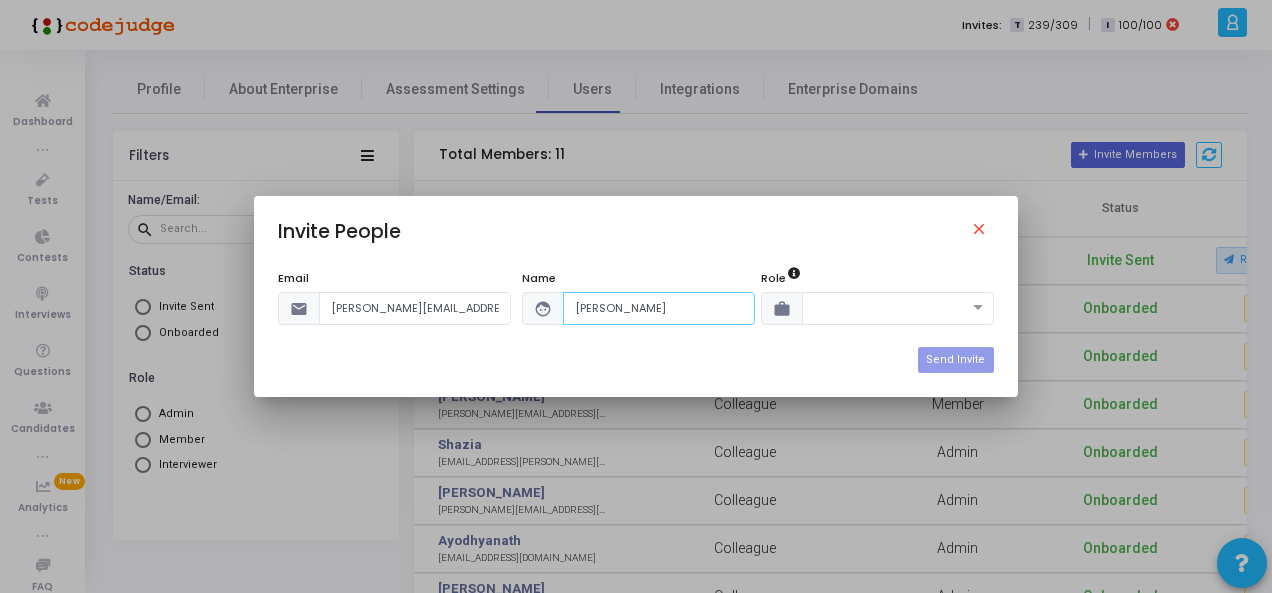 click on "[PERSON_NAME]" at bounding box center [659, 308] 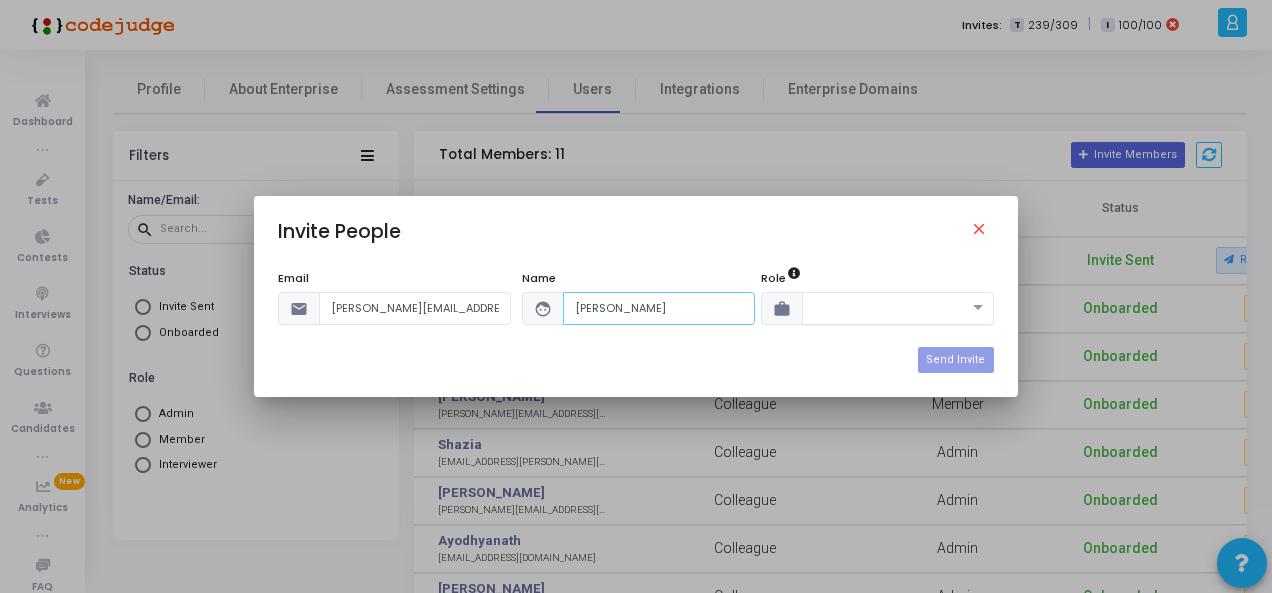 type on "[PERSON_NAME]" 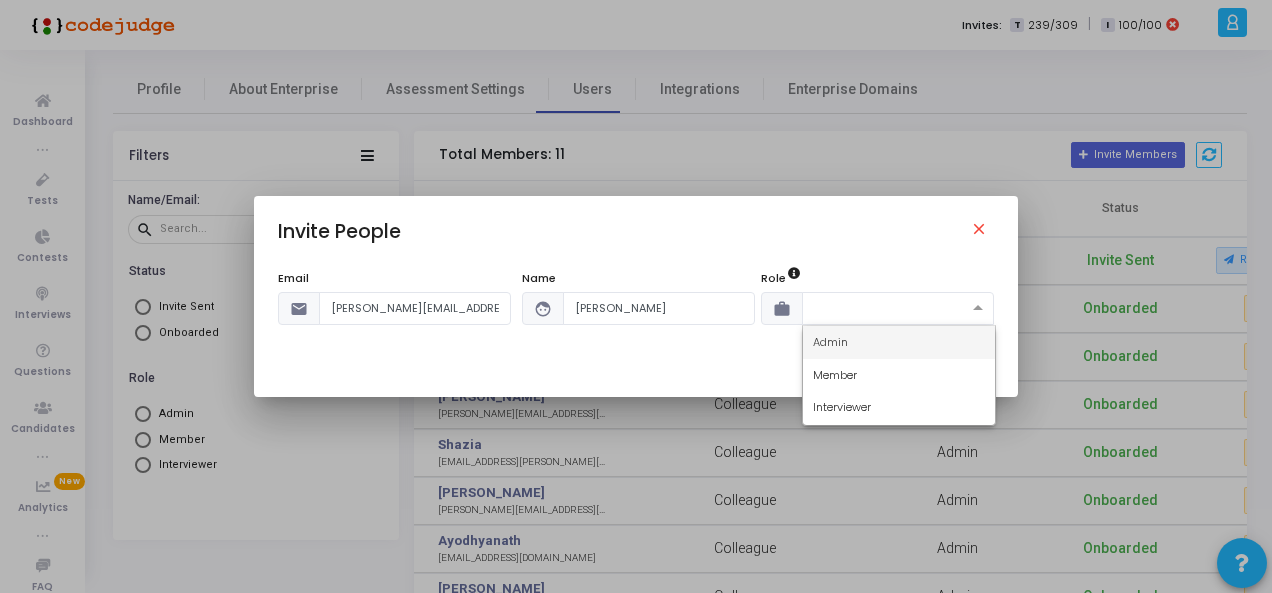 click at bounding box center [878, 306] 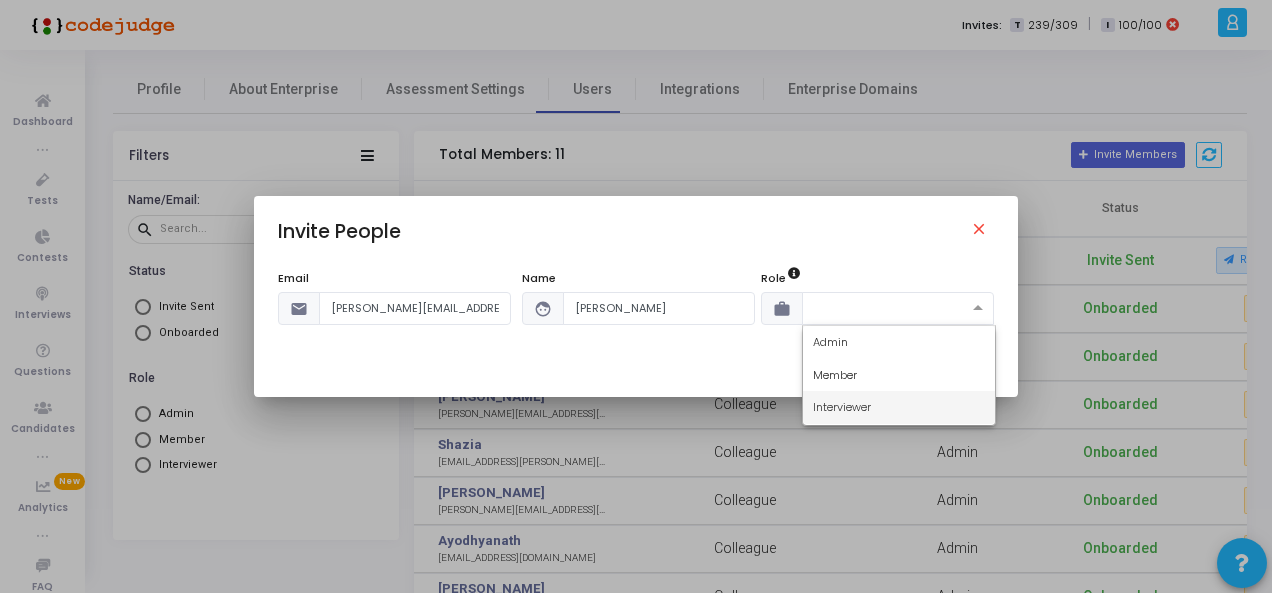 click on "Interviewer" at bounding box center (899, 407) 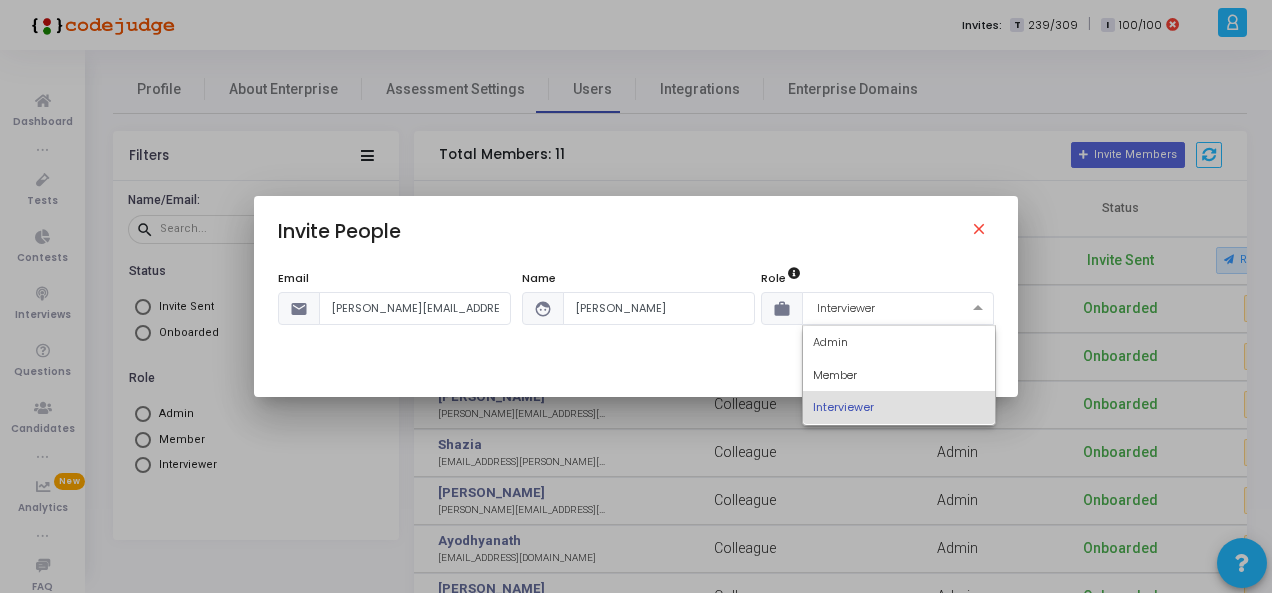 click at bounding box center (980, 308) 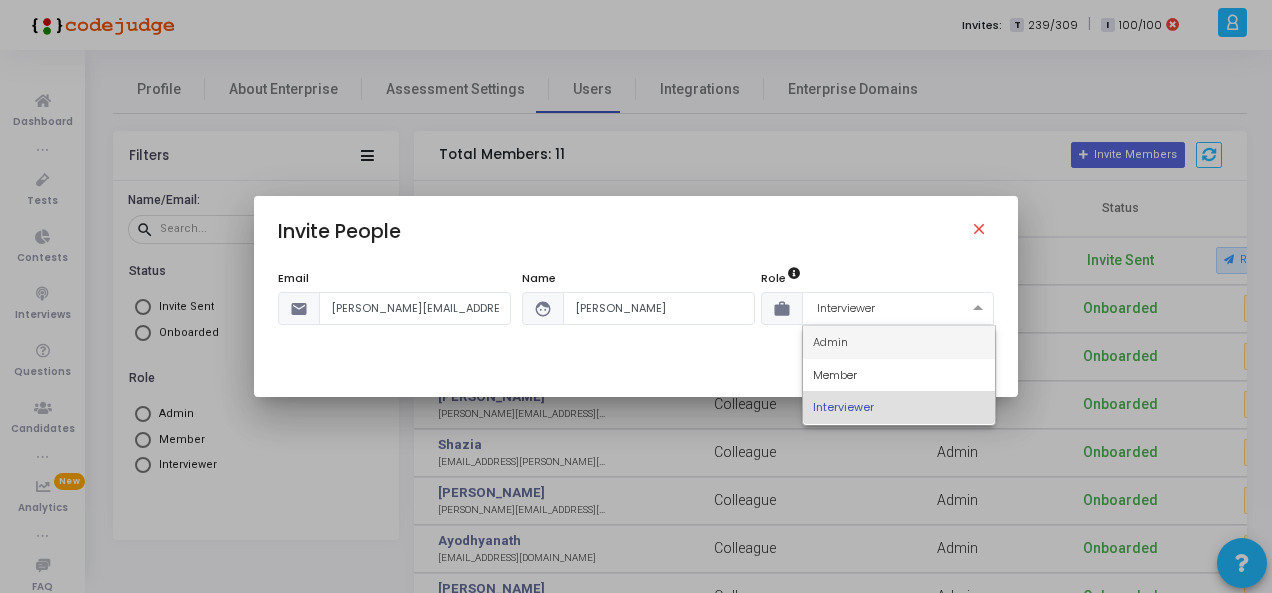 click on "Admin" at bounding box center (899, 342) 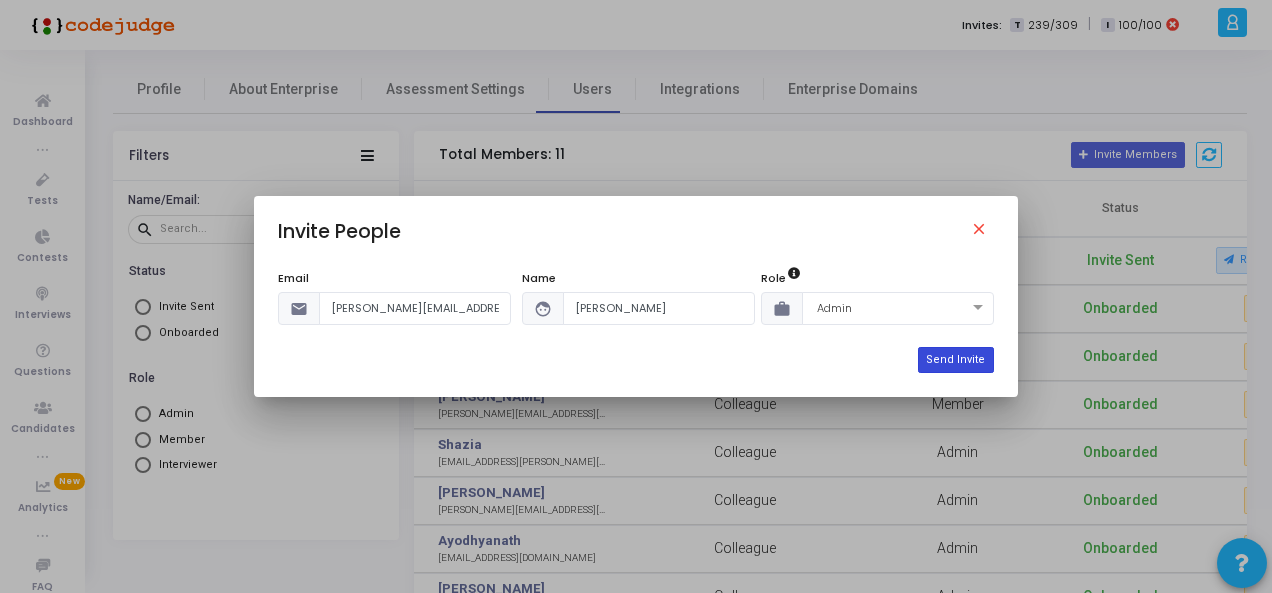 click on "Send Invite" at bounding box center [955, 360] 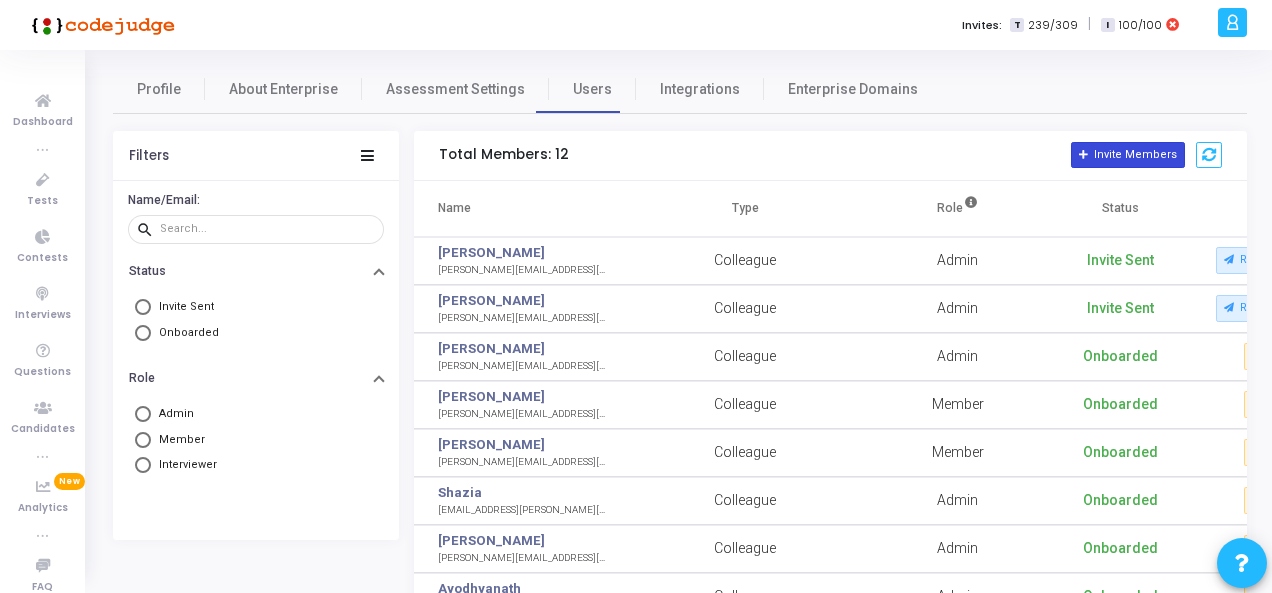 click on "Invite Members" 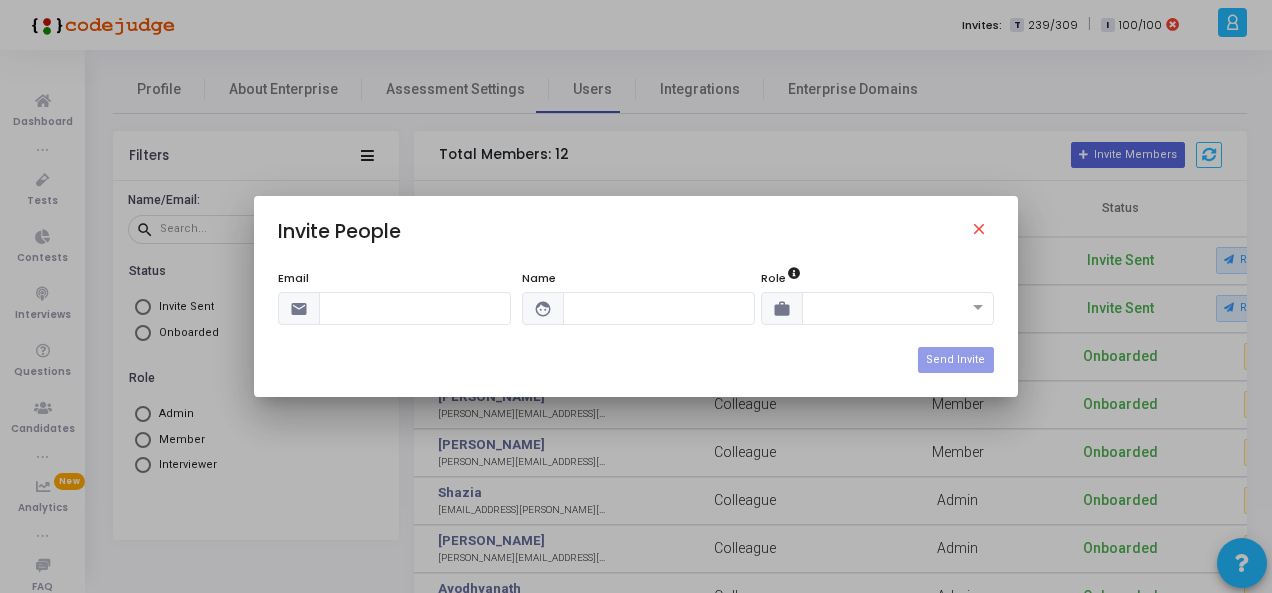 click at bounding box center (415, 308) 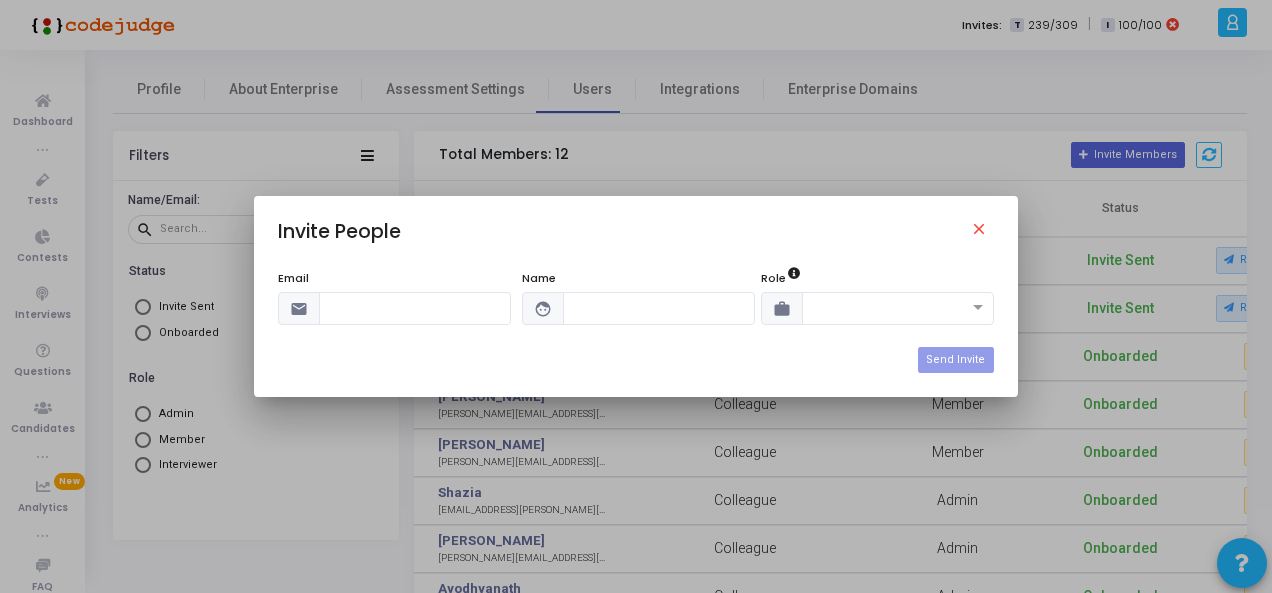 click at bounding box center [415, 308] 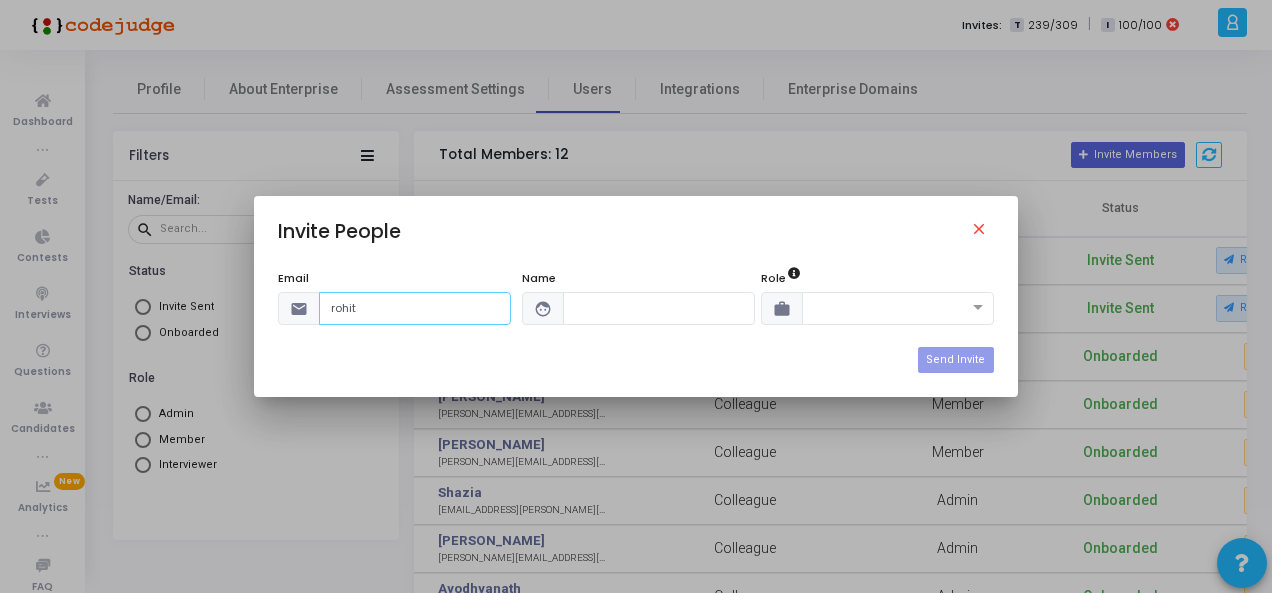 drag, startPoint x: 417, startPoint y: 304, endPoint x: 230, endPoint y: 308, distance: 187.04277 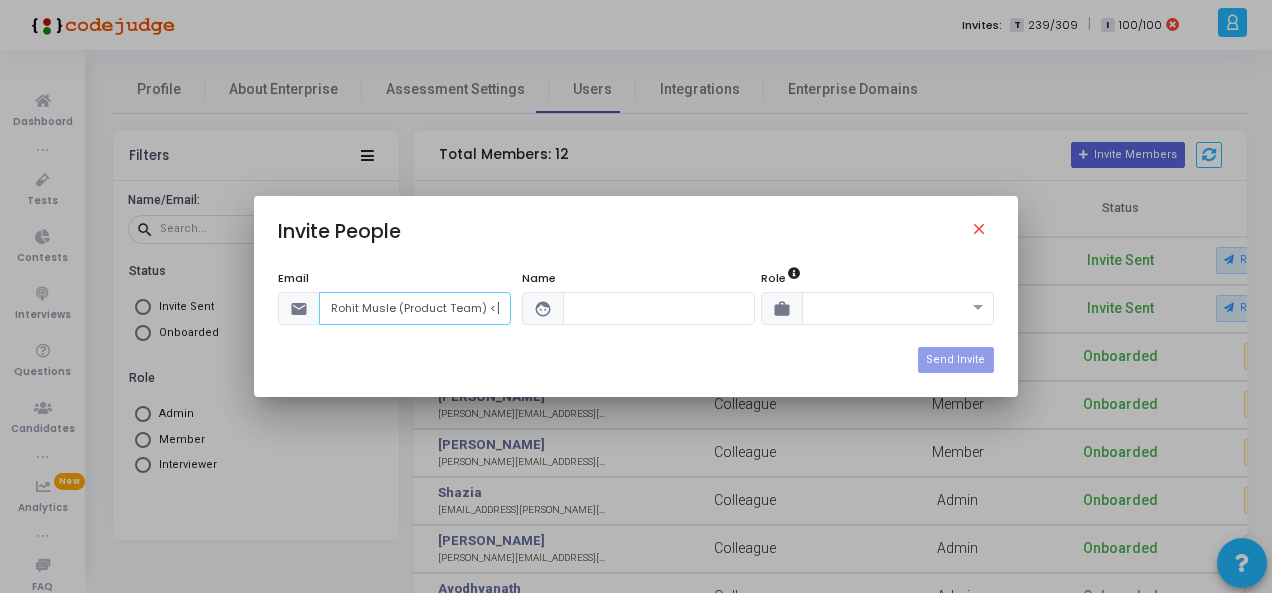 scroll, scrollTop: 0, scrollLeft: 126, axis: horizontal 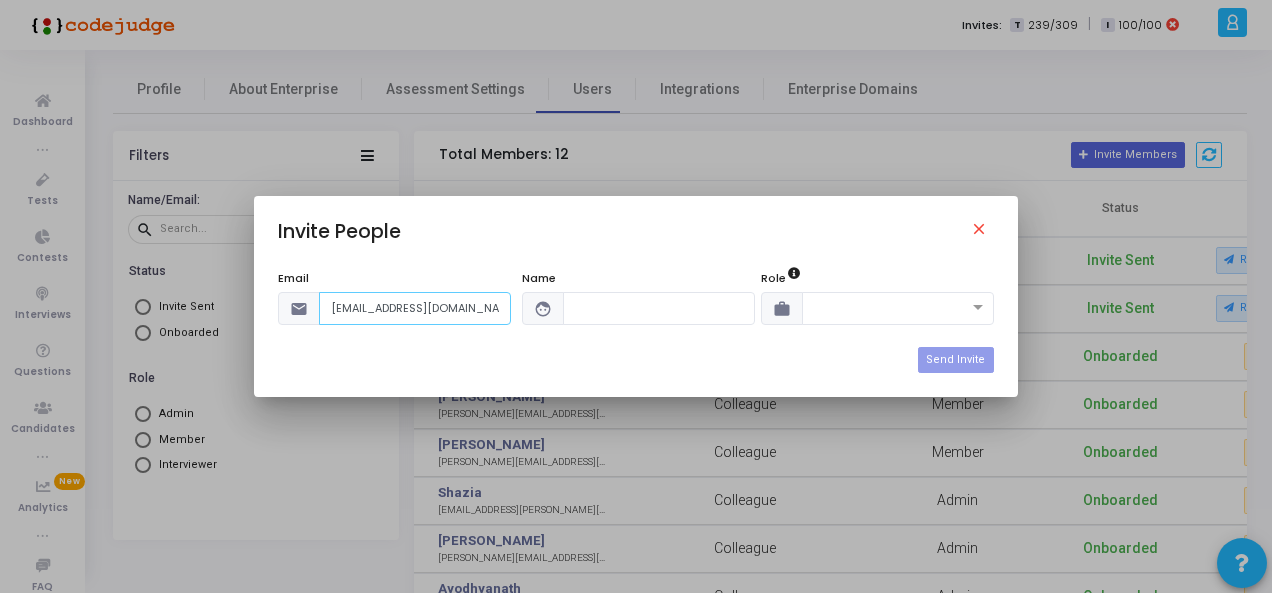 click on "[EMAIL_ADDRESS][DOMAIN_NAME]>" at bounding box center (415, 308) 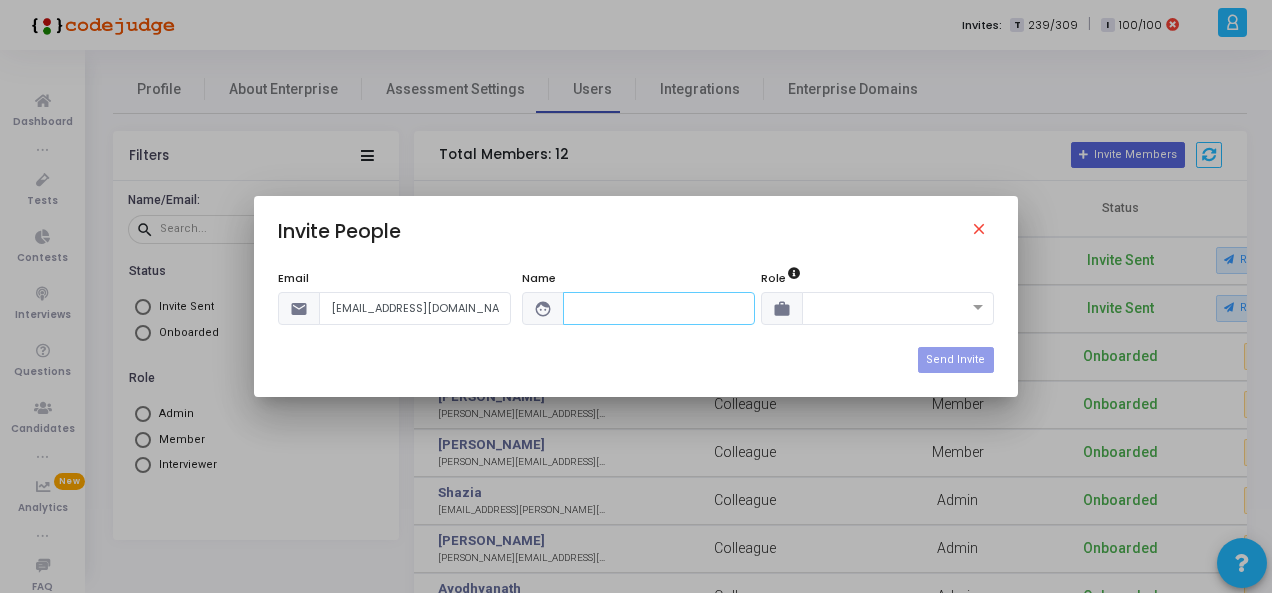 paste on "Rohit Musle (Product Team) <" 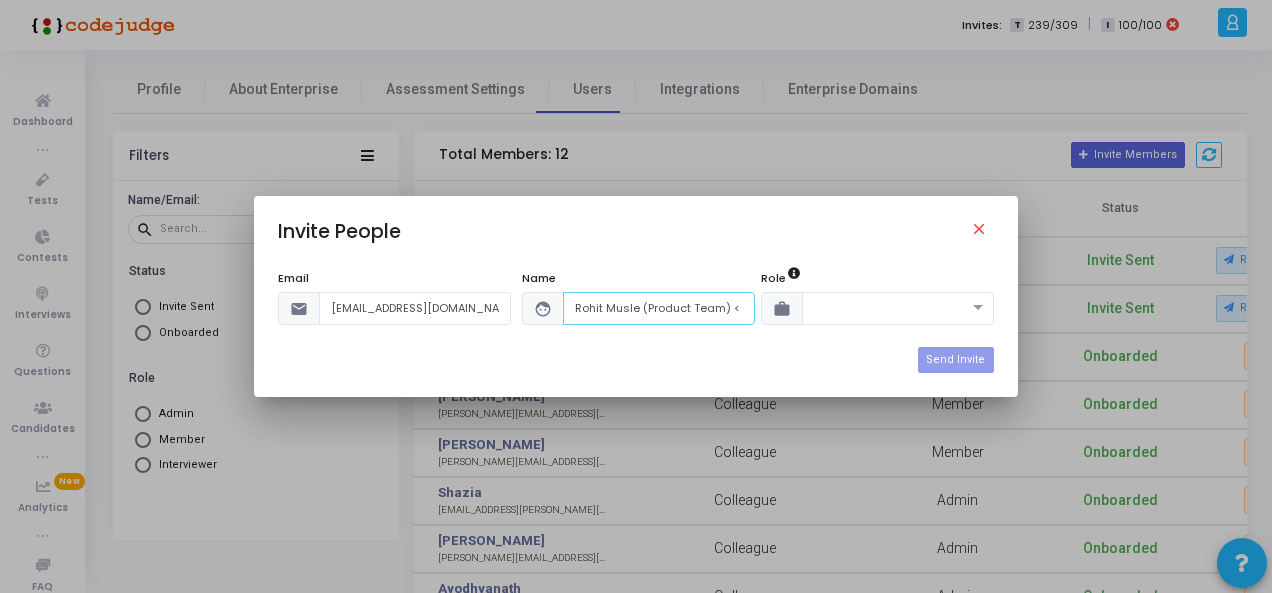 click on "Rohit Musle (Product Team) <" at bounding box center (659, 308) 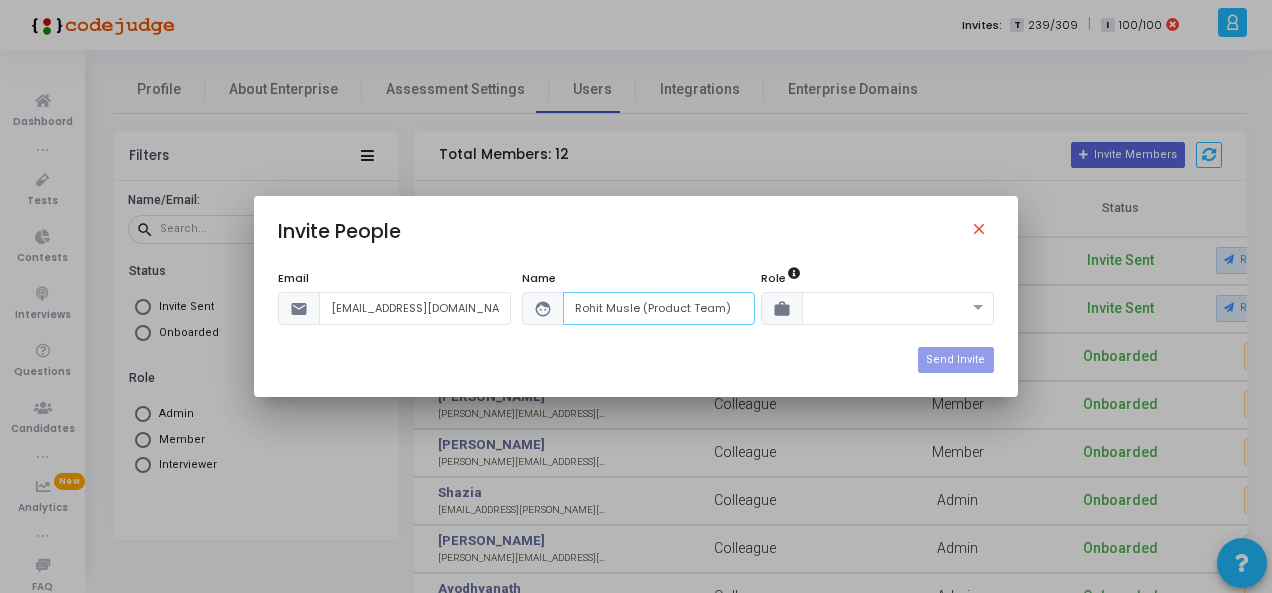 drag, startPoint x: 747, startPoint y: 311, endPoint x: 636, endPoint y: 309, distance: 111.01801 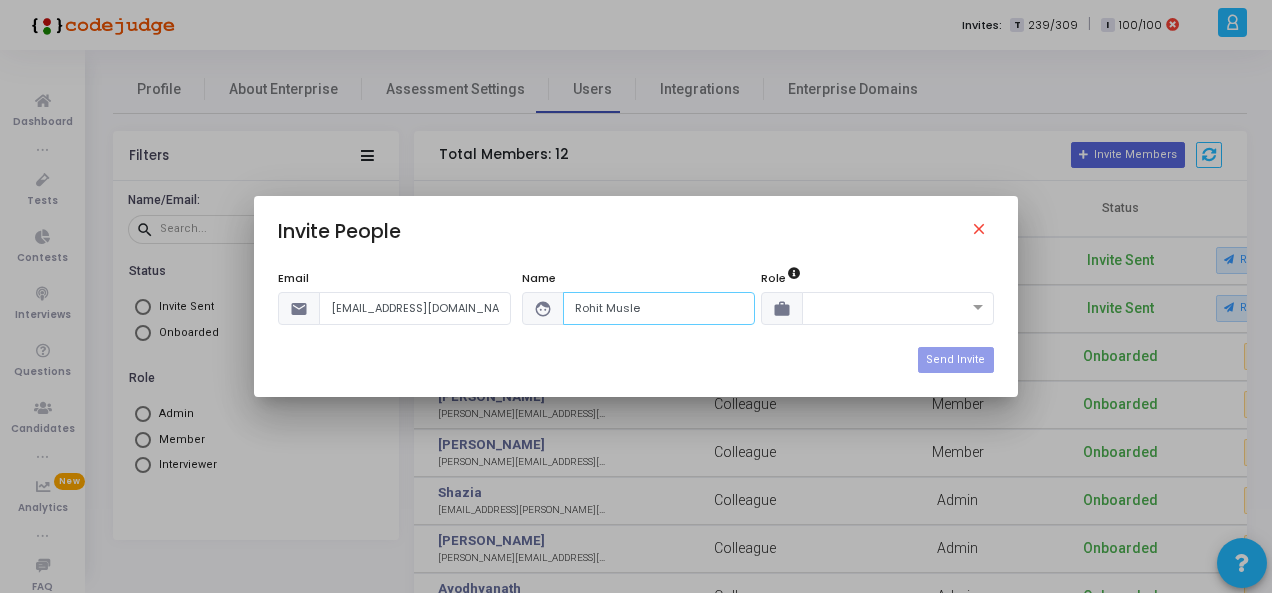 type on "Rohit Musle" 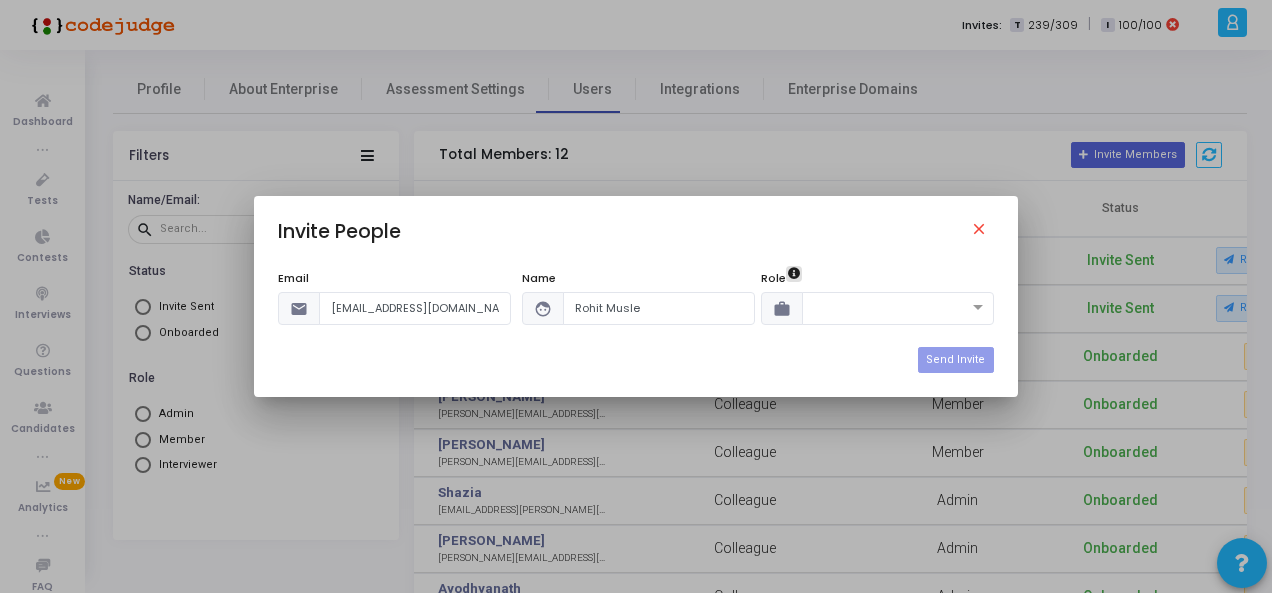 type 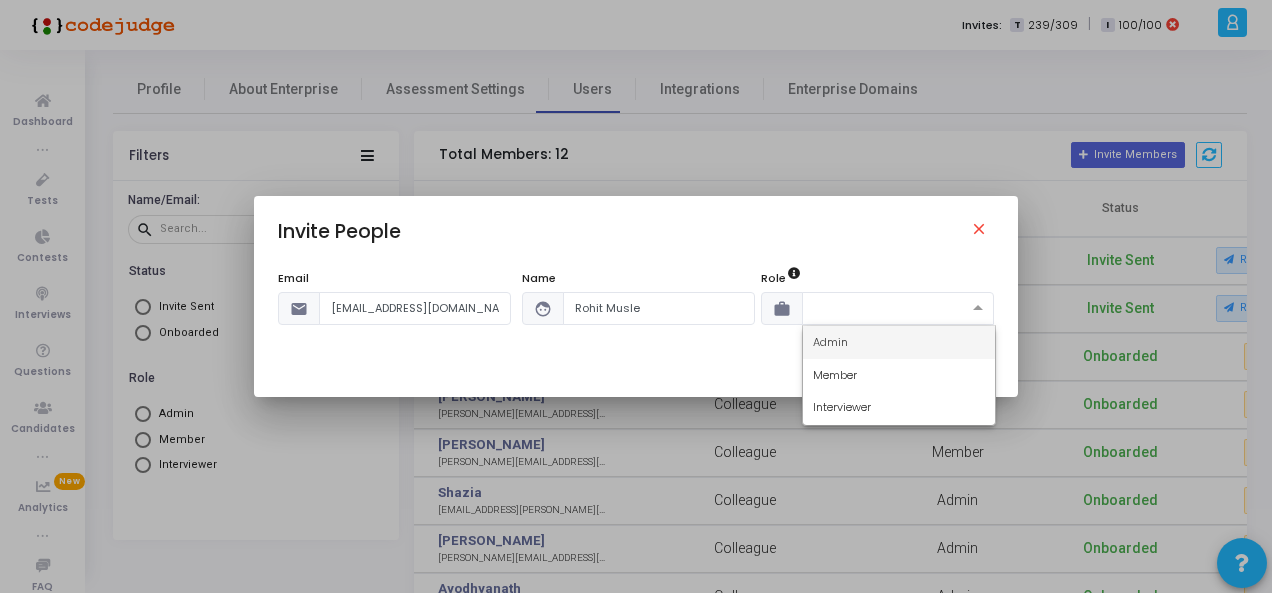 click at bounding box center (878, 306) 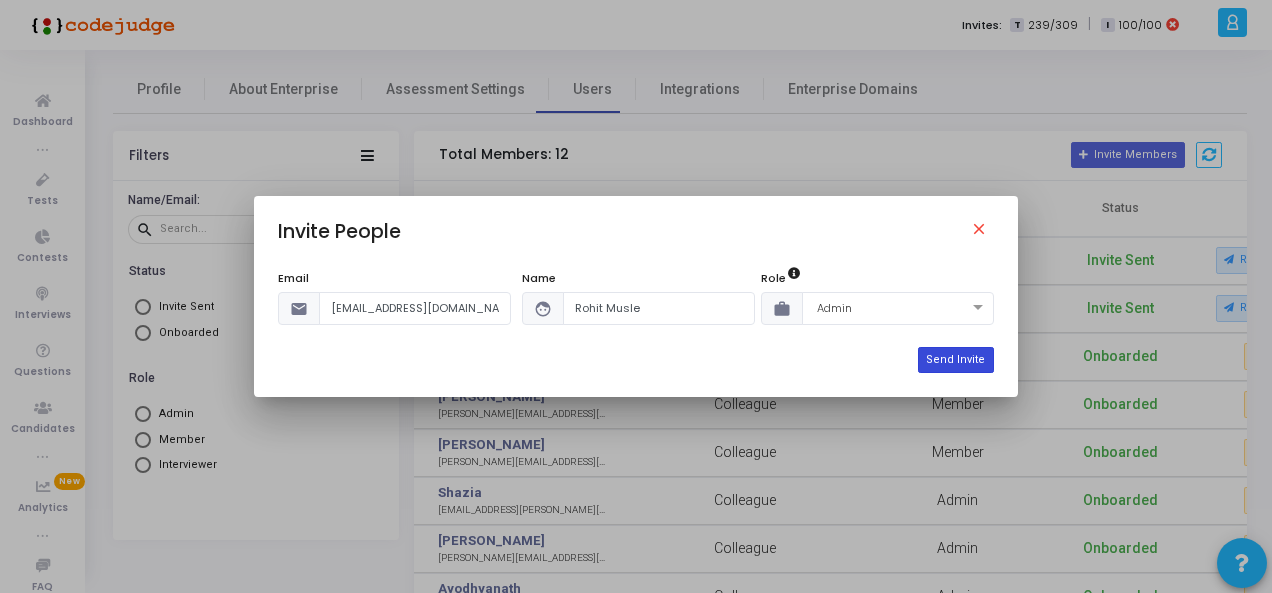 click on "Send Invite" at bounding box center [955, 360] 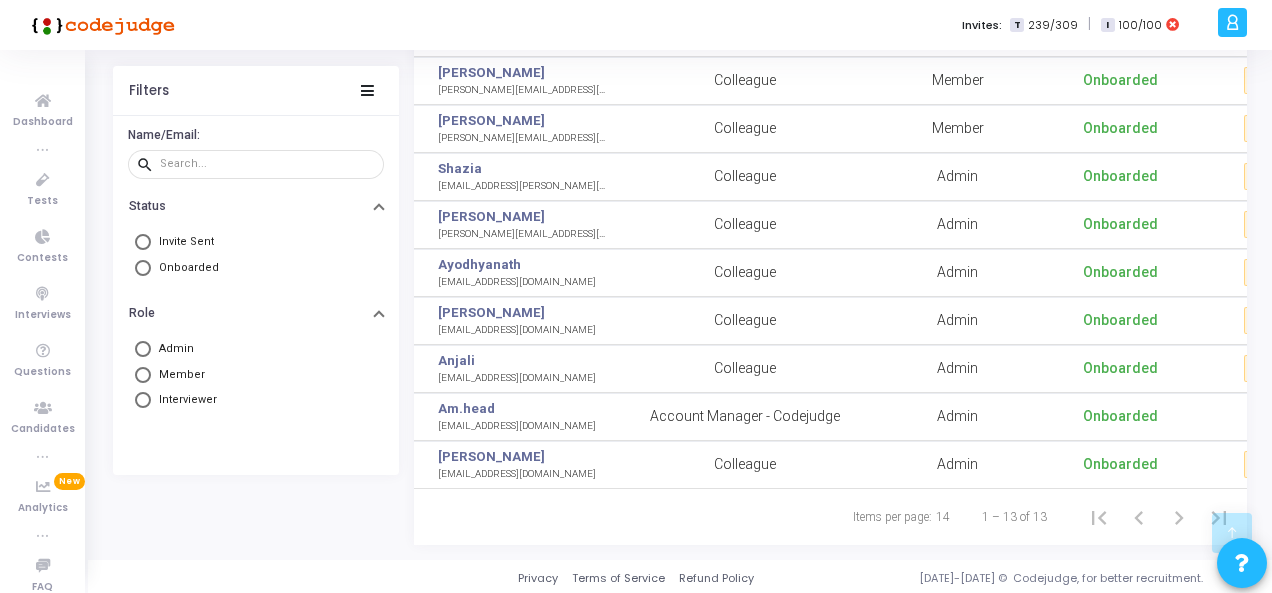 scroll, scrollTop: 382, scrollLeft: 0, axis: vertical 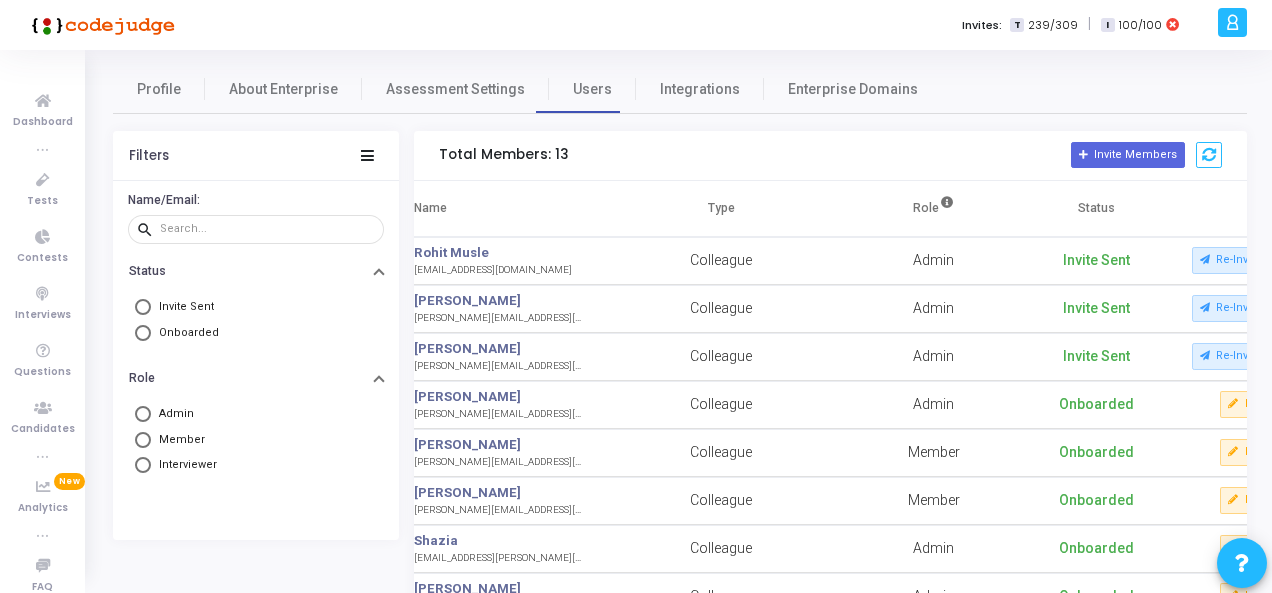 click on "Filters" 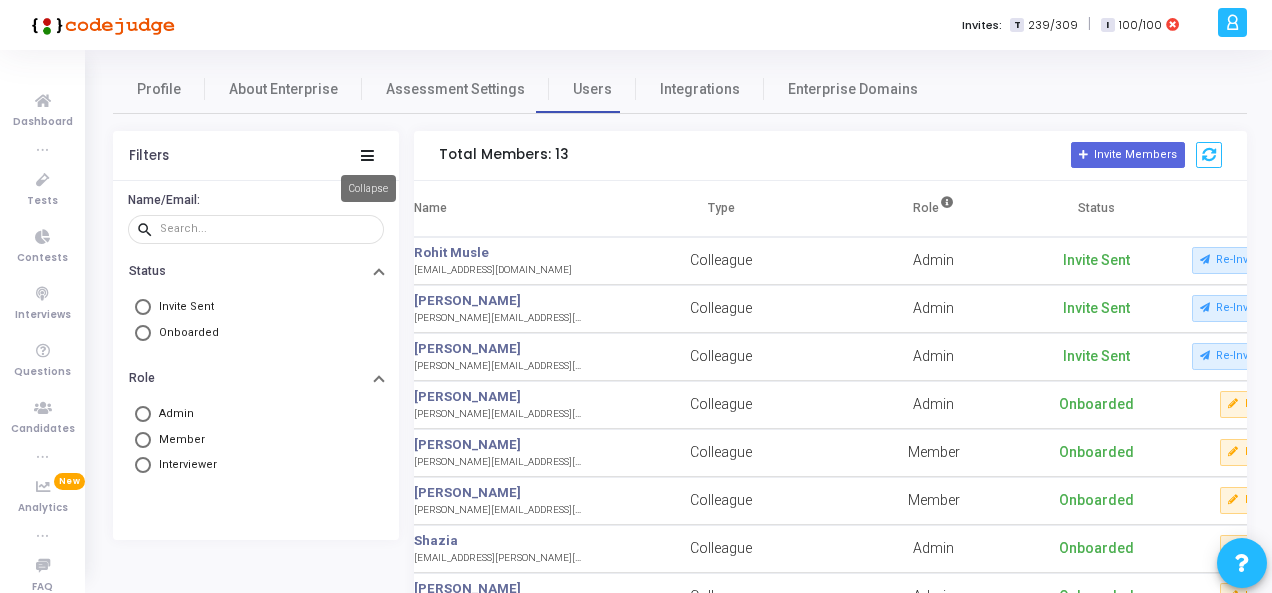 click 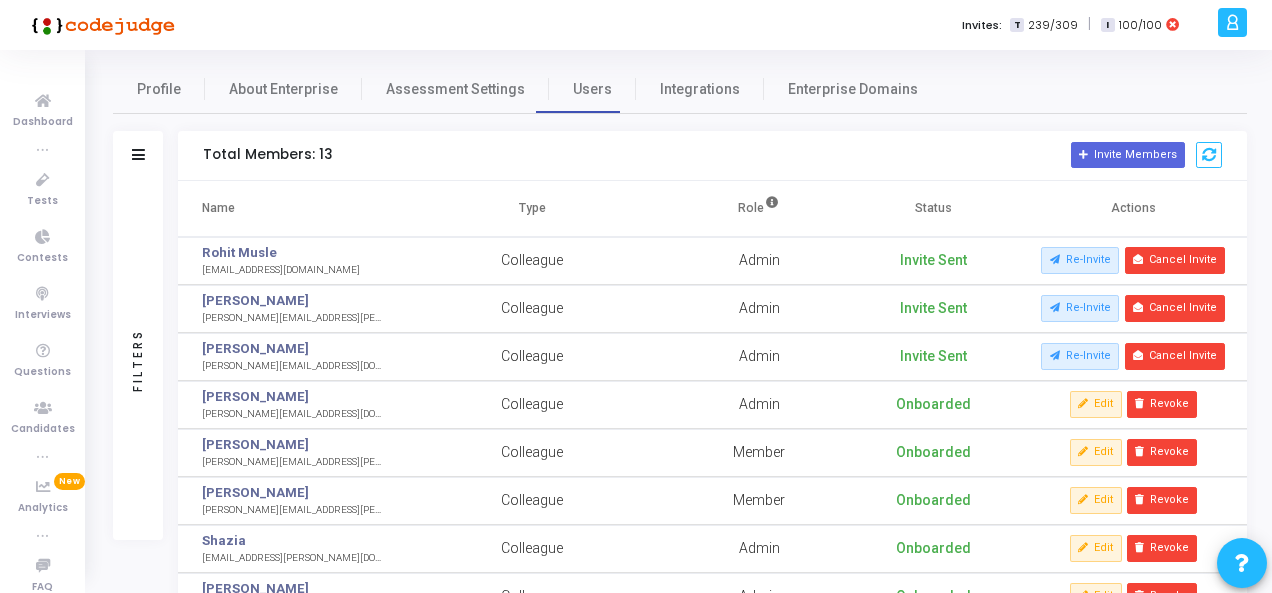 scroll, scrollTop: 0, scrollLeft: 0, axis: both 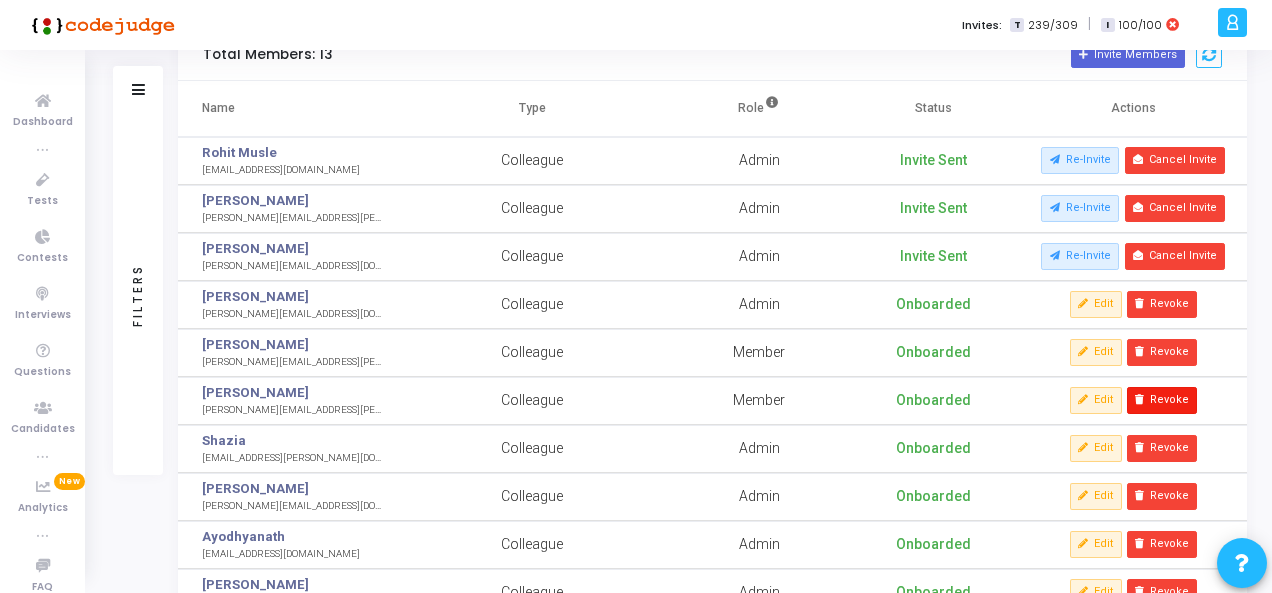 click on "Revoke" at bounding box center (1162, 400) 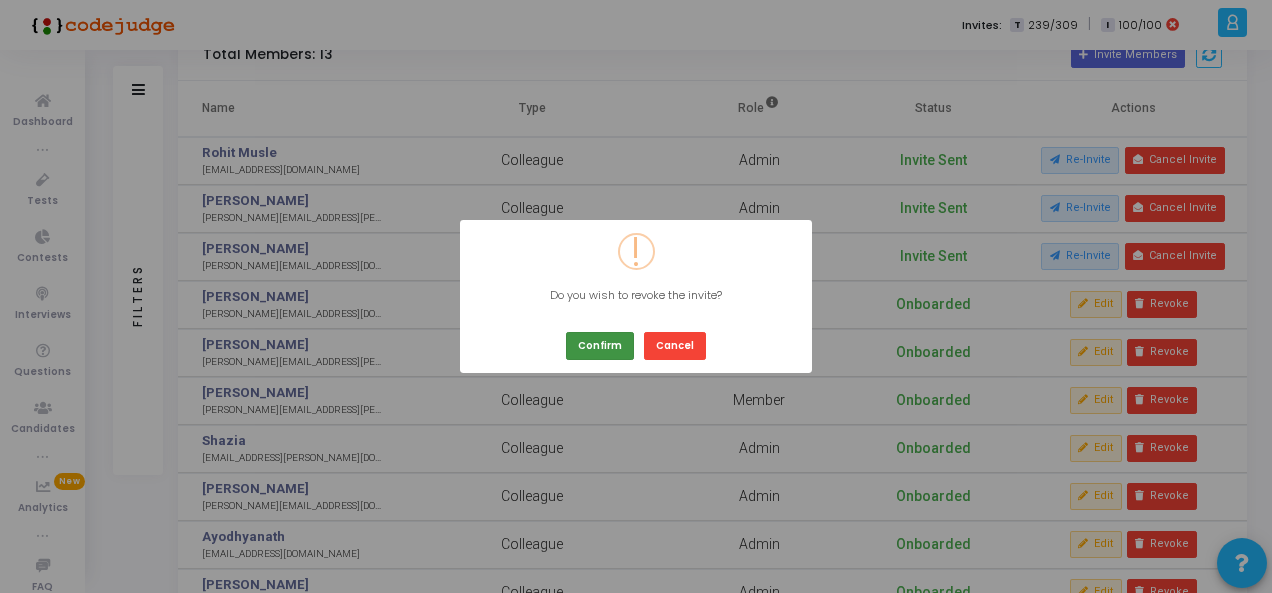 click on "Confirm" at bounding box center (600, 345) 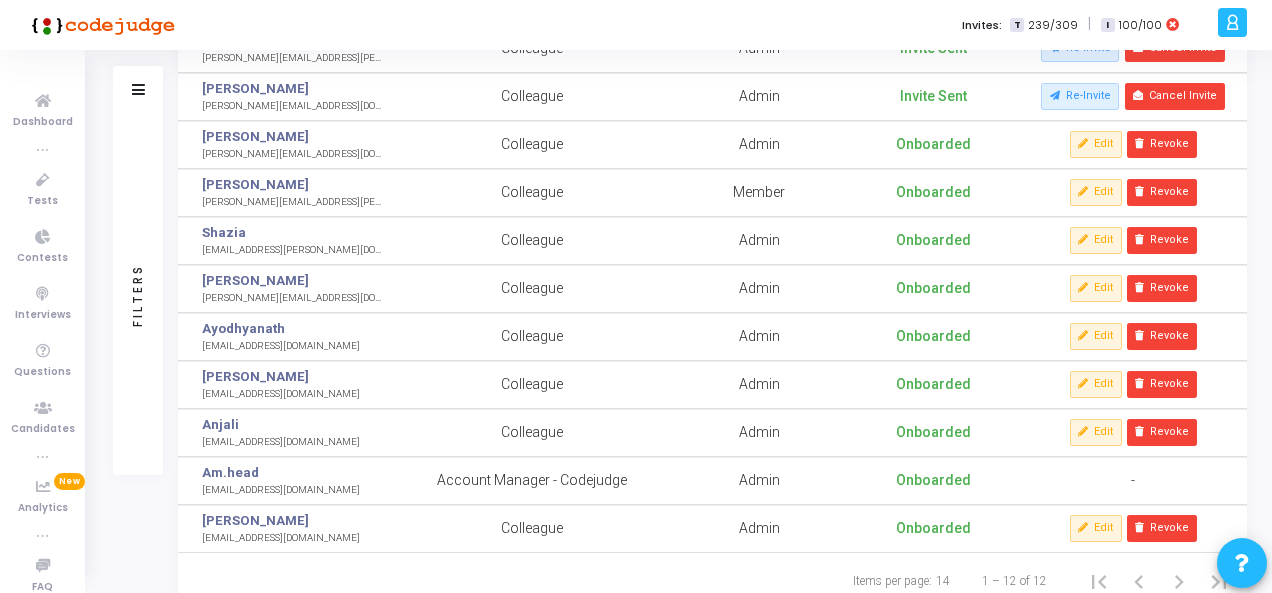 scroll, scrollTop: 300, scrollLeft: 0, axis: vertical 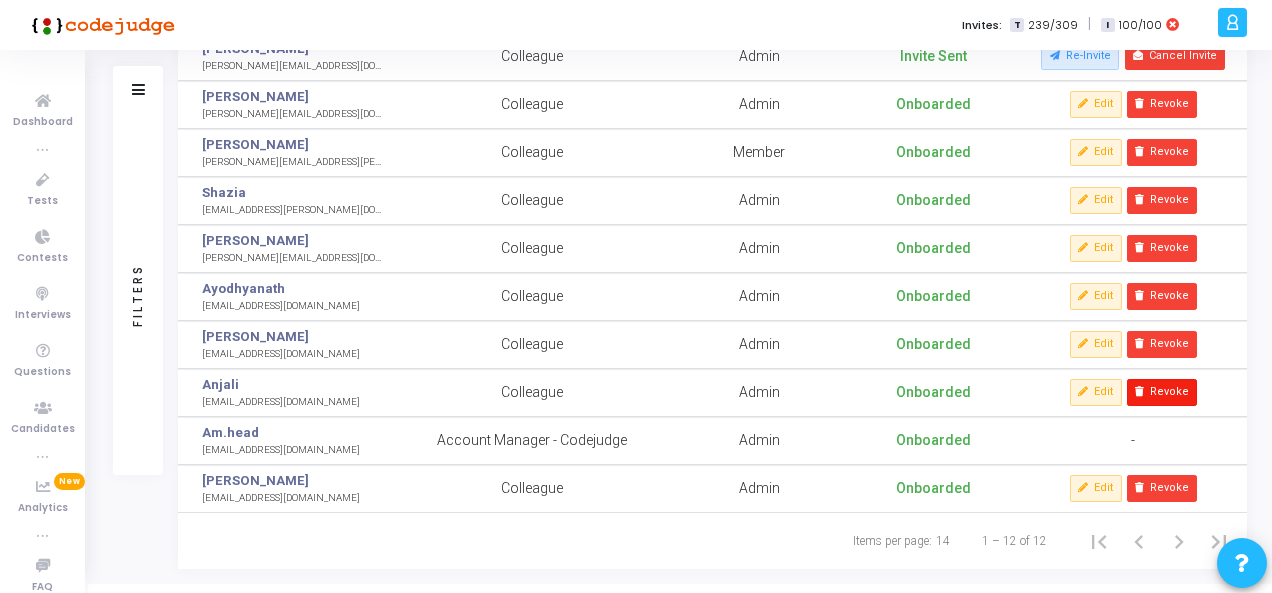 click on "Revoke" at bounding box center [1162, 392] 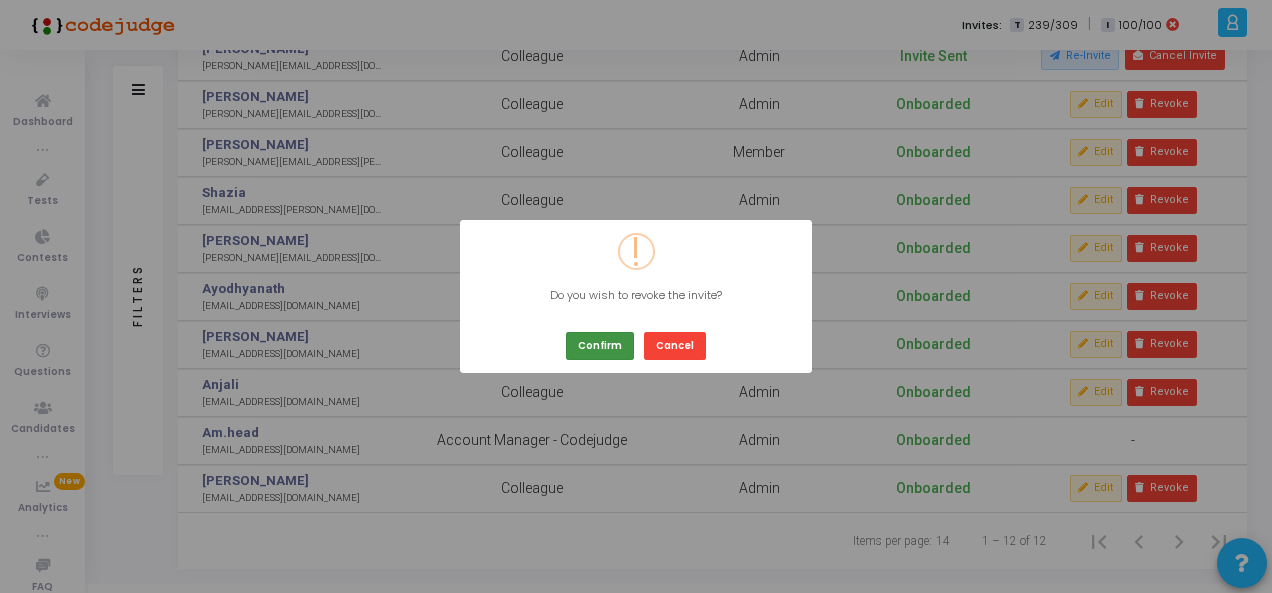 click on "Confirm" at bounding box center (600, 345) 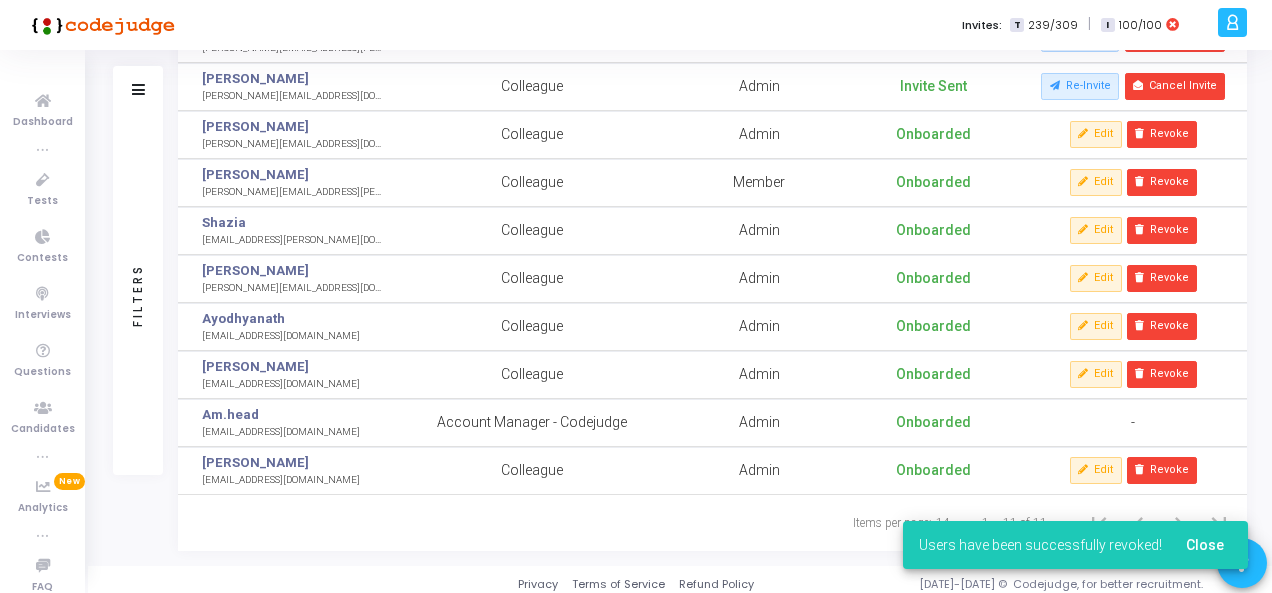 scroll, scrollTop: 278, scrollLeft: 0, axis: vertical 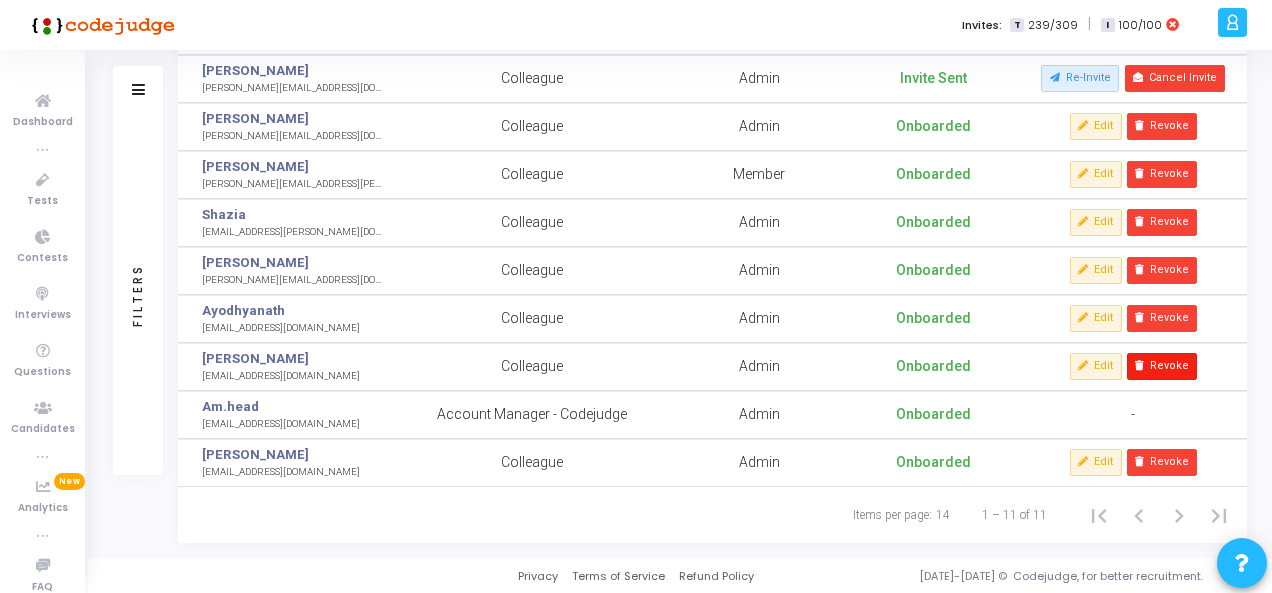 click on "Revoke" at bounding box center (1162, 366) 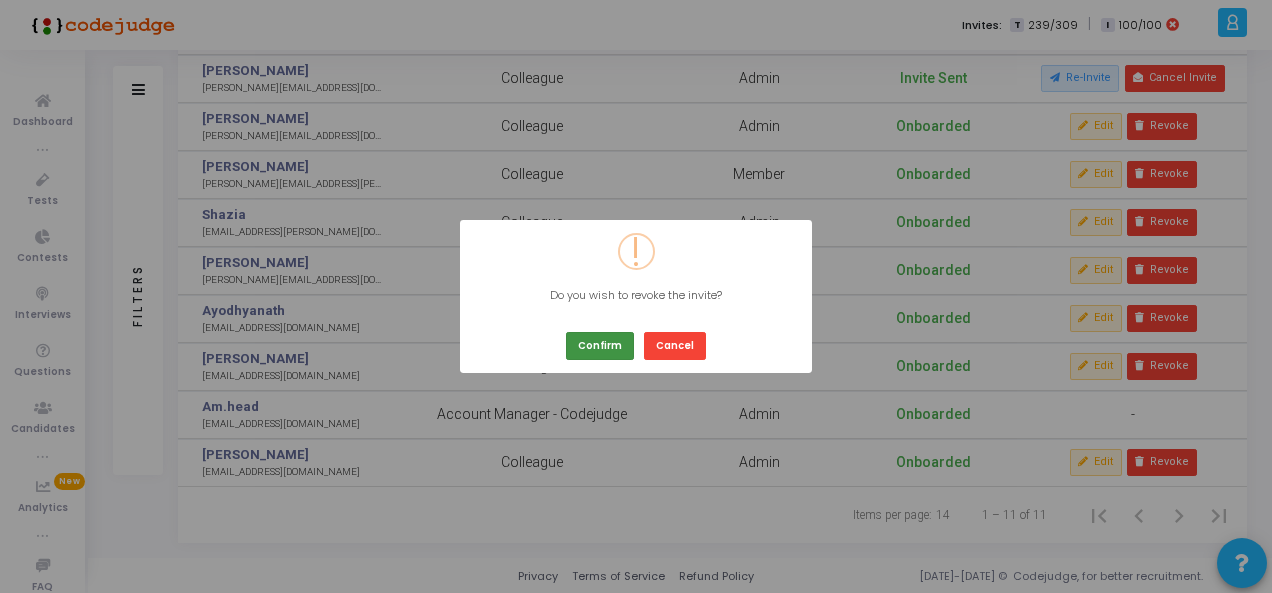 click on "Confirm" at bounding box center [600, 345] 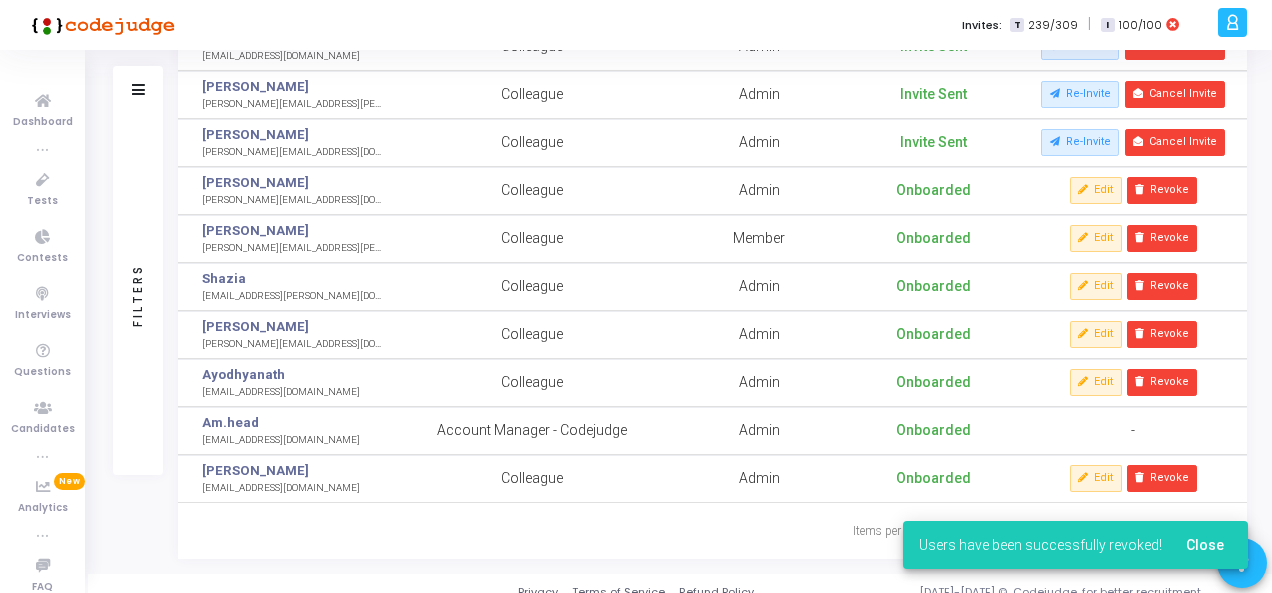 scroll, scrollTop: 230, scrollLeft: 0, axis: vertical 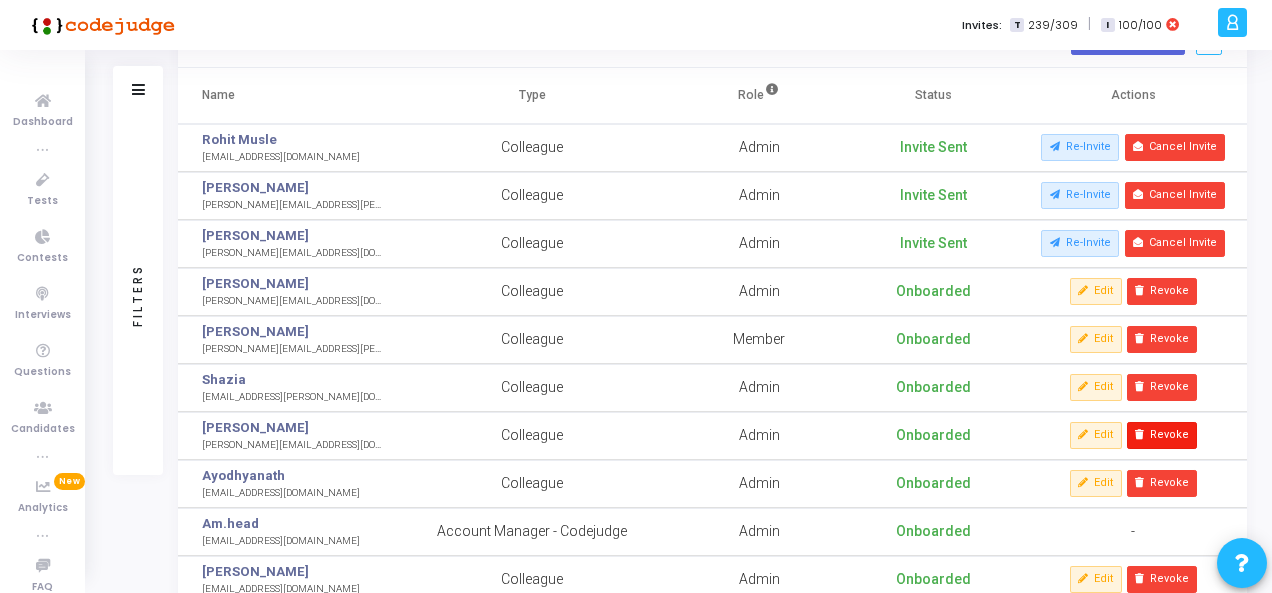 click on "Revoke" at bounding box center [1162, 435] 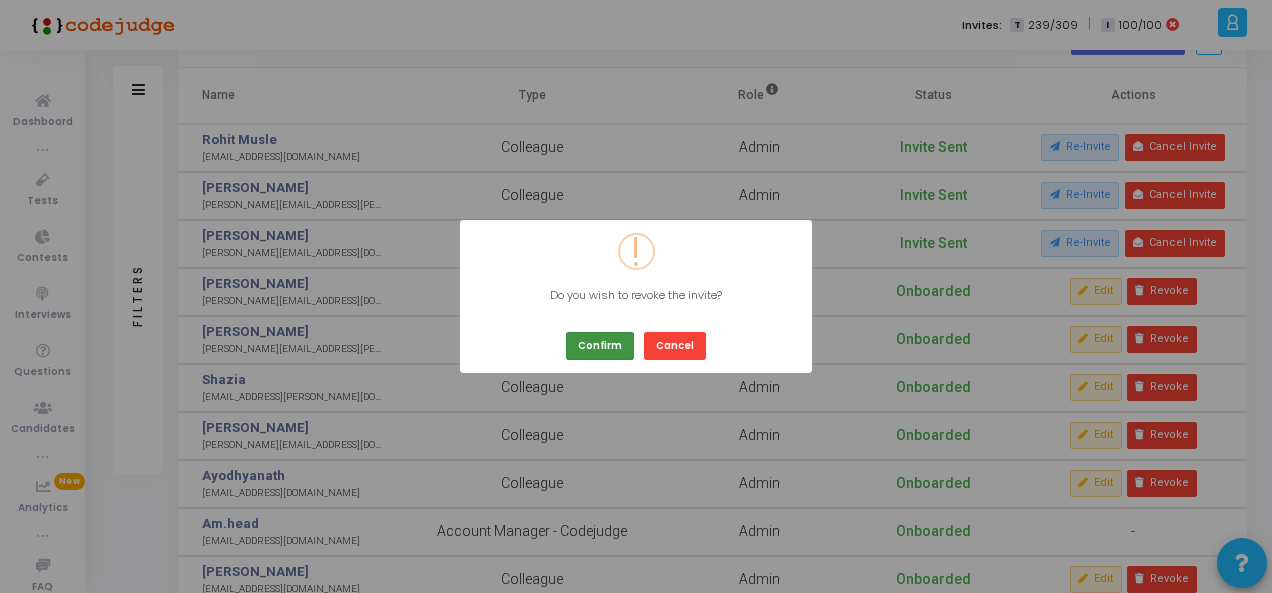 click on "Confirm" at bounding box center (600, 345) 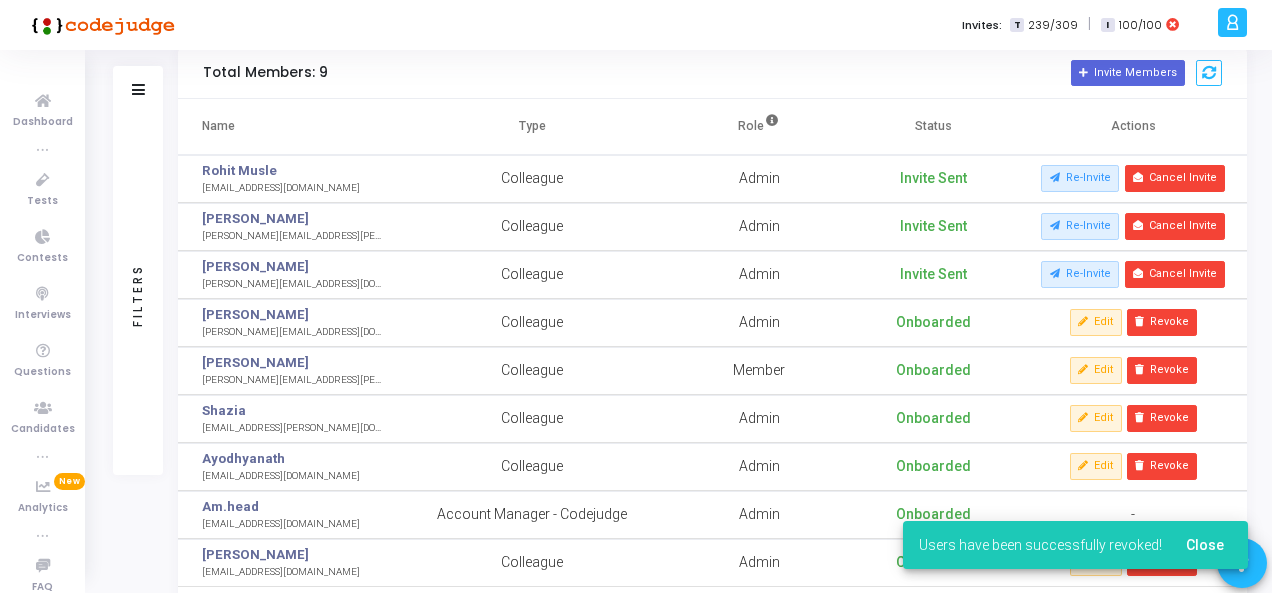 scroll, scrollTop: 182, scrollLeft: 0, axis: vertical 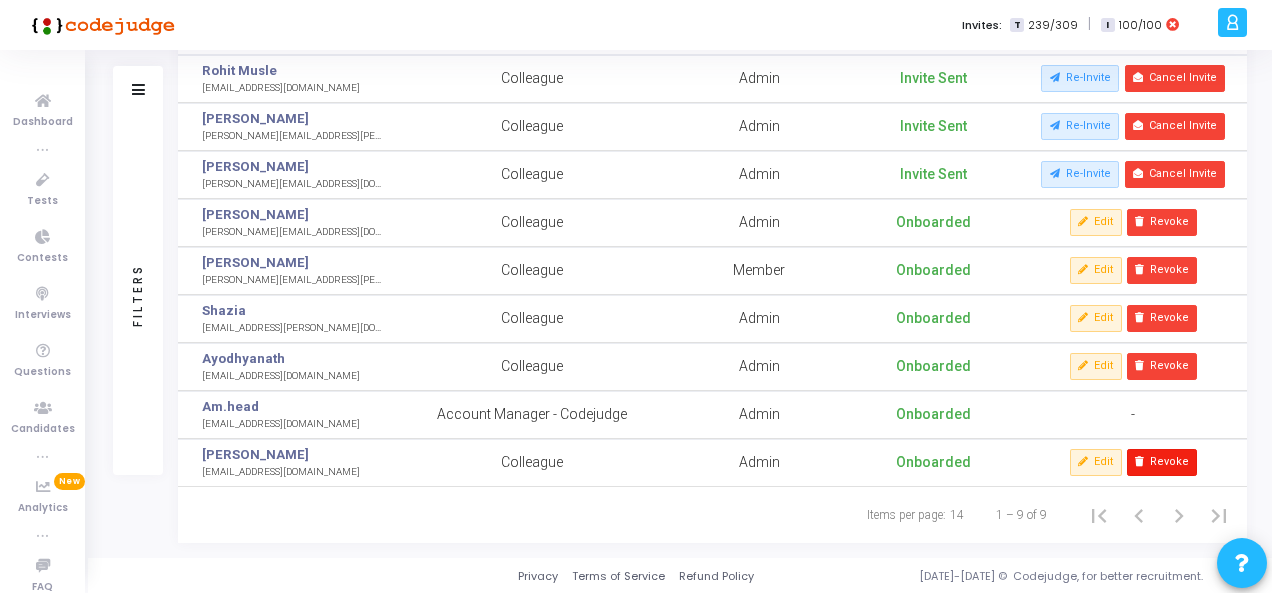click on "Revoke" at bounding box center (1162, 462) 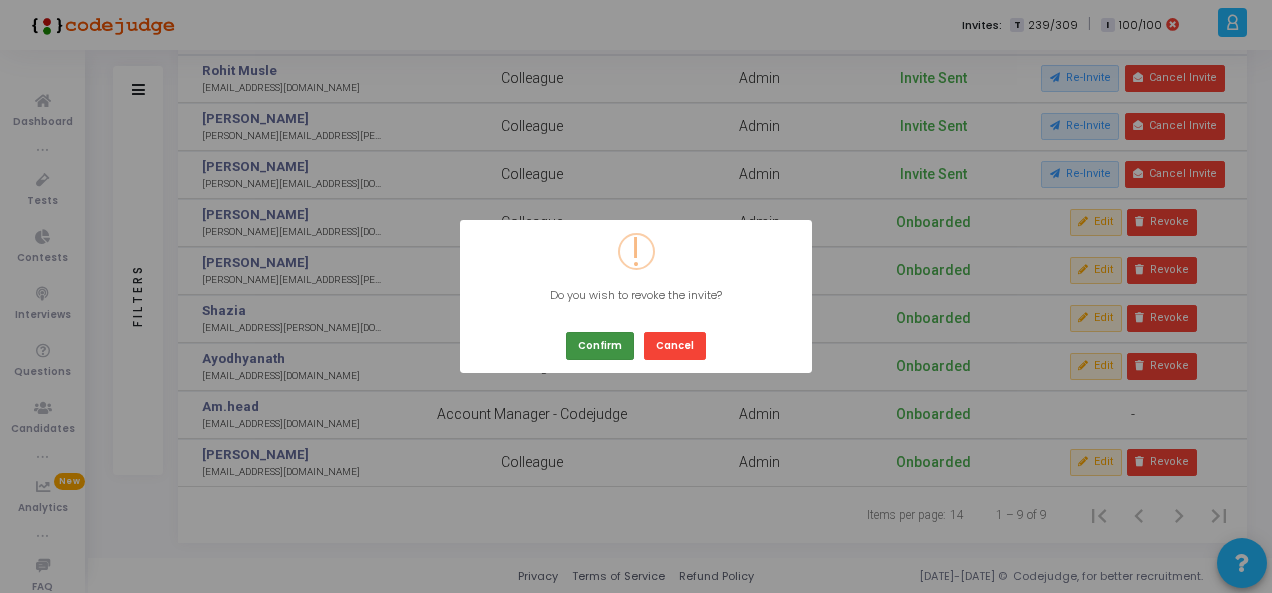 click on "Confirm" at bounding box center (600, 345) 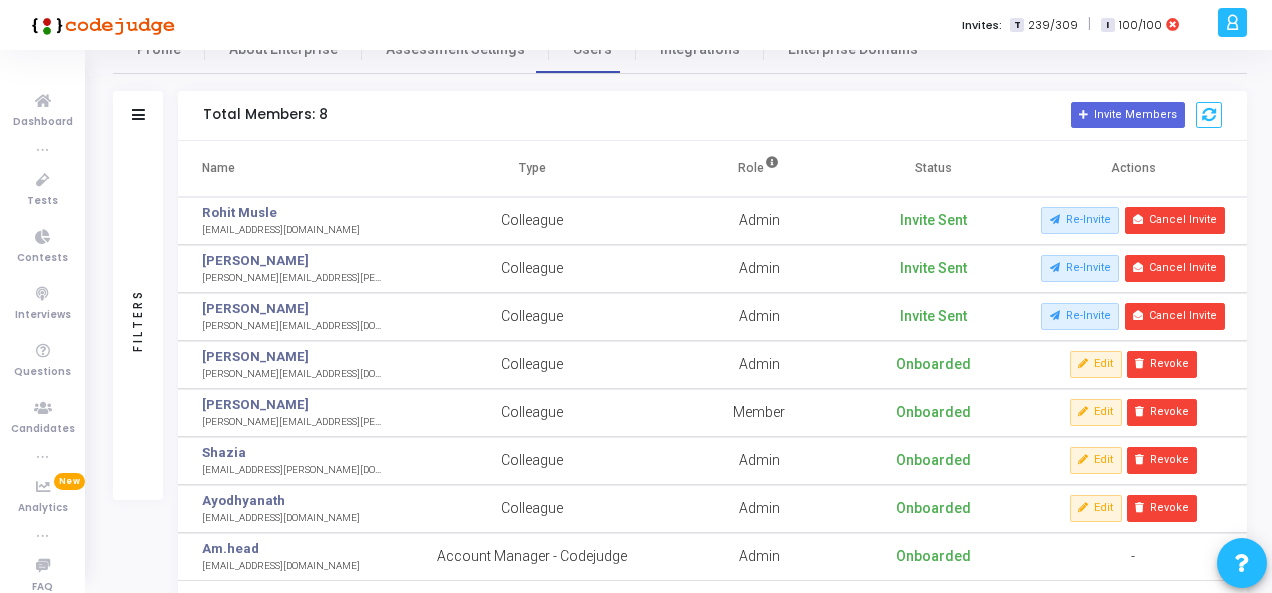scroll, scrollTop: 0, scrollLeft: 0, axis: both 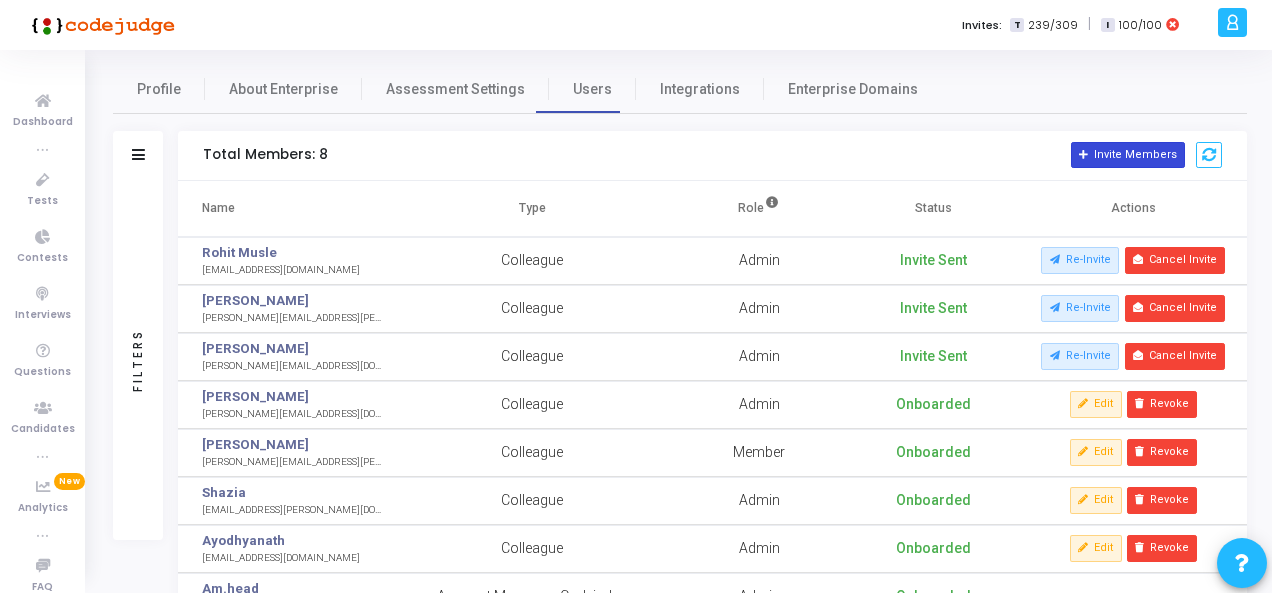 click on "Invite Members" 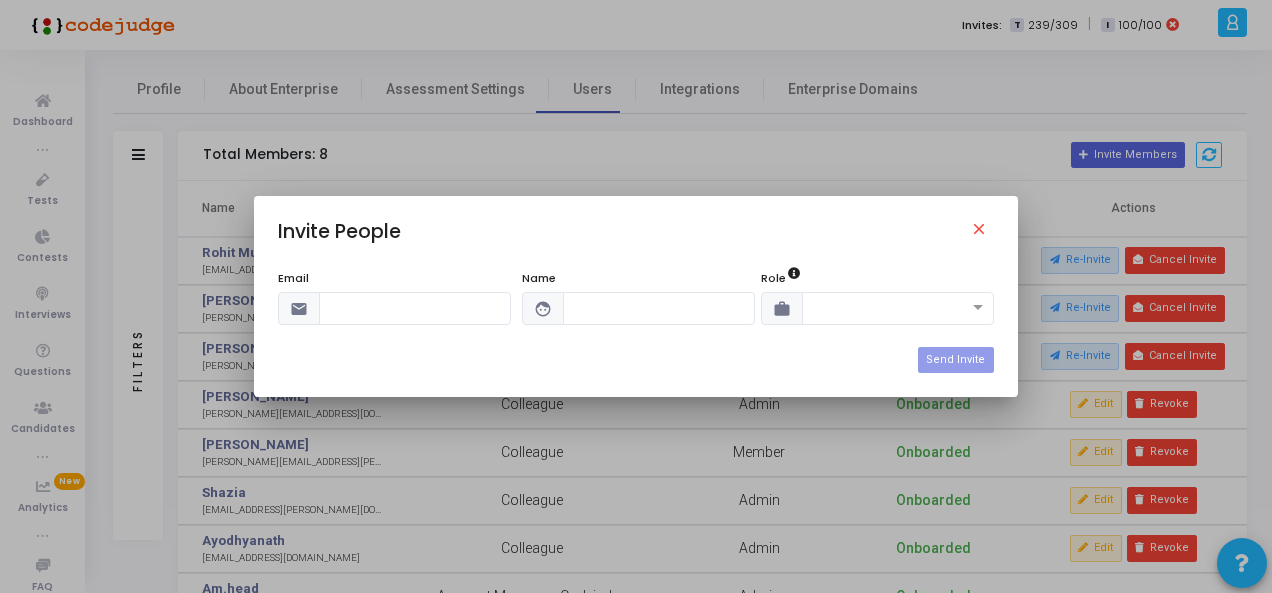 click on "Invite People  close" at bounding box center [635, 234] 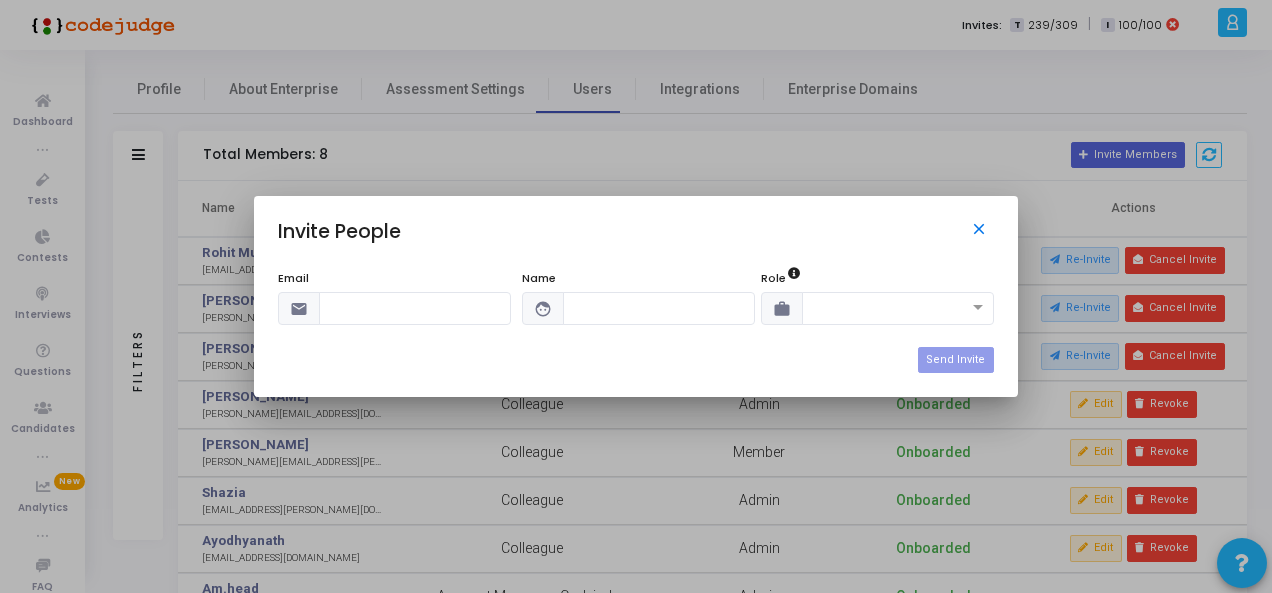 click on "close" at bounding box center (982, 232) 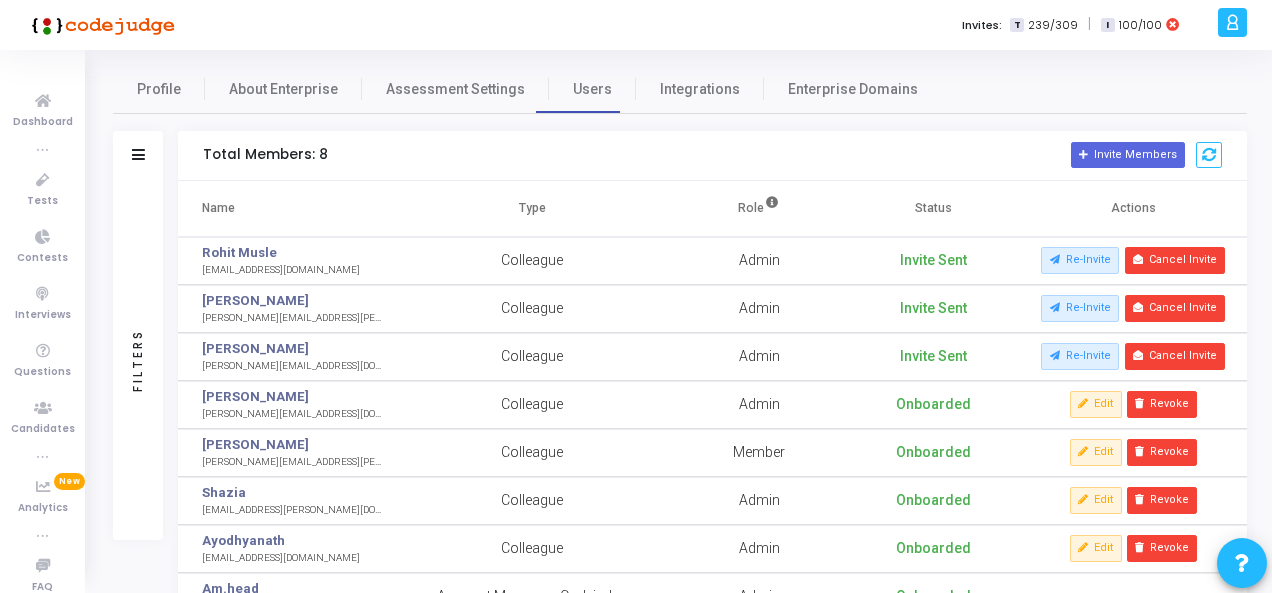 click at bounding box center (100, 25) 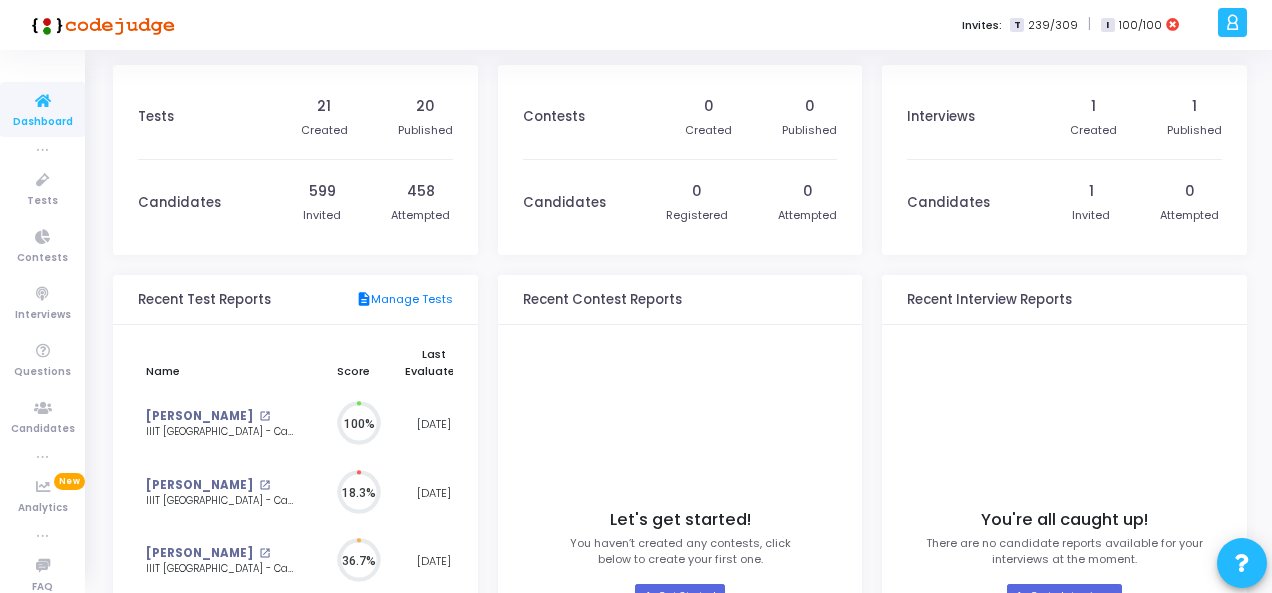 scroll, scrollTop: 9, scrollLeft: 10, axis: both 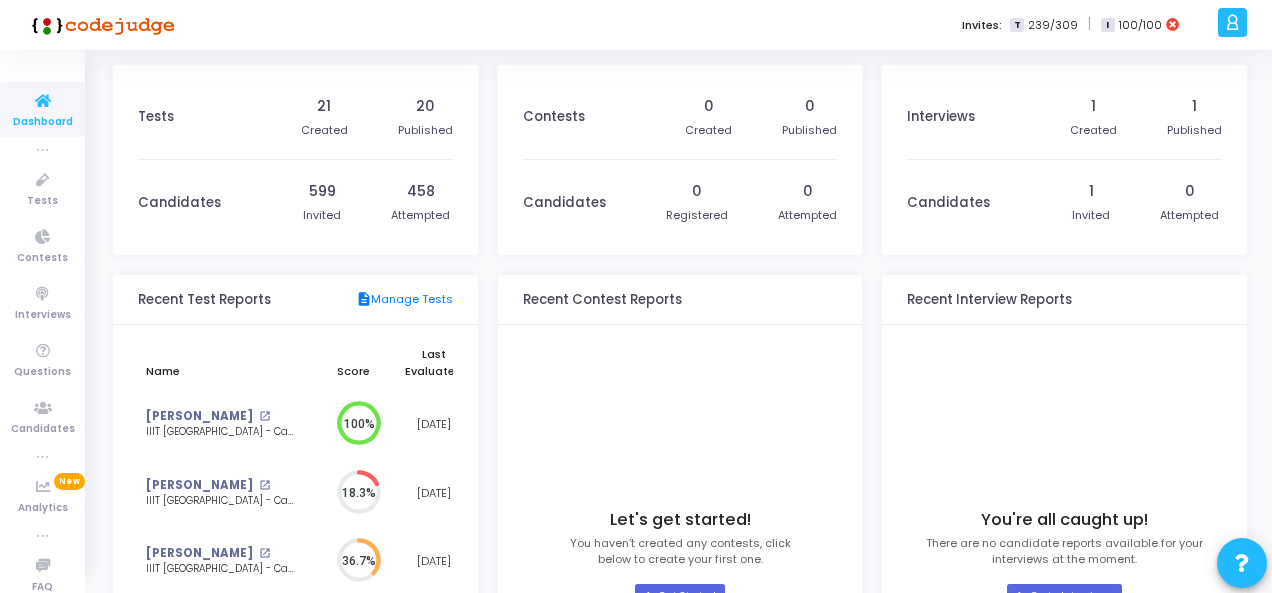 drag, startPoint x: 1082, startPoint y: 26, endPoint x: 1061, endPoint y: 26, distance: 21 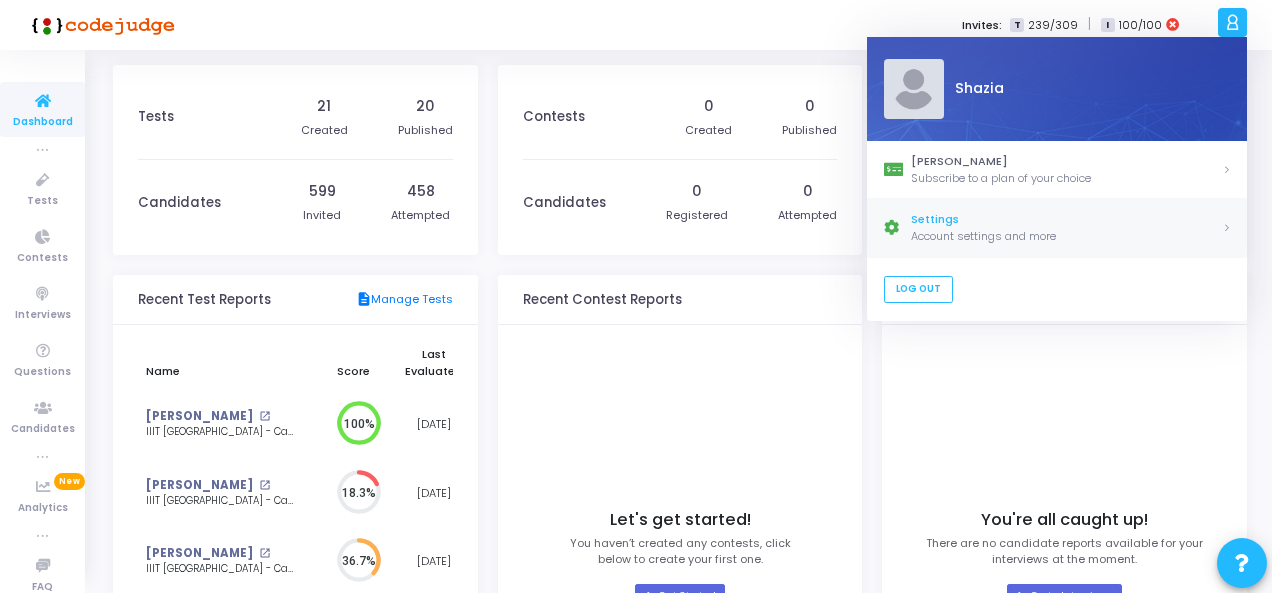 click on "Account settings and more" 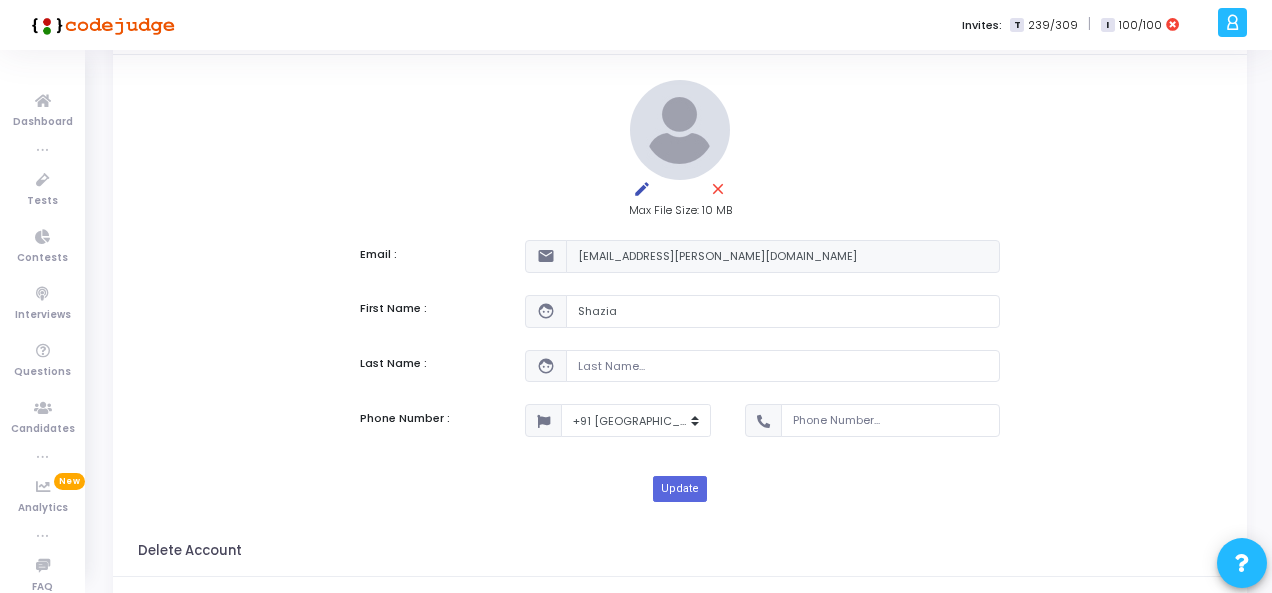 scroll, scrollTop: 0, scrollLeft: 0, axis: both 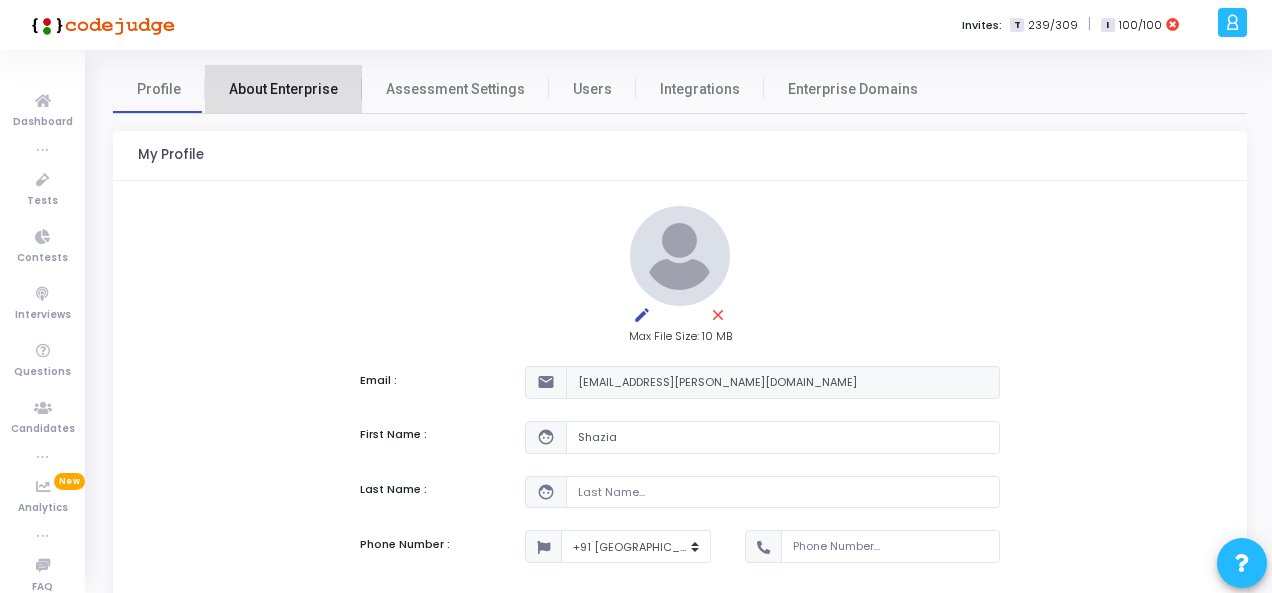 click on "About Enterprise" at bounding box center [283, 89] 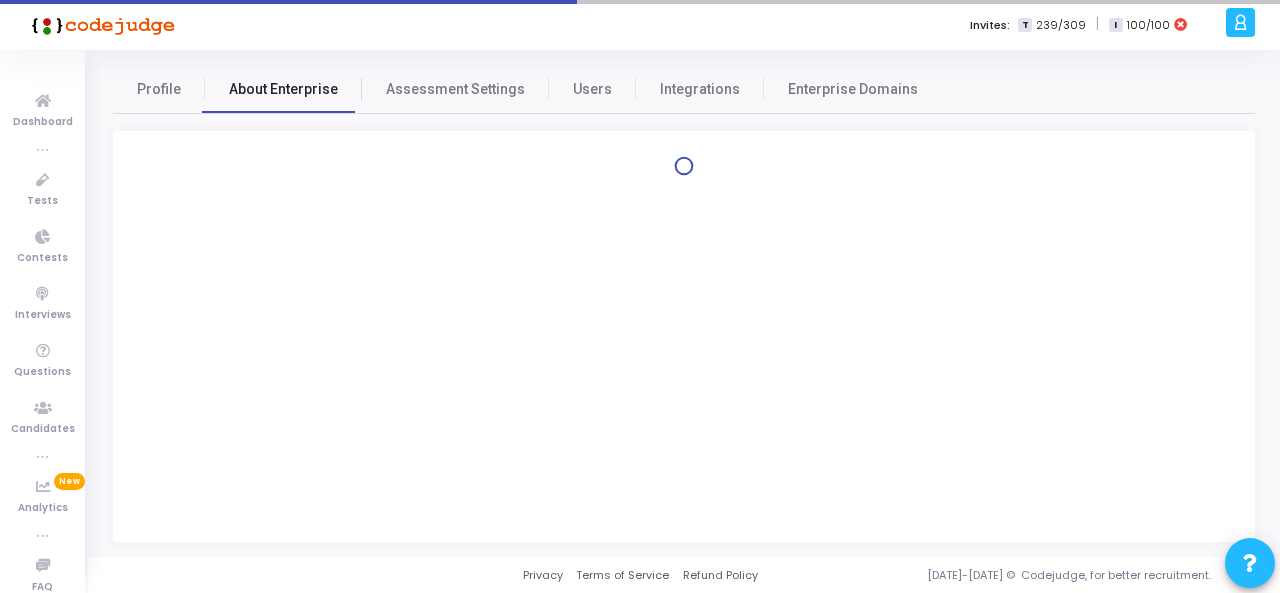 select 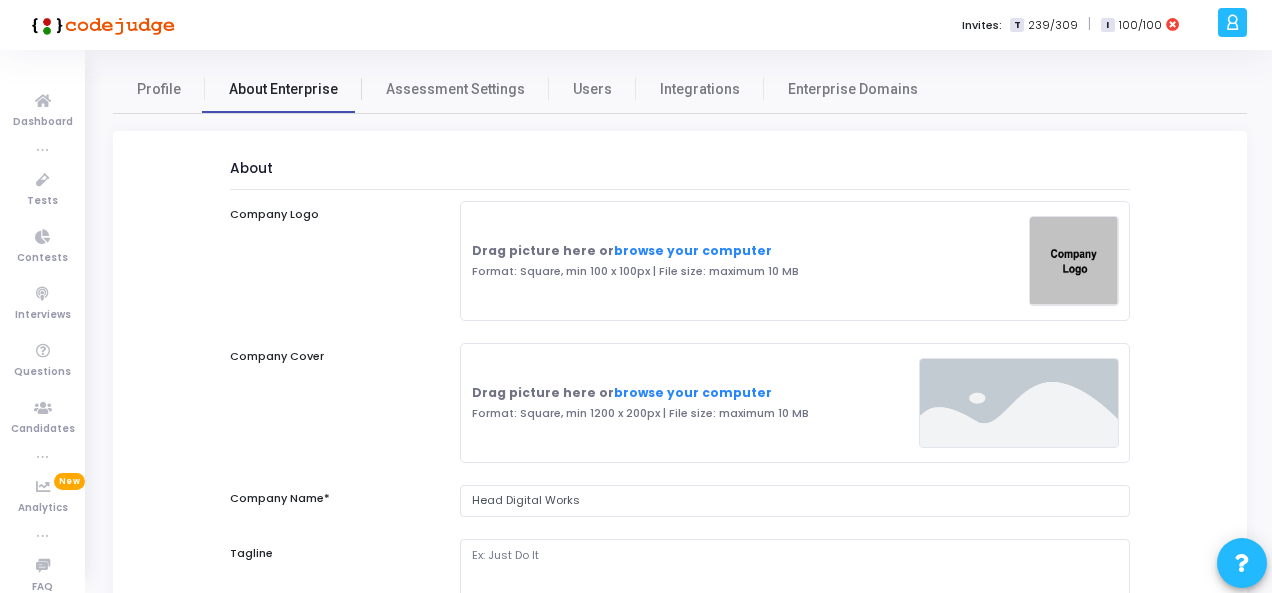 select 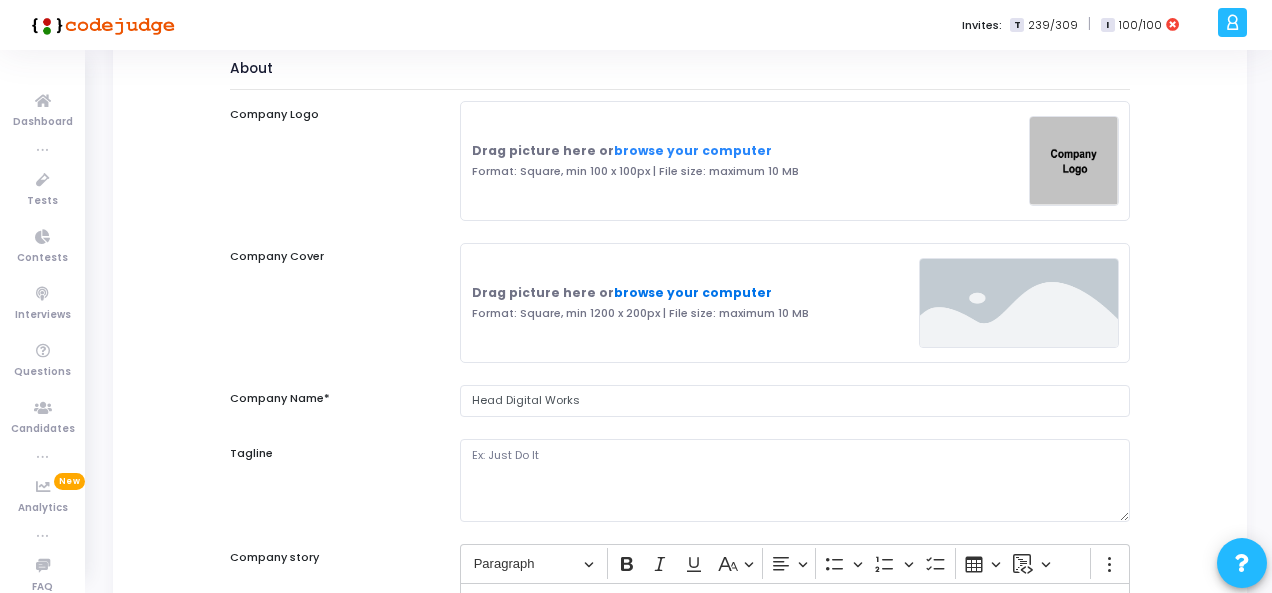 scroll, scrollTop: 0, scrollLeft: 0, axis: both 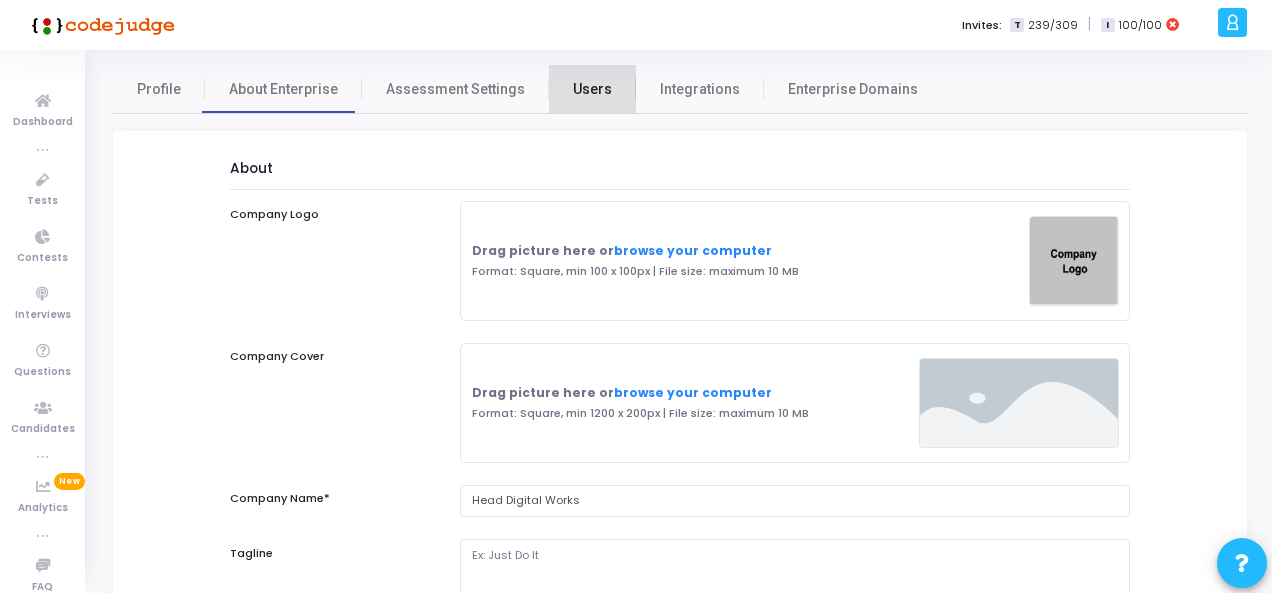 click on "Users" at bounding box center [592, 89] 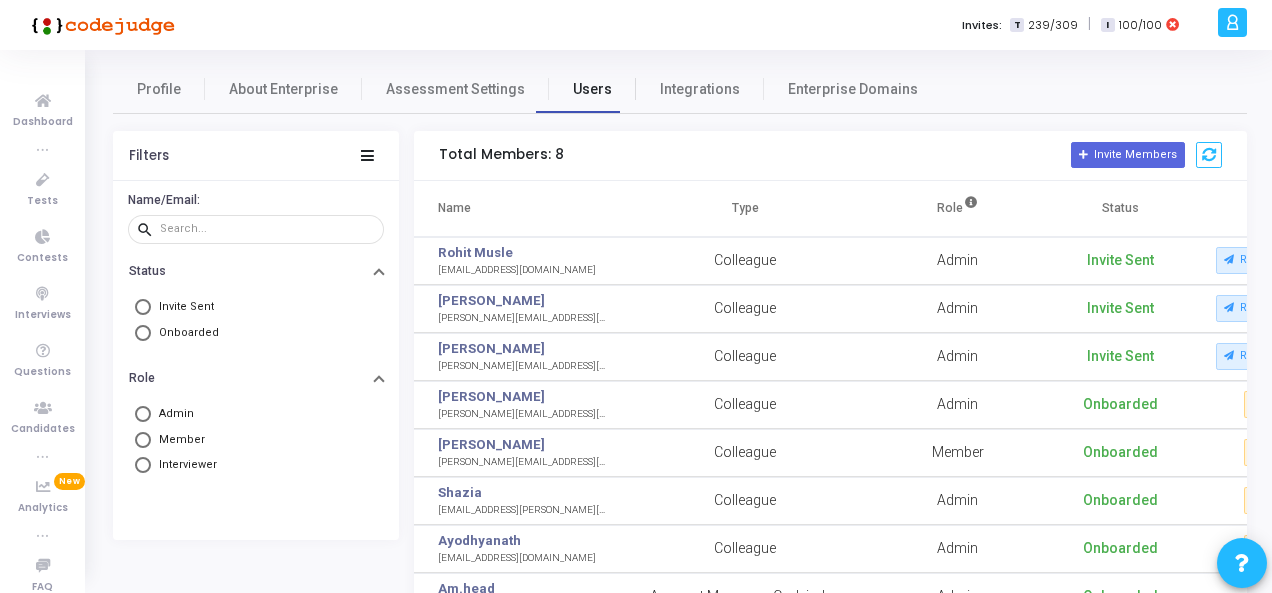 scroll, scrollTop: 16, scrollLeft: 0, axis: vertical 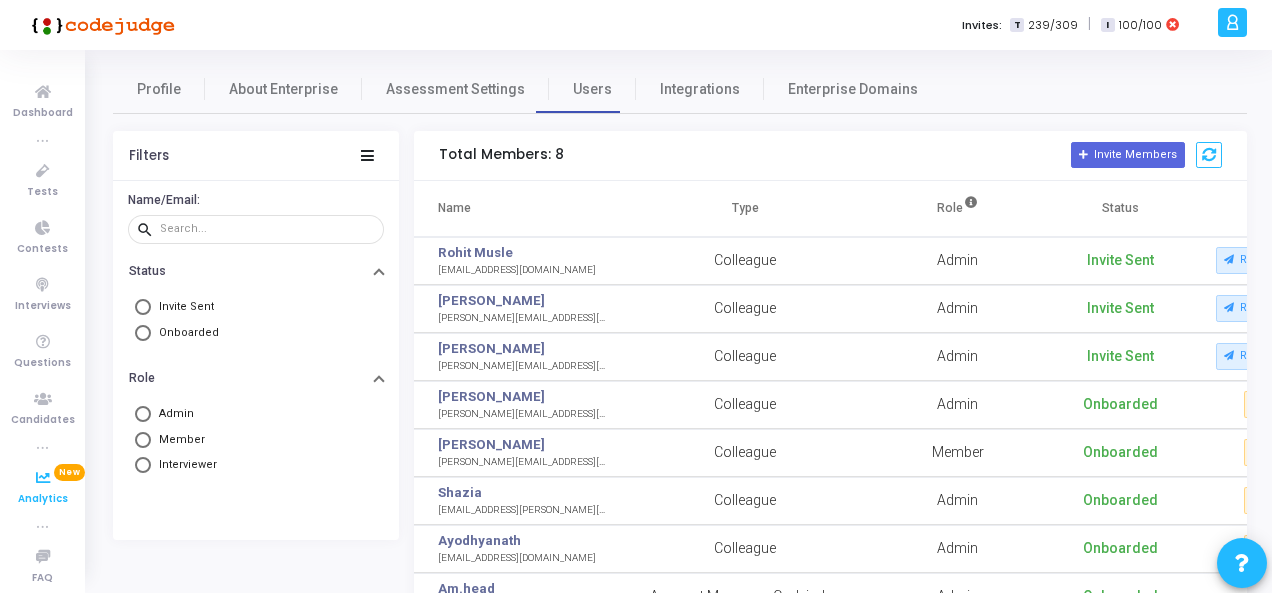 click at bounding box center [43, 478] 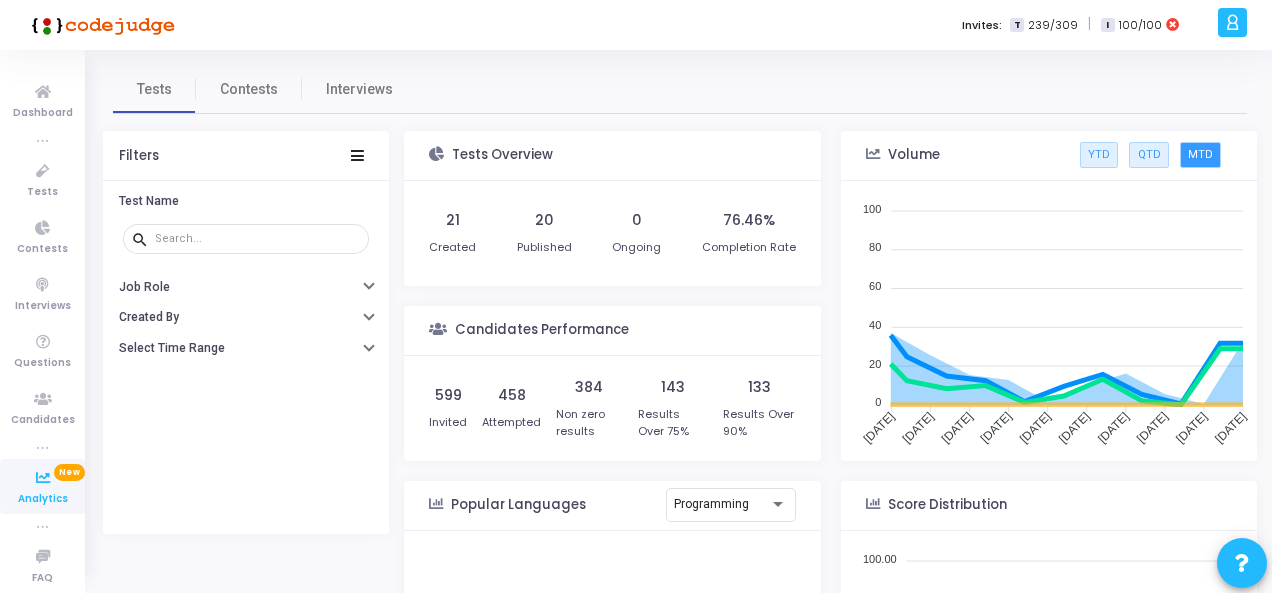 scroll, scrollTop: 9, scrollLeft: 9, axis: both 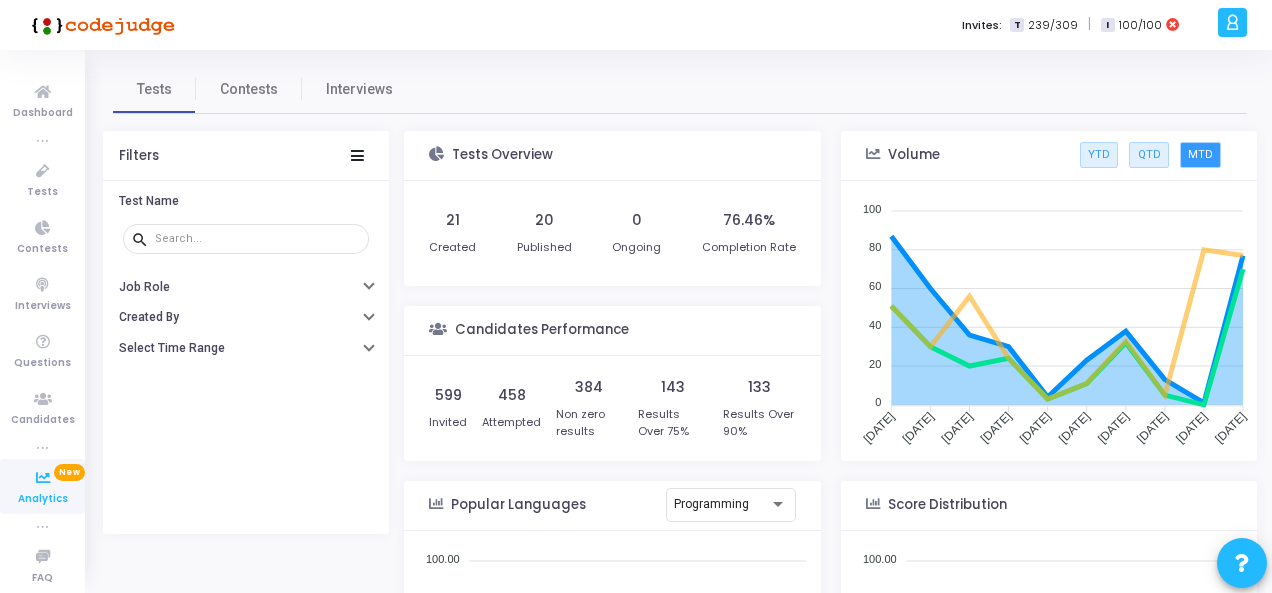 click 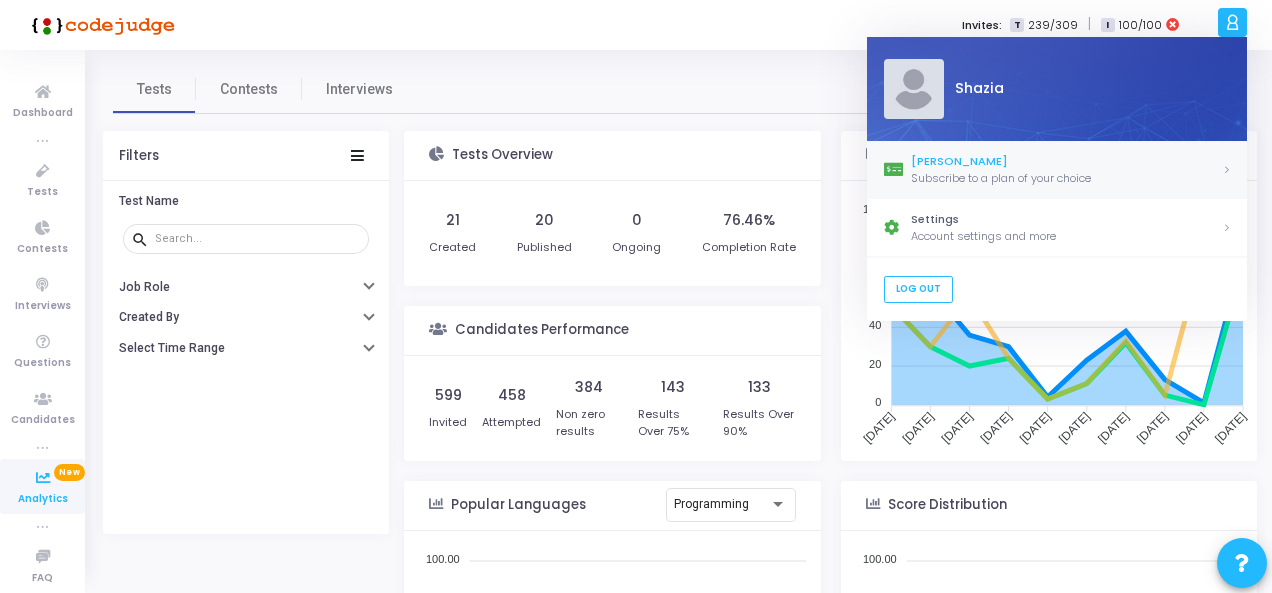click on "Subscribe to a plan of your choice" 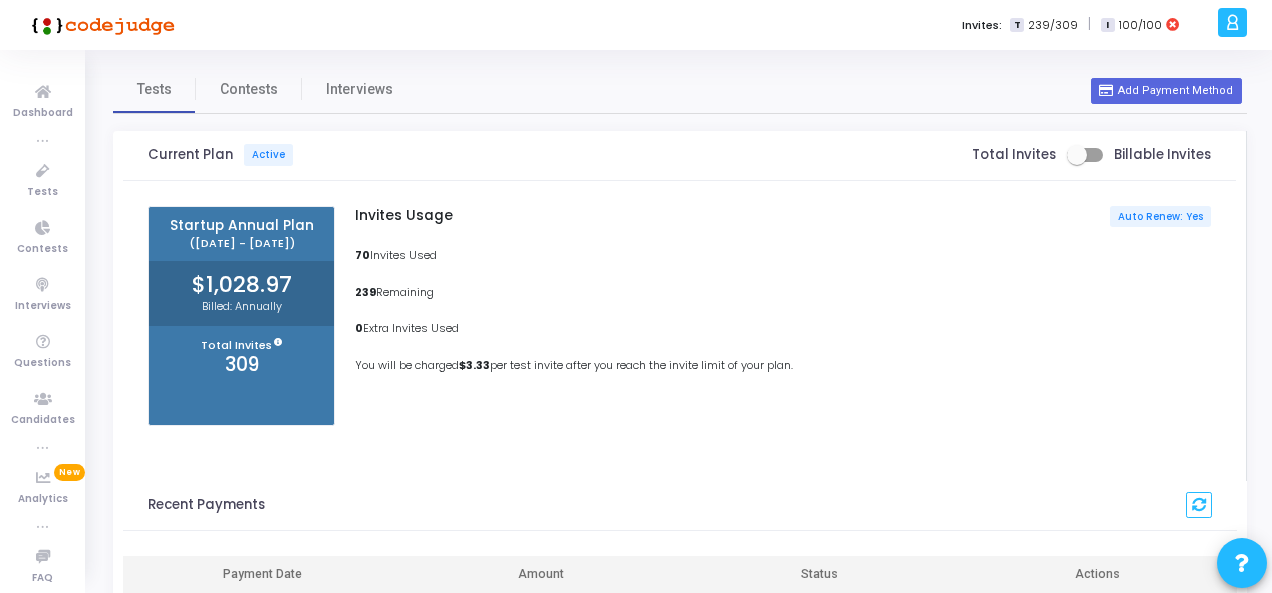 click on "Current Plan   Active" at bounding box center (220, 155) 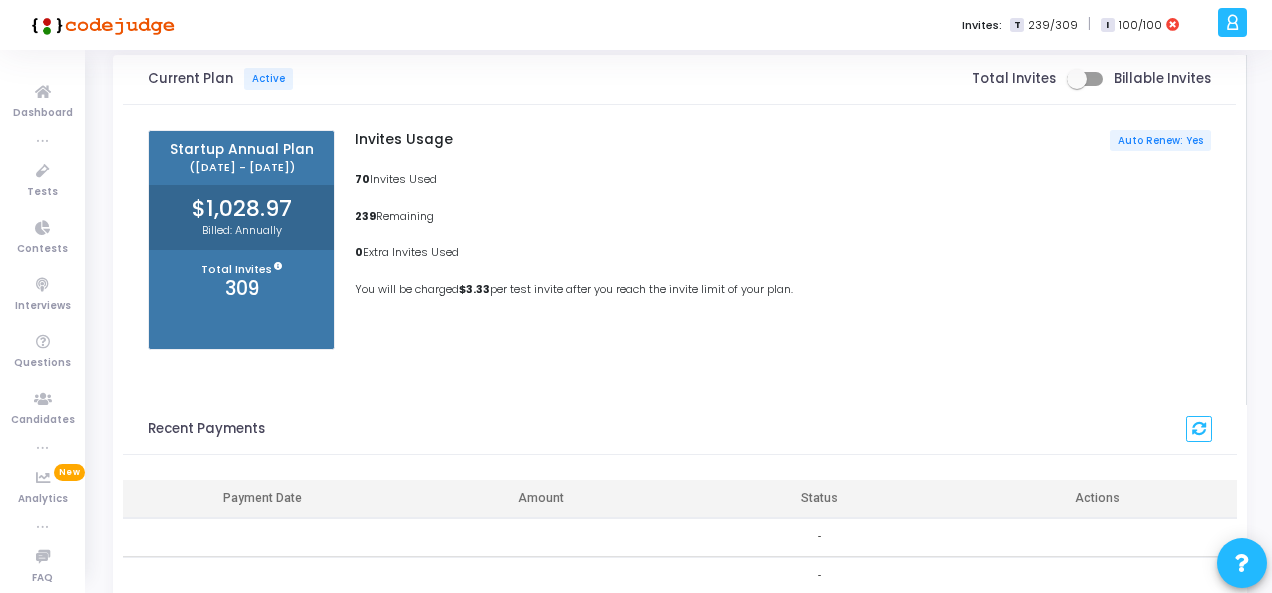 scroll, scrollTop: 0, scrollLeft: 0, axis: both 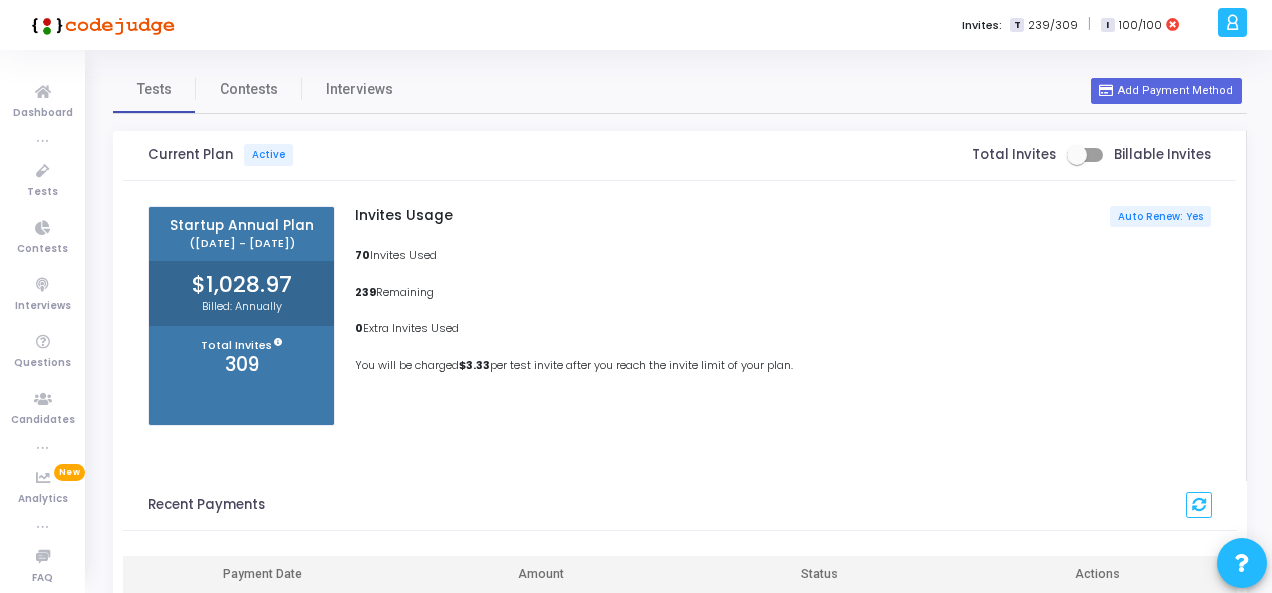 click 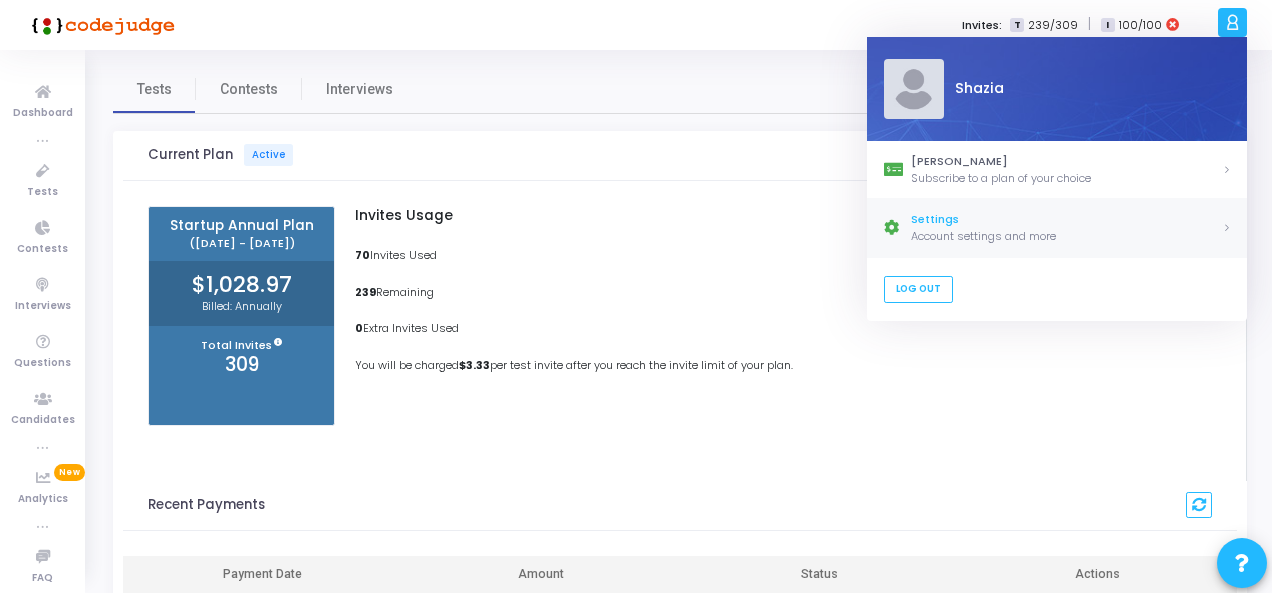 click on "Settings" 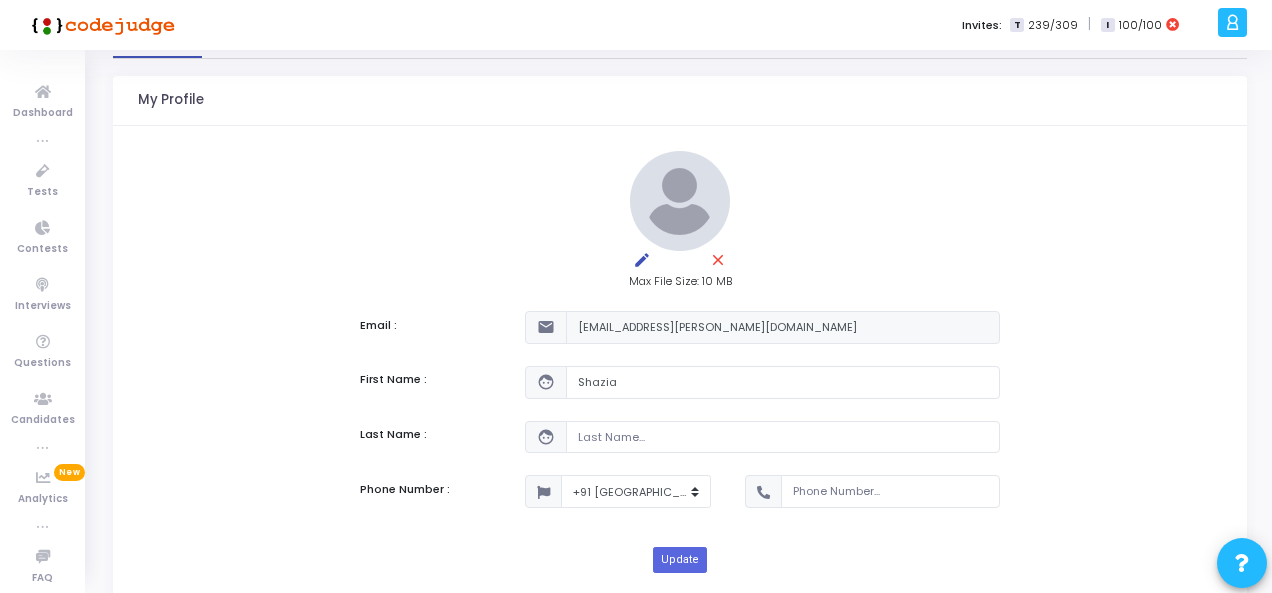 scroll, scrollTop: 0, scrollLeft: 0, axis: both 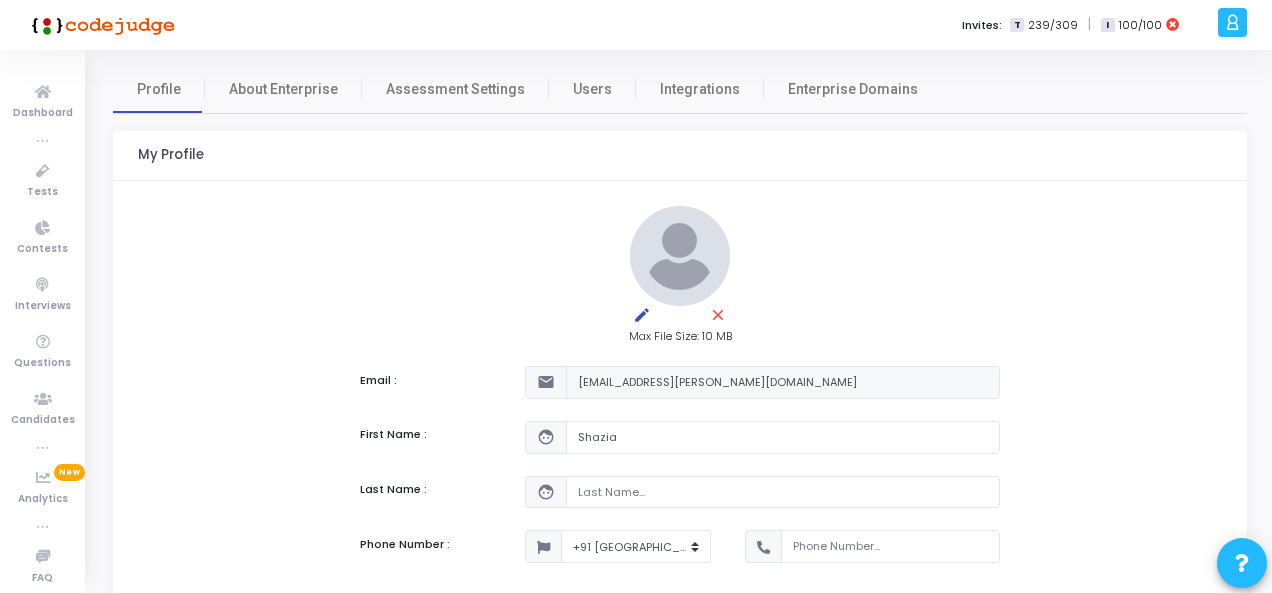 click 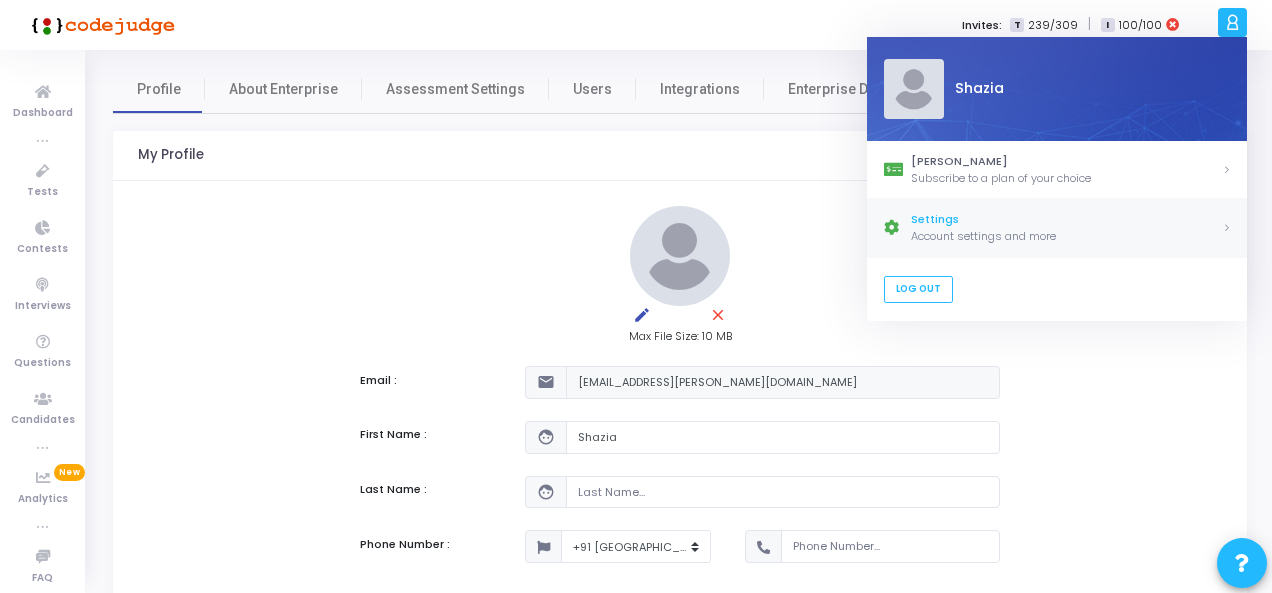 click on "Account settings and more" 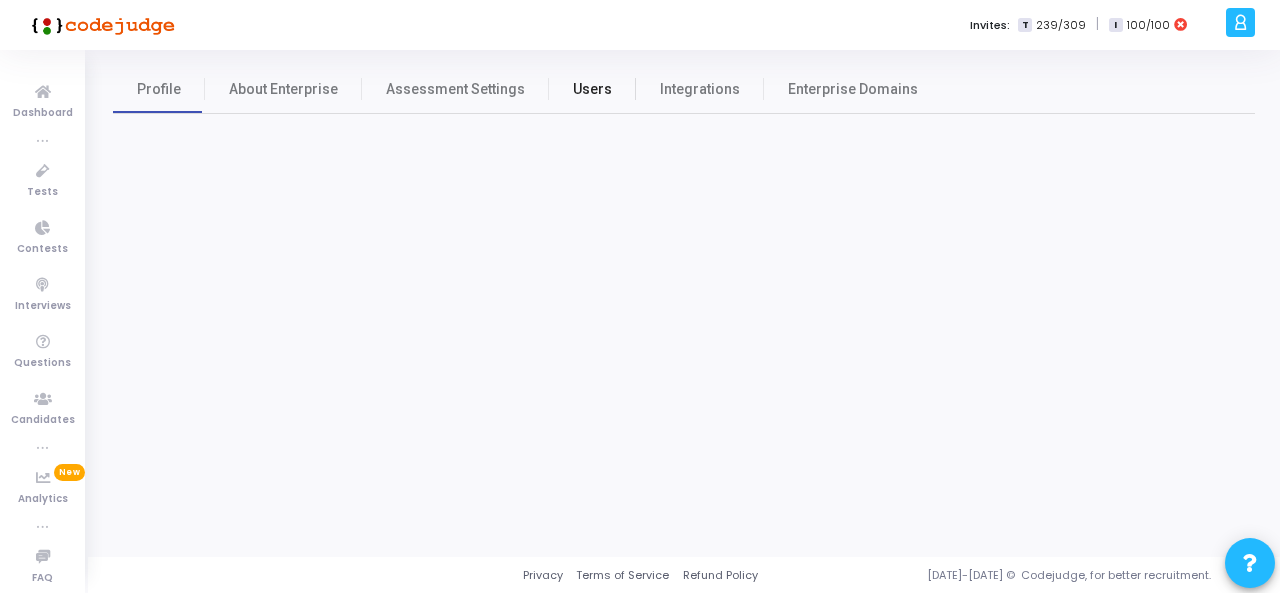 click on "Users" at bounding box center (592, 89) 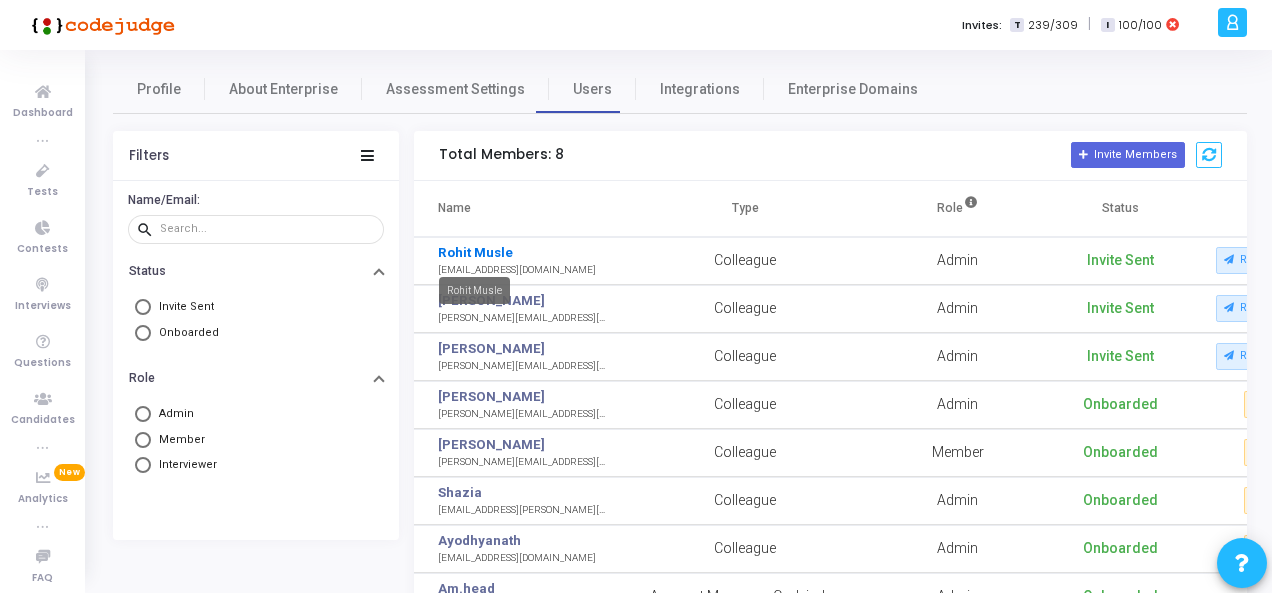 click on "Rohit Musle" at bounding box center [475, 253] 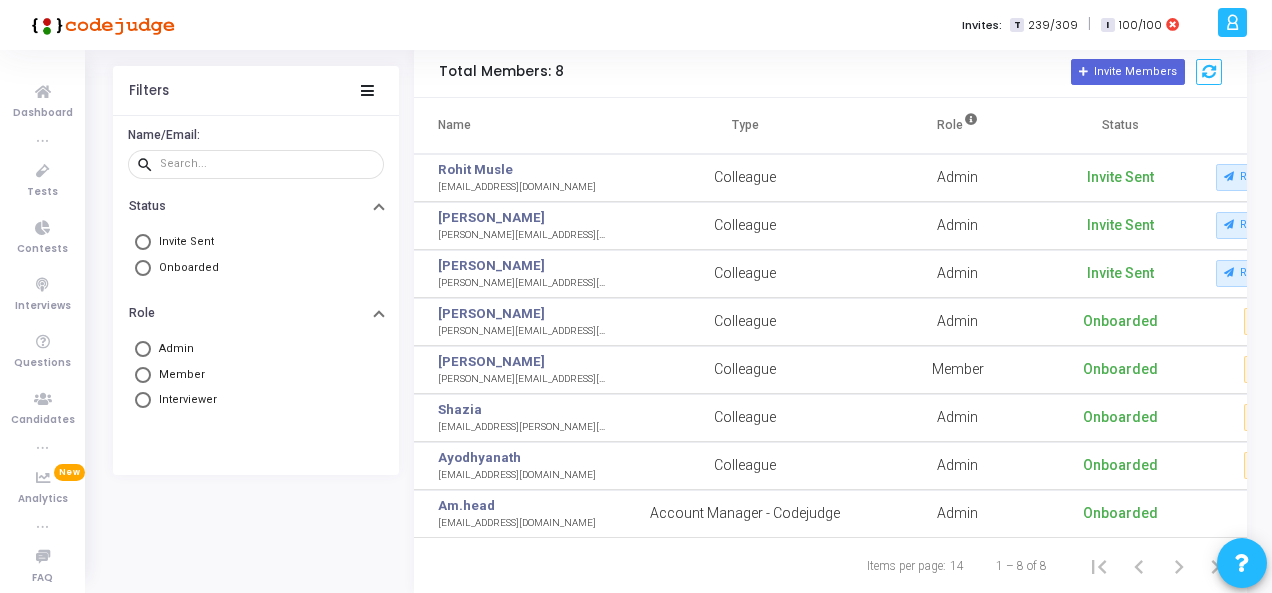 scroll, scrollTop: 142, scrollLeft: 0, axis: vertical 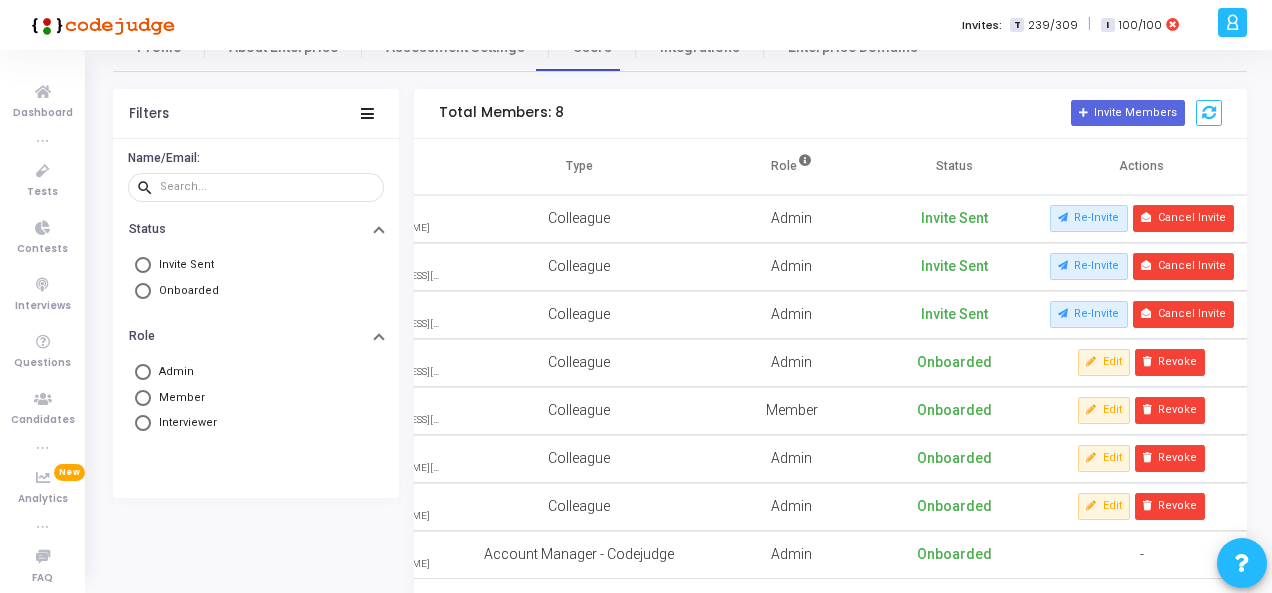 click on "Items per page:  14  1 – 8 of 8" 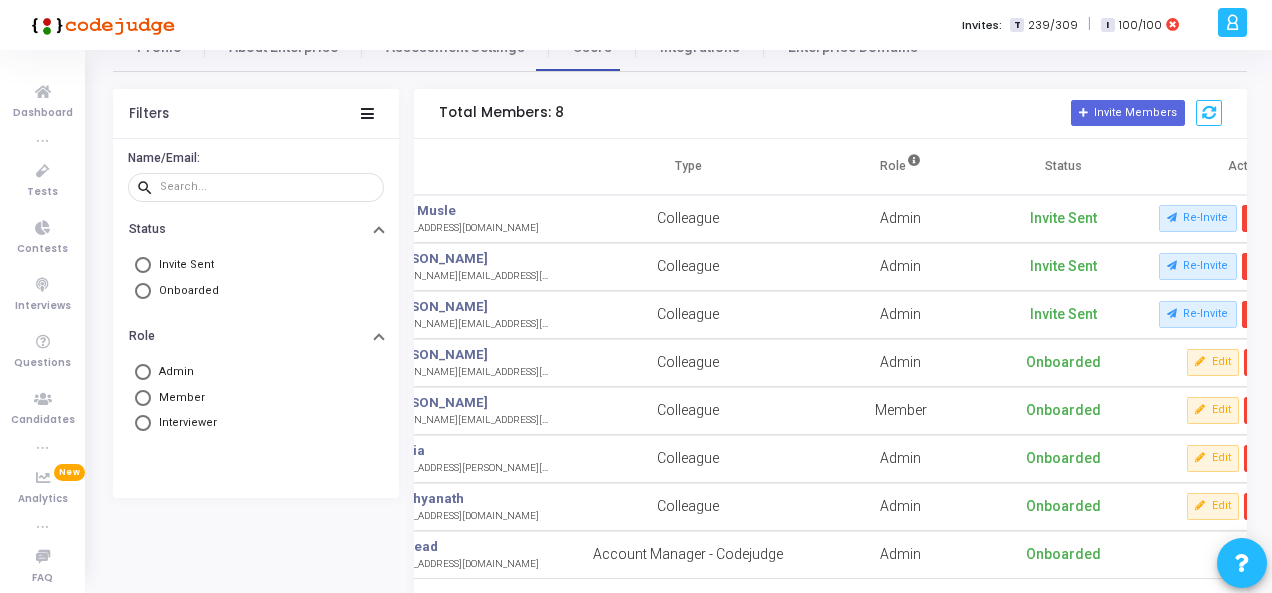 scroll, scrollTop: 0, scrollLeft: 0, axis: both 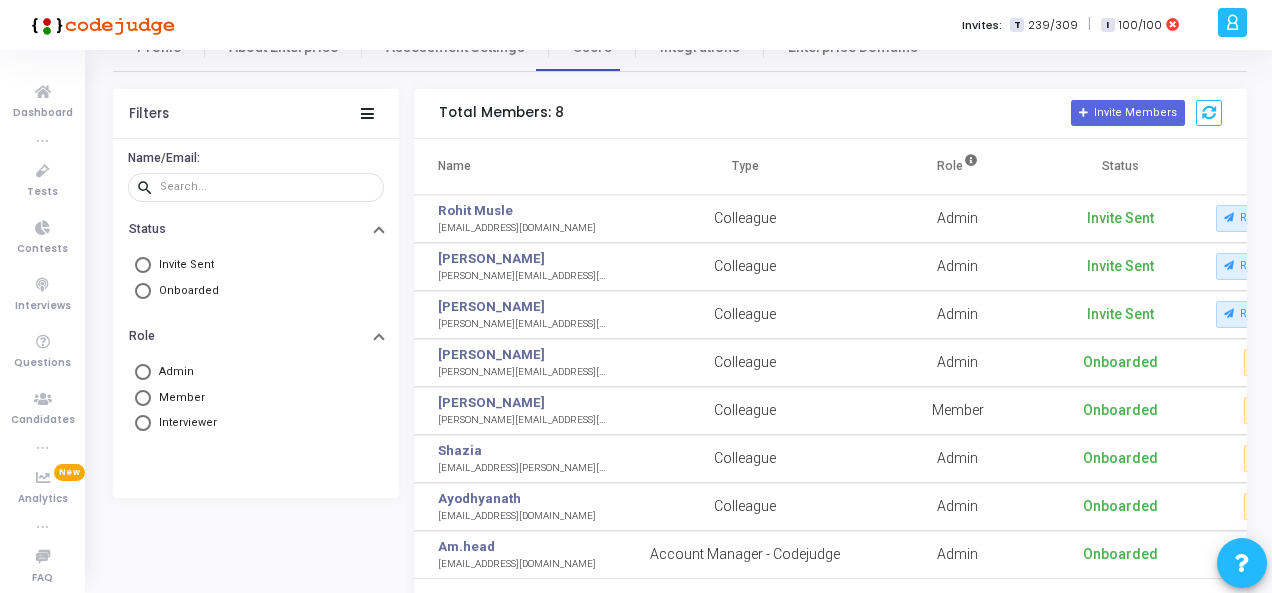 drag, startPoint x: 606, startPoint y: 263, endPoint x: 436, endPoint y: 253, distance: 170.29387 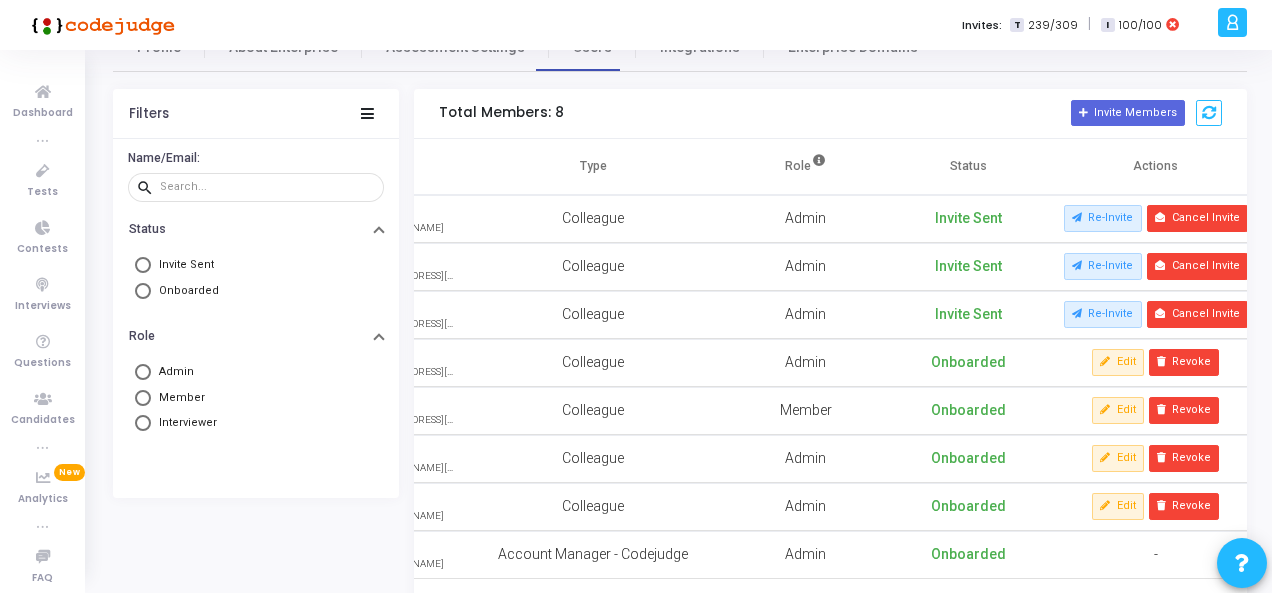 scroll, scrollTop: 0, scrollLeft: 166, axis: horizontal 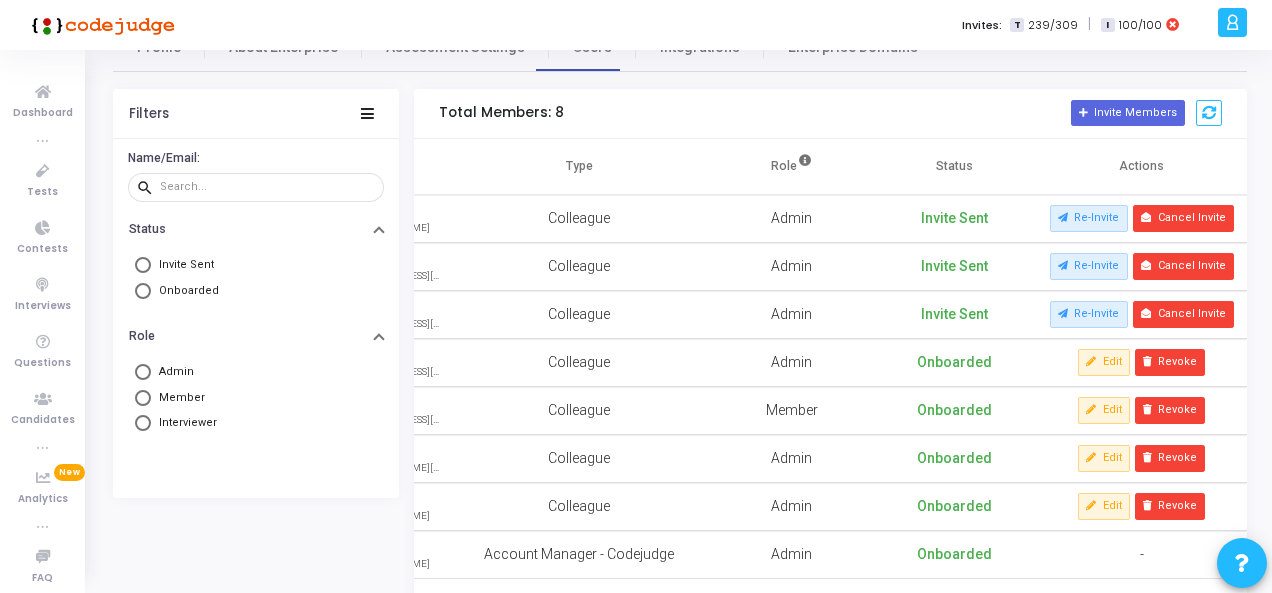 click on "Onboarded" at bounding box center (954, 555) 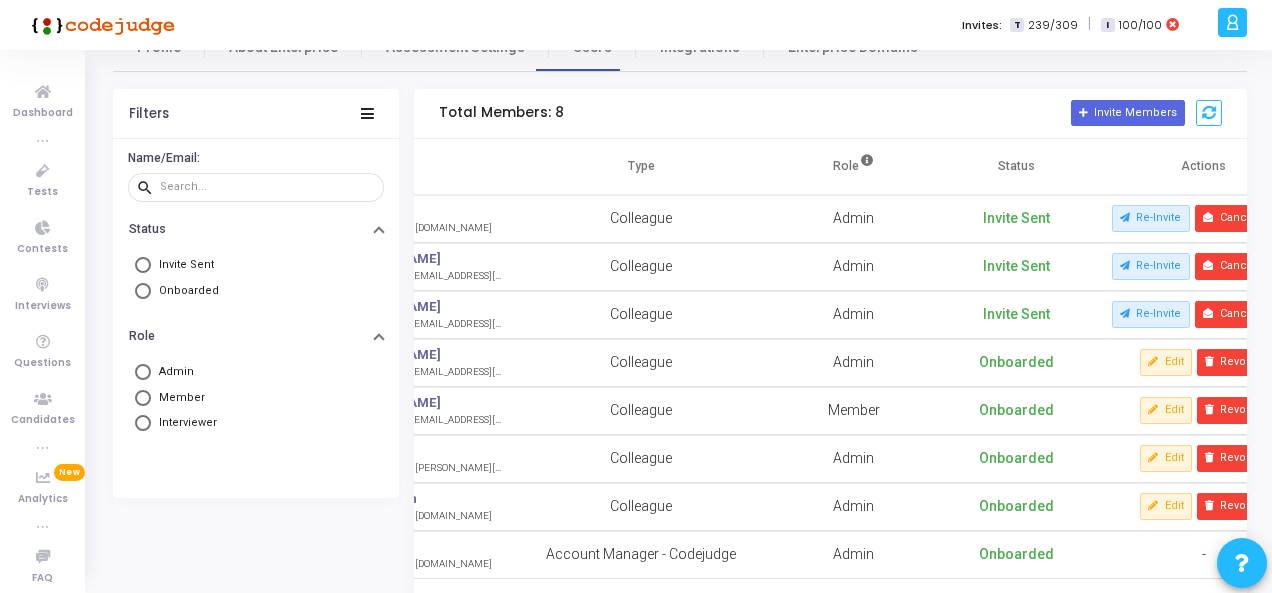 scroll, scrollTop: 0, scrollLeft: 148, axis: horizontal 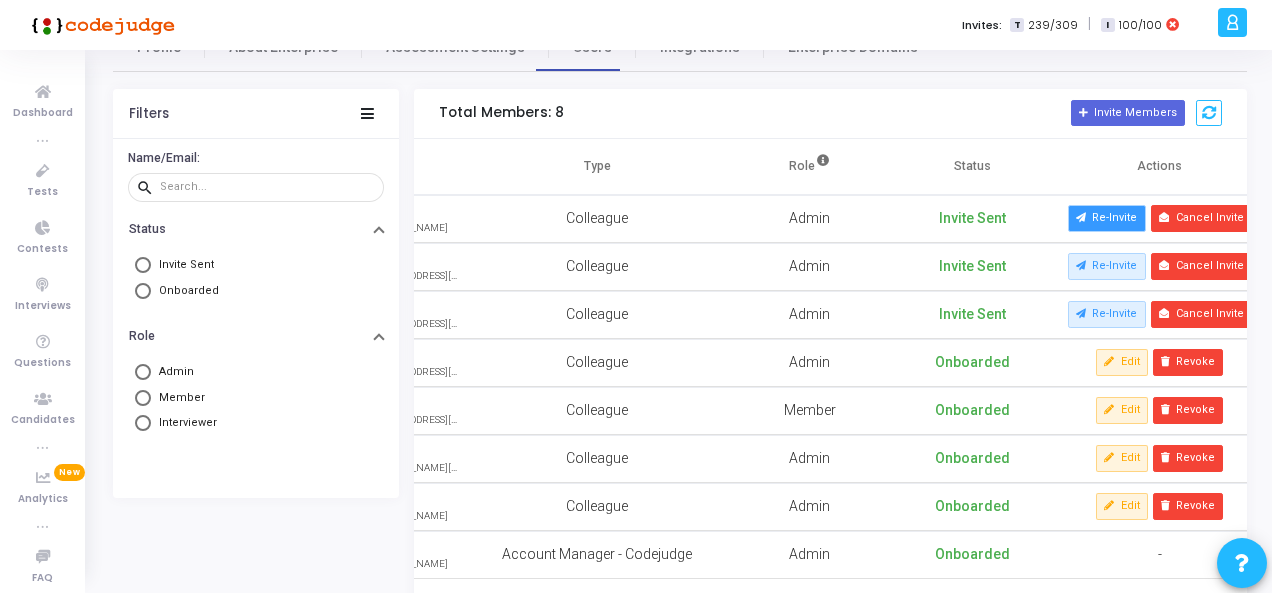 click on "Re-Invite" at bounding box center [1107, 218] 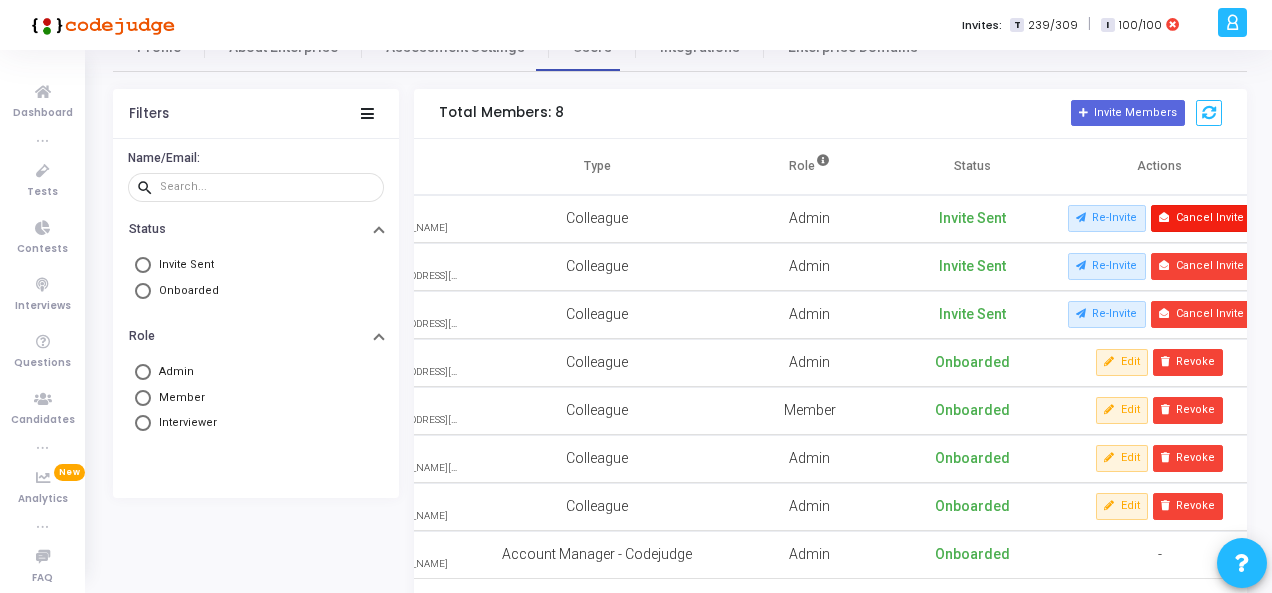 click on "Cancel Invite" at bounding box center [1201, 218] 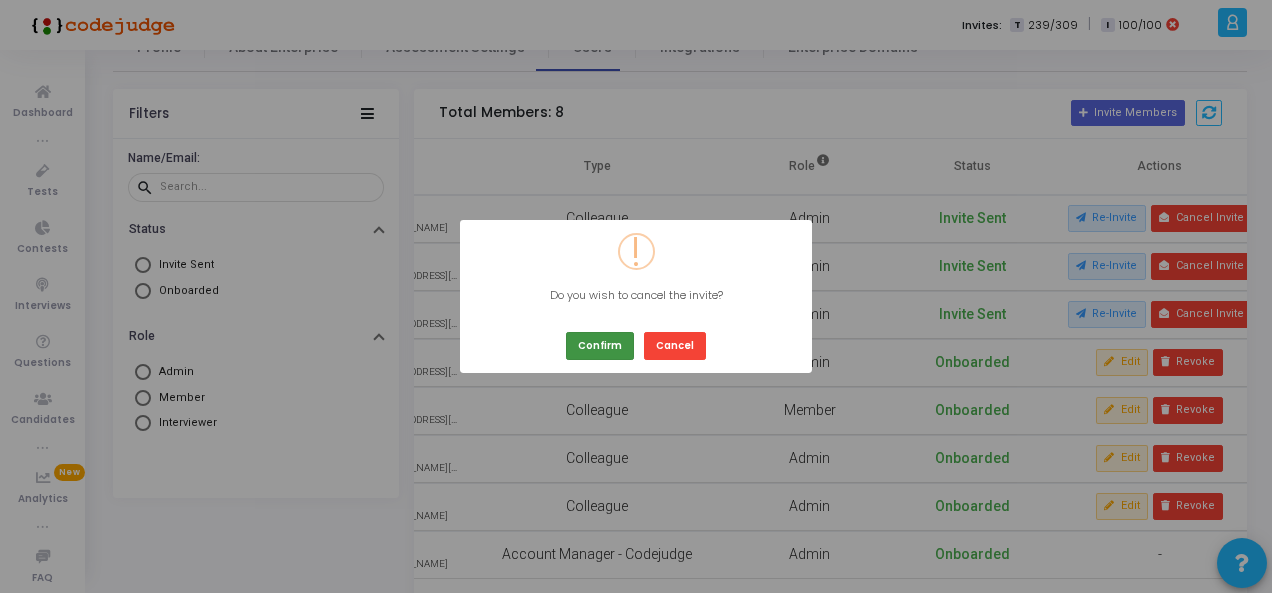 click on "Confirm" at bounding box center (600, 345) 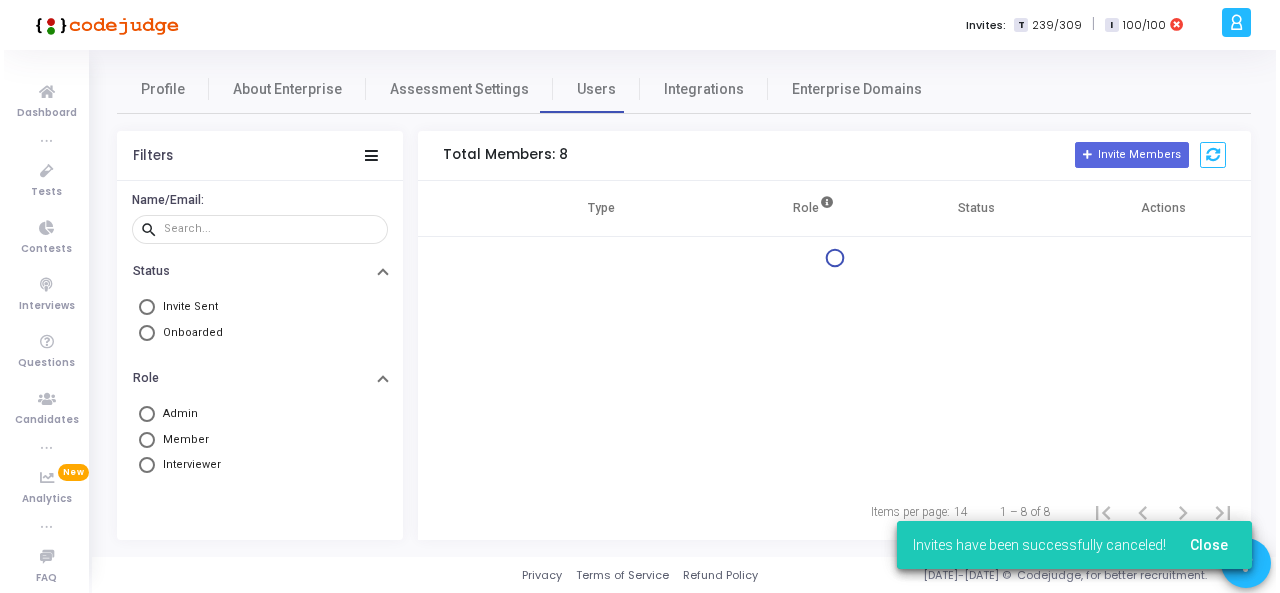 scroll, scrollTop: 0, scrollLeft: 0, axis: both 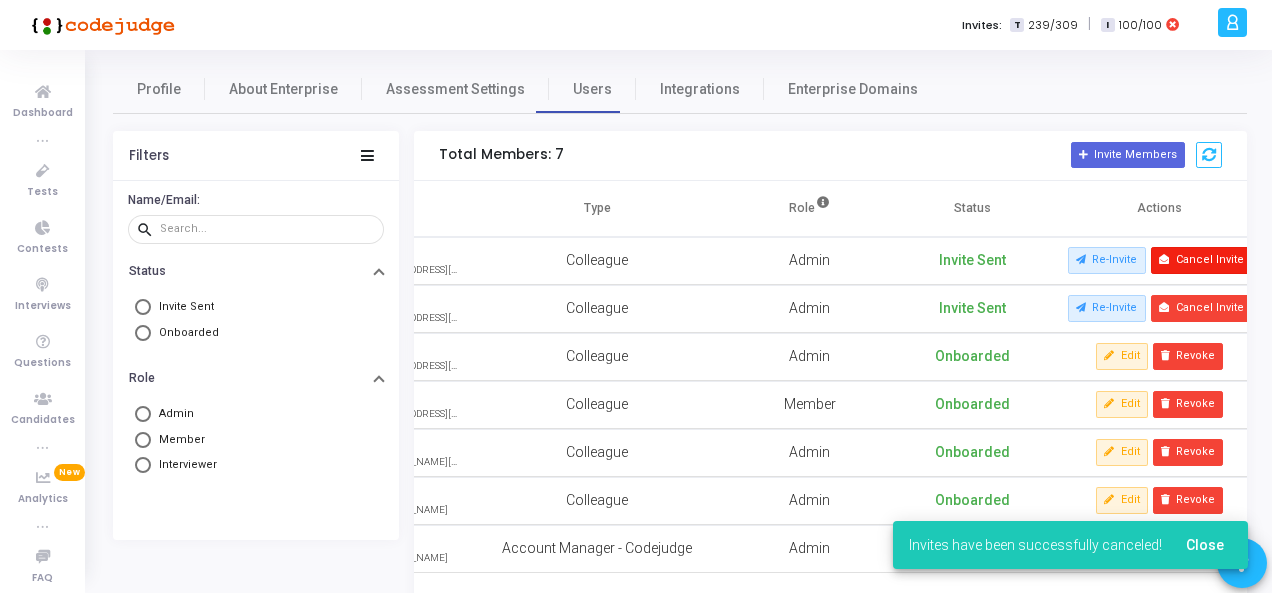 click on "Cancel Invite" at bounding box center [1201, 260] 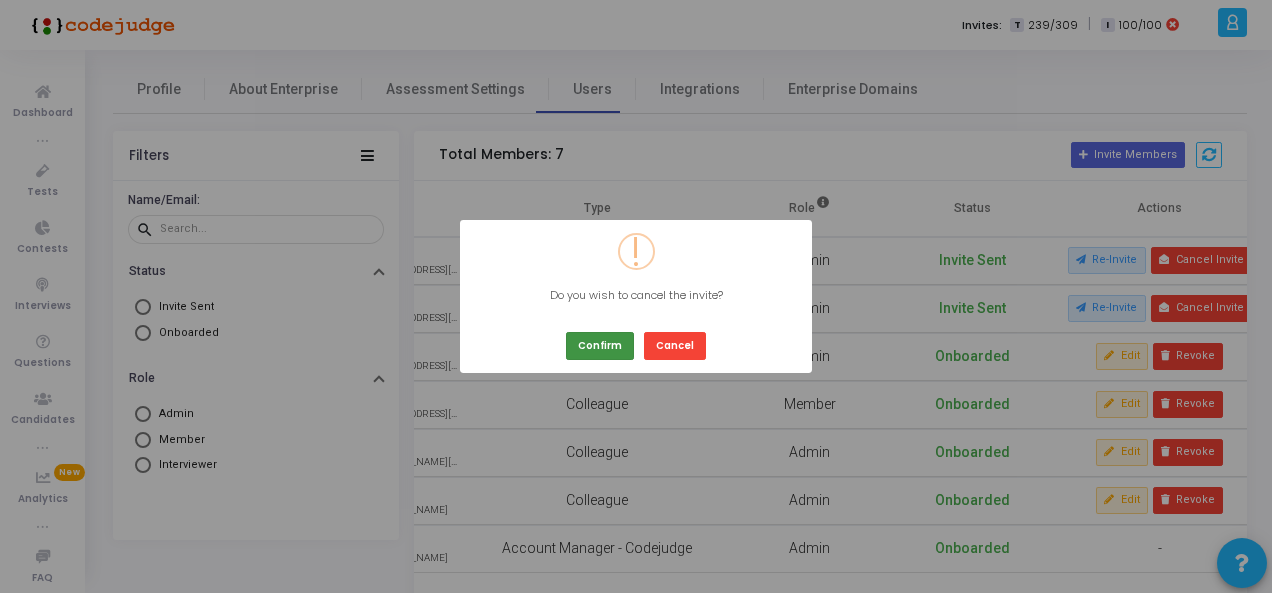 click on "Confirm" at bounding box center [600, 345] 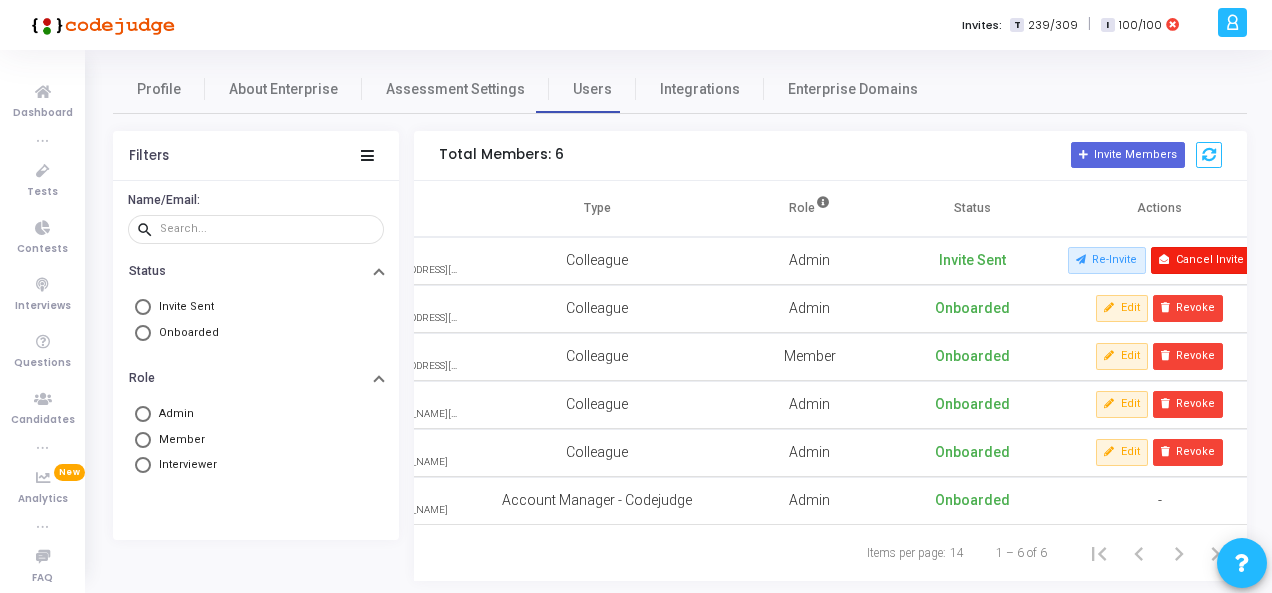 click on "Cancel Invite" at bounding box center (1201, 260) 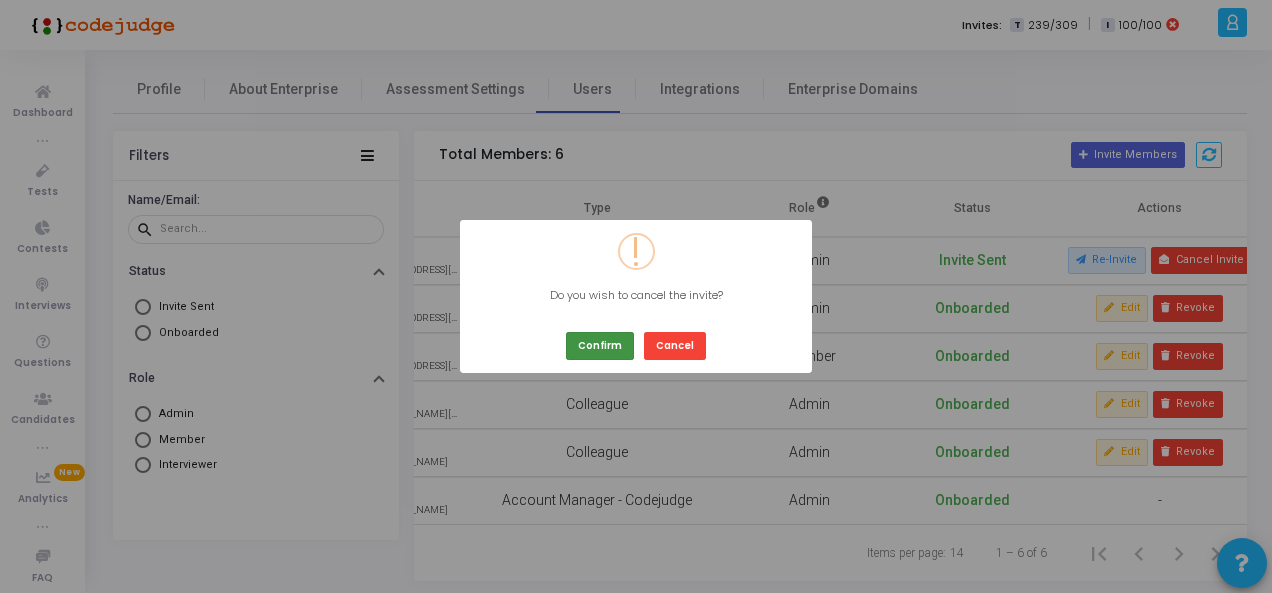 click on "Confirm" at bounding box center (600, 345) 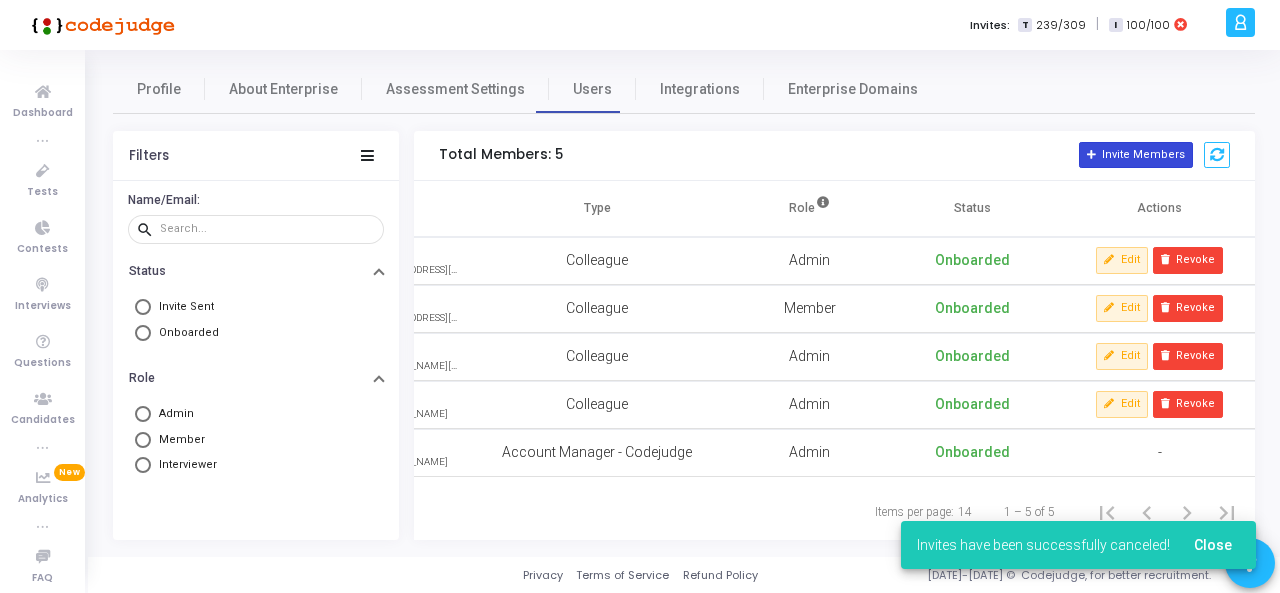 click on "Invite Members" 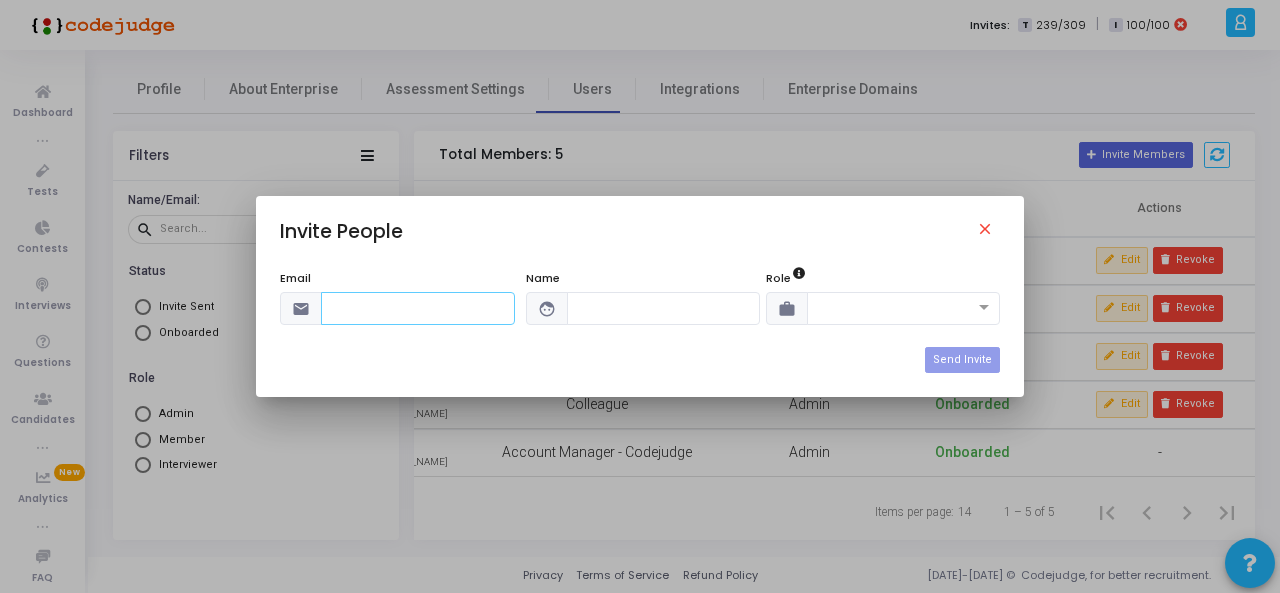 click at bounding box center [418, 308] 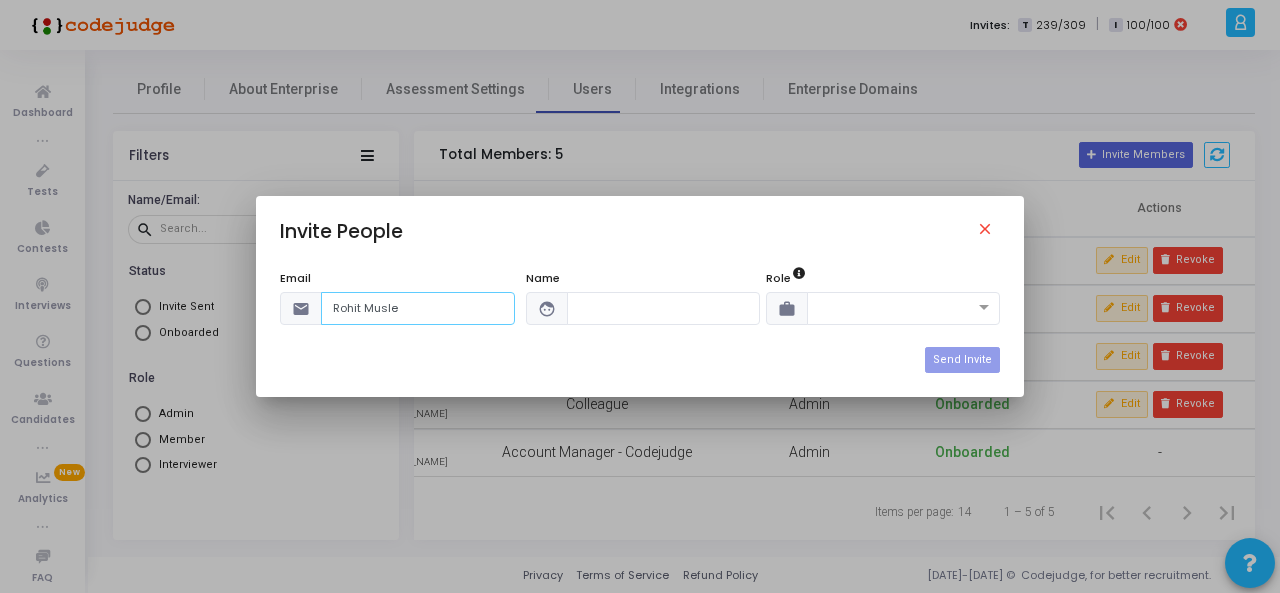 click on "Rohit Musle" at bounding box center [418, 308] 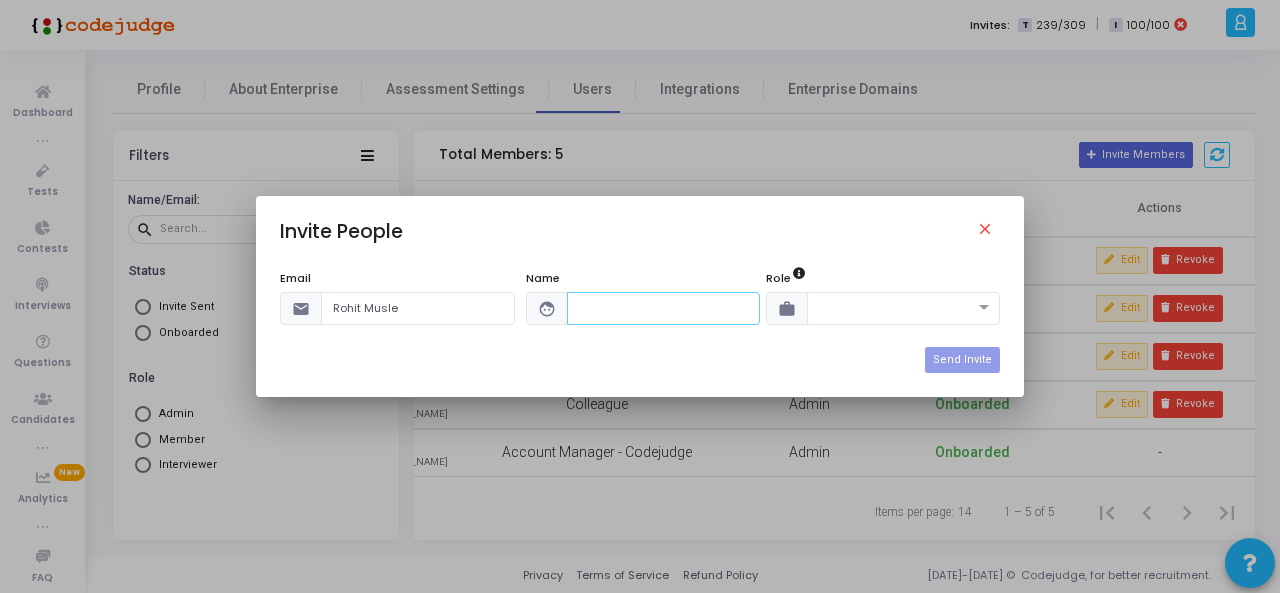 click at bounding box center (664, 308) 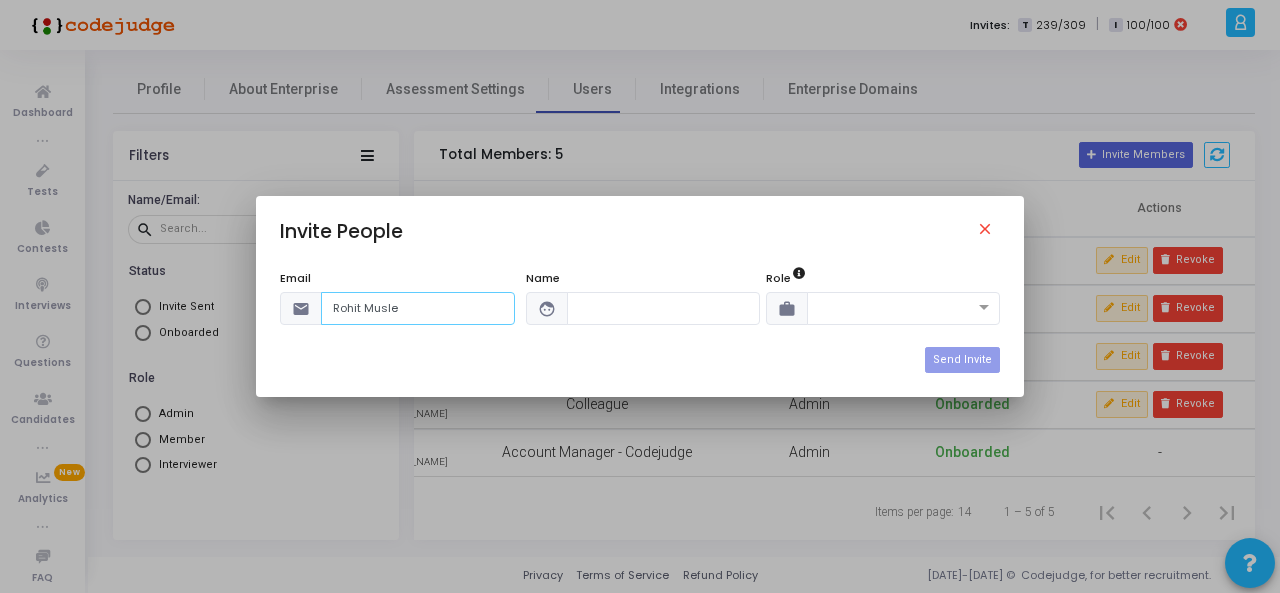 drag, startPoint x: 414, startPoint y: 317, endPoint x: 258, endPoint y: 337, distance: 157.27682 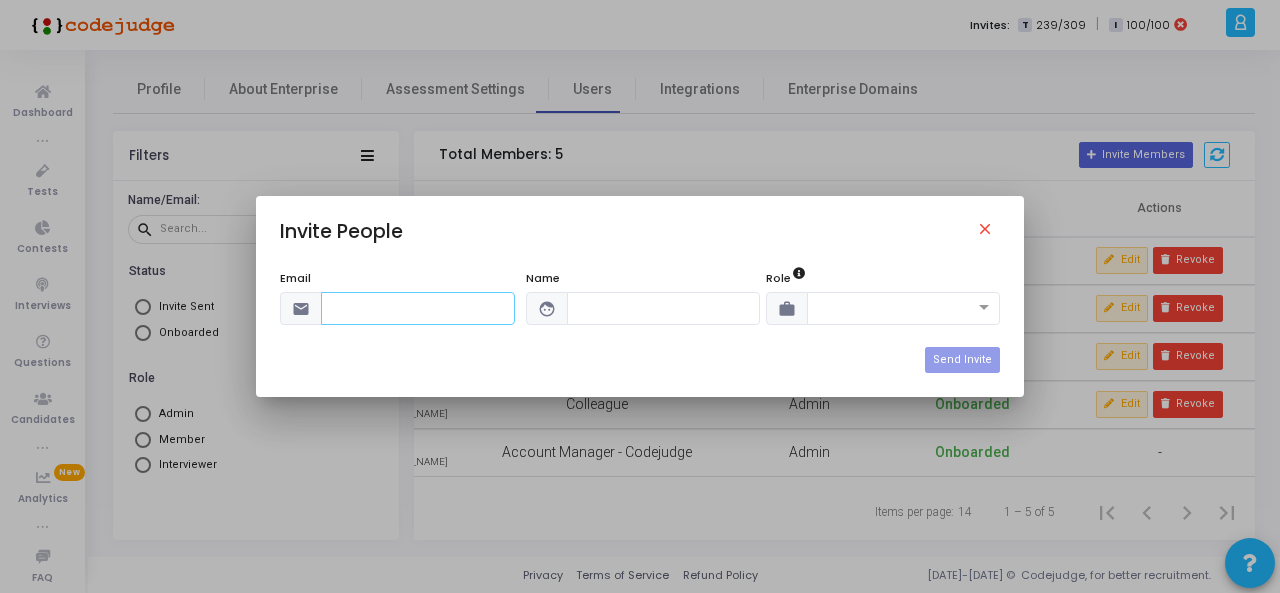type 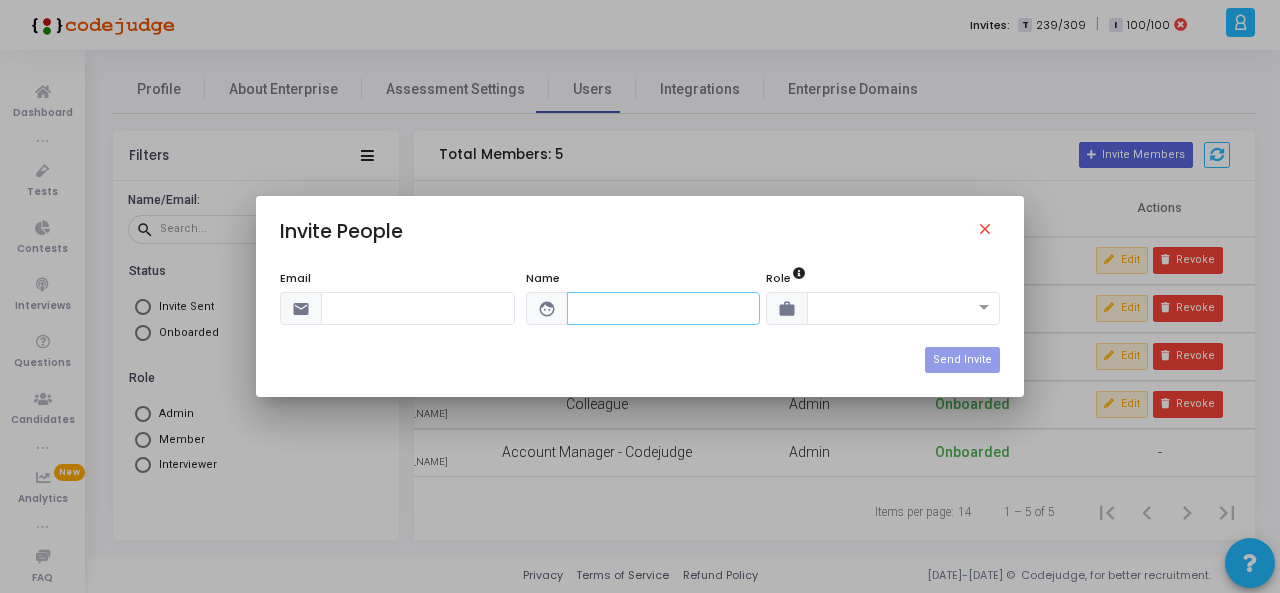click at bounding box center [664, 308] 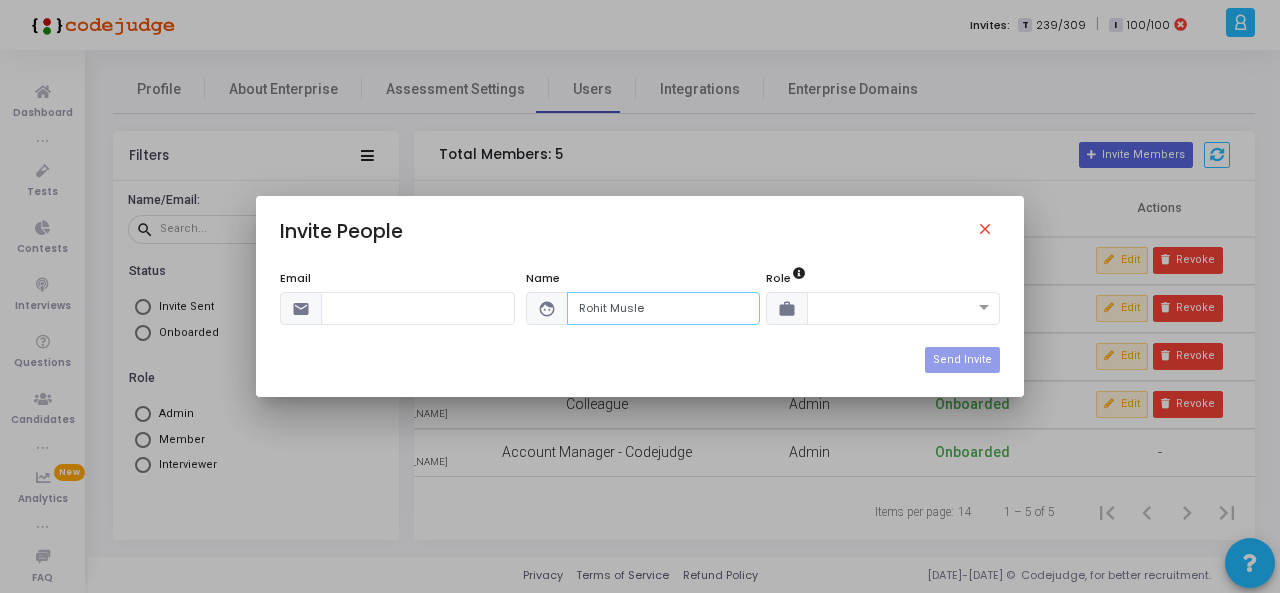 type on "Rohit Musle" 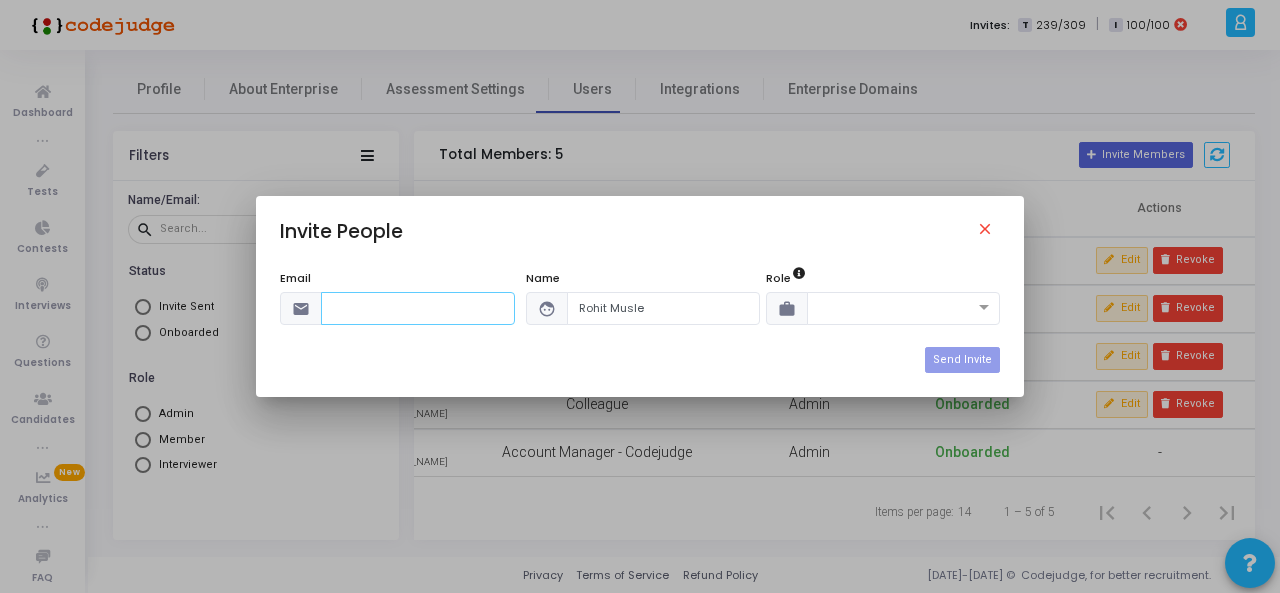 click at bounding box center [418, 308] 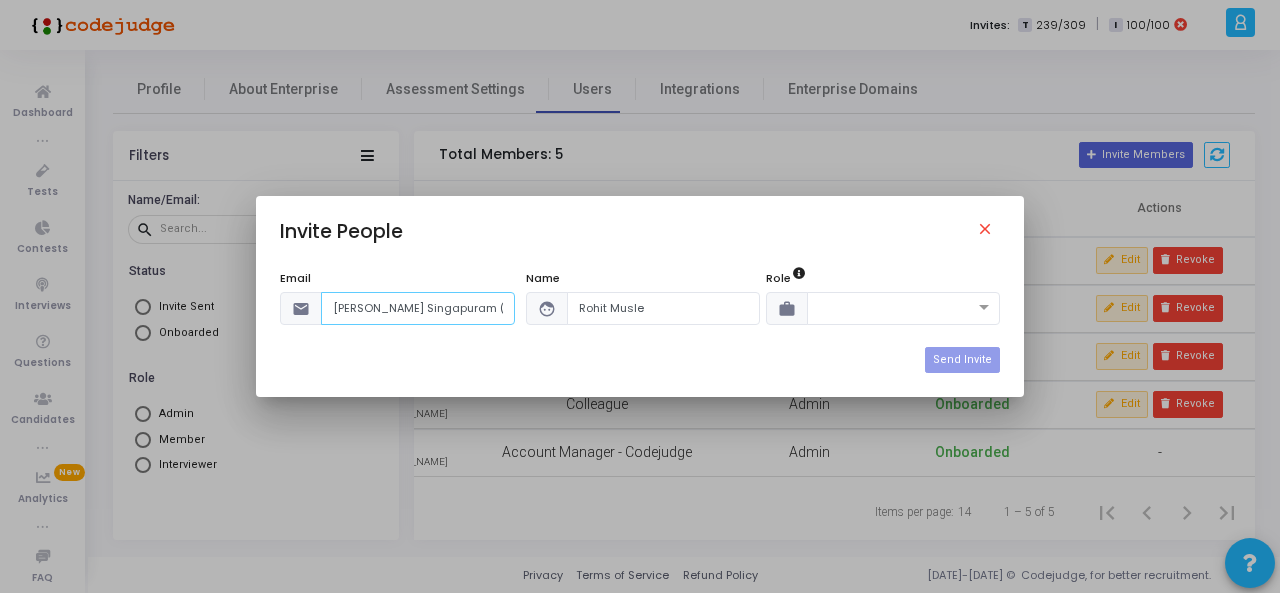 scroll, scrollTop: 0, scrollLeft: 189, axis: horizontal 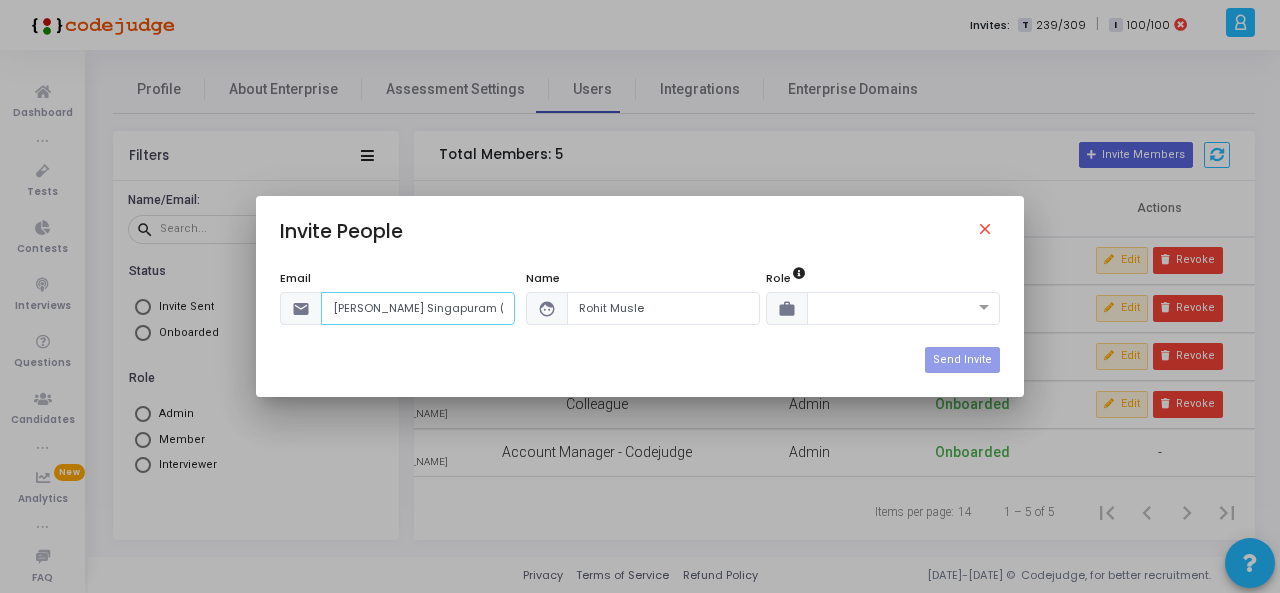 drag, startPoint x: 427, startPoint y: 309, endPoint x: 141, endPoint y: 339, distance: 287.56912 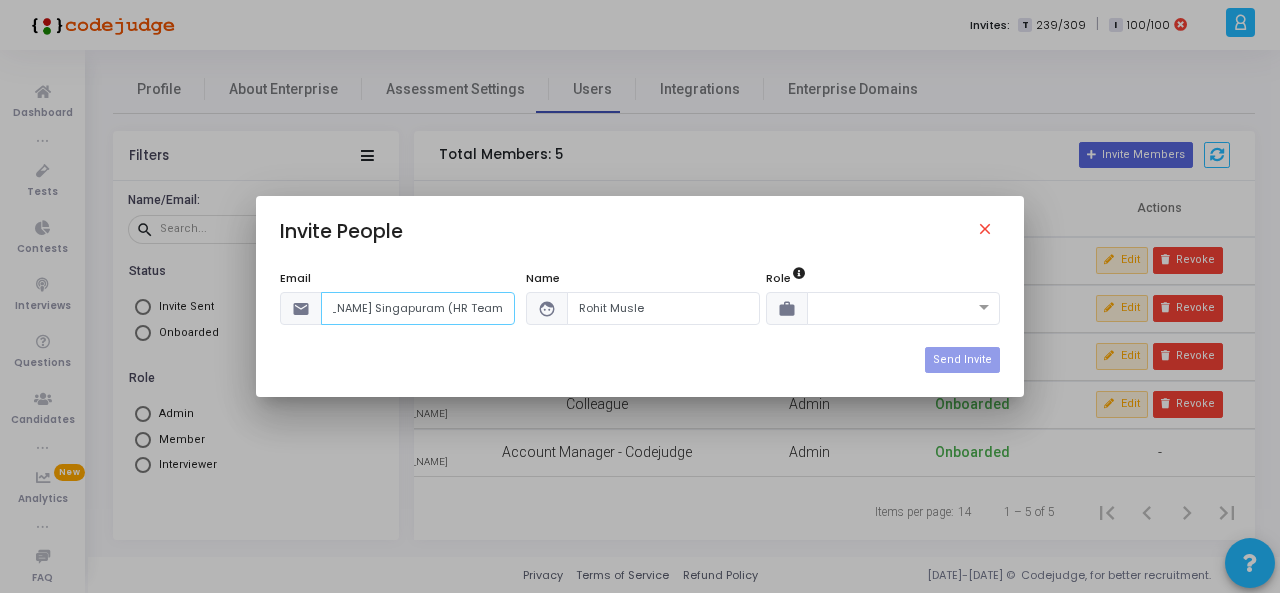 scroll, scrollTop: 0, scrollLeft: 60, axis: horizontal 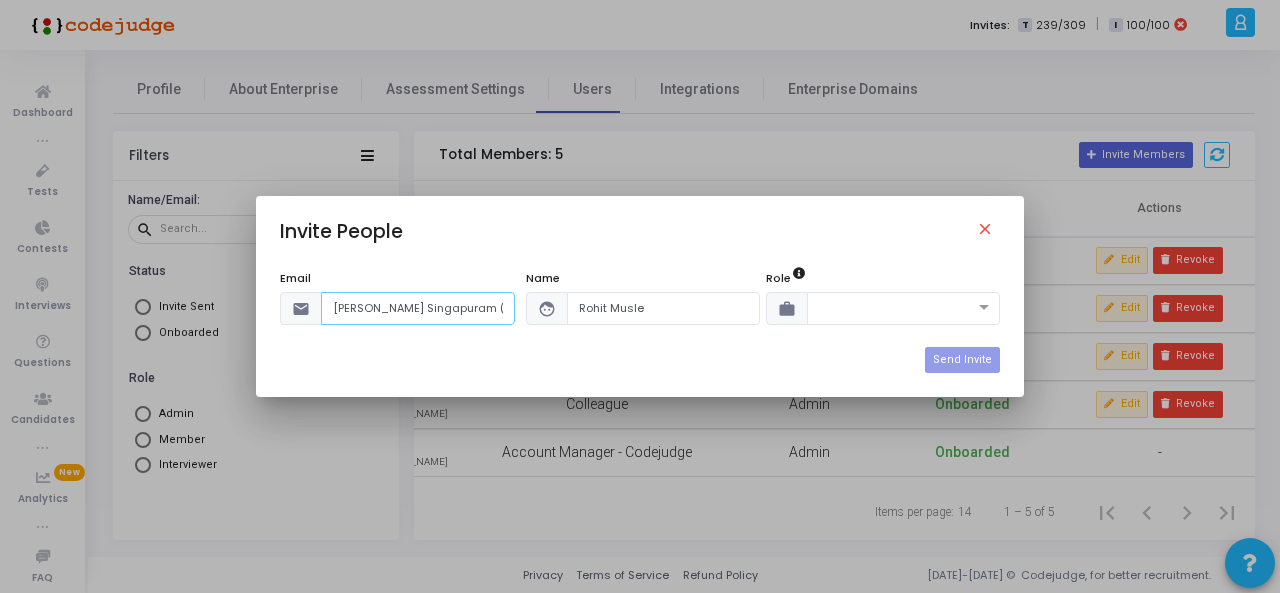 drag, startPoint x: 480, startPoint y: 311, endPoint x: 164, endPoint y: 327, distance: 316.40482 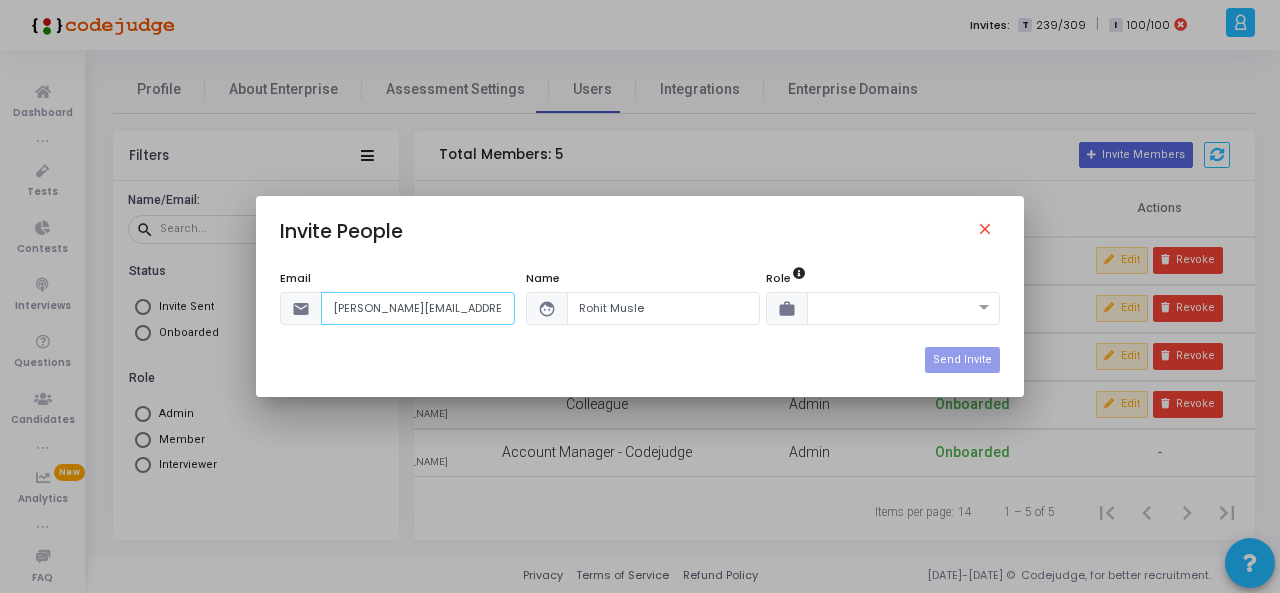 click on "[PERSON_NAME][EMAIL_ADDRESS][DOMAIN_NAME]>" at bounding box center (418, 308) 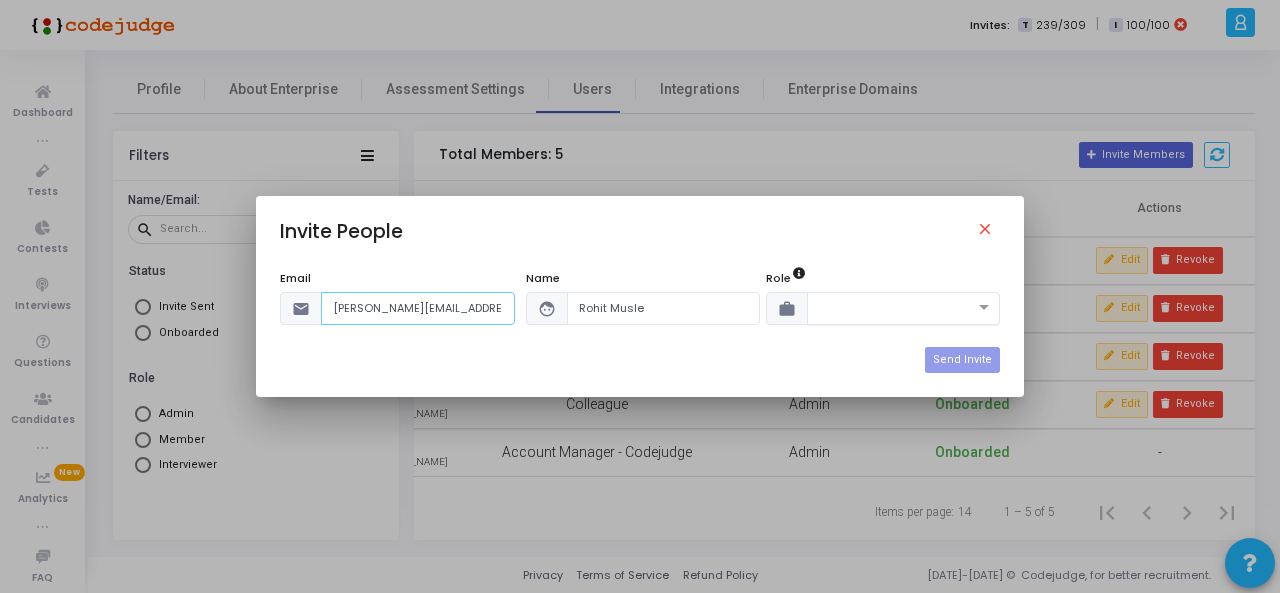 type on "[PERSON_NAME][EMAIL_ADDRESS][DOMAIN_NAME]" 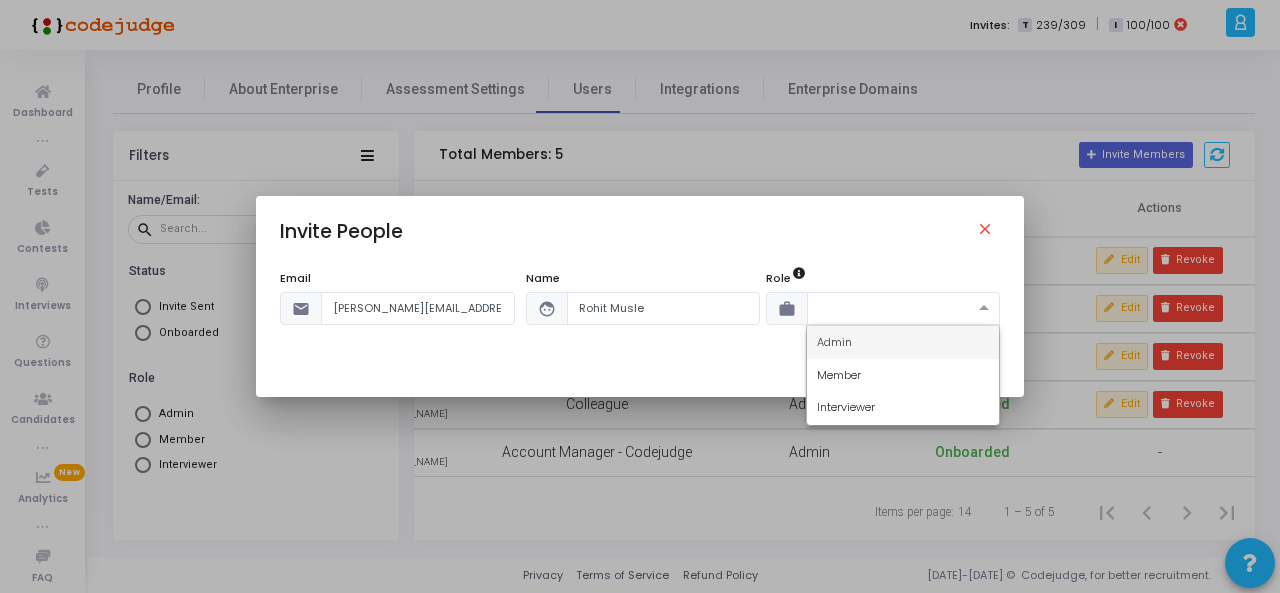 click at bounding box center [884, 306] 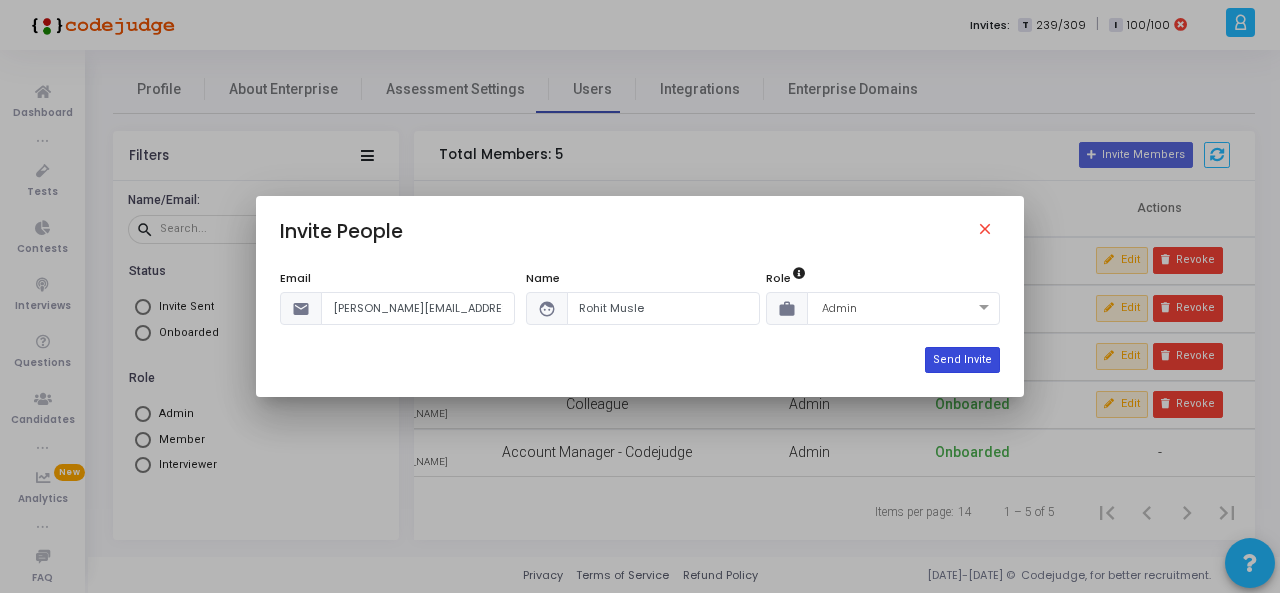 click on "Send Invite" at bounding box center (962, 360) 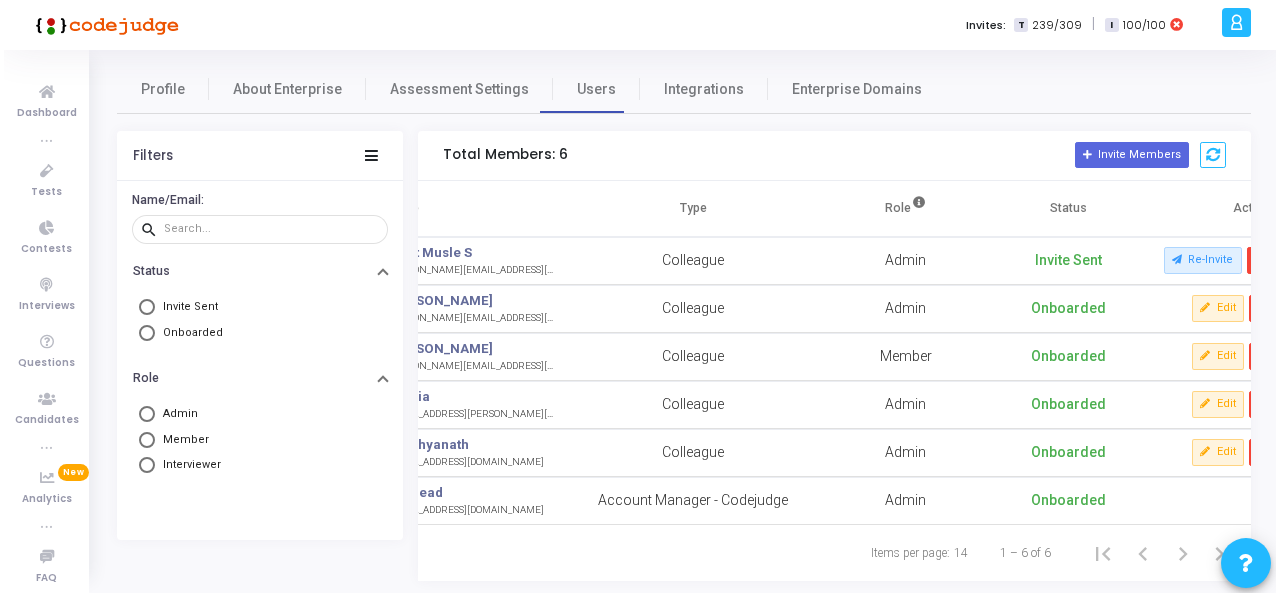 scroll, scrollTop: 0, scrollLeft: 166, axis: horizontal 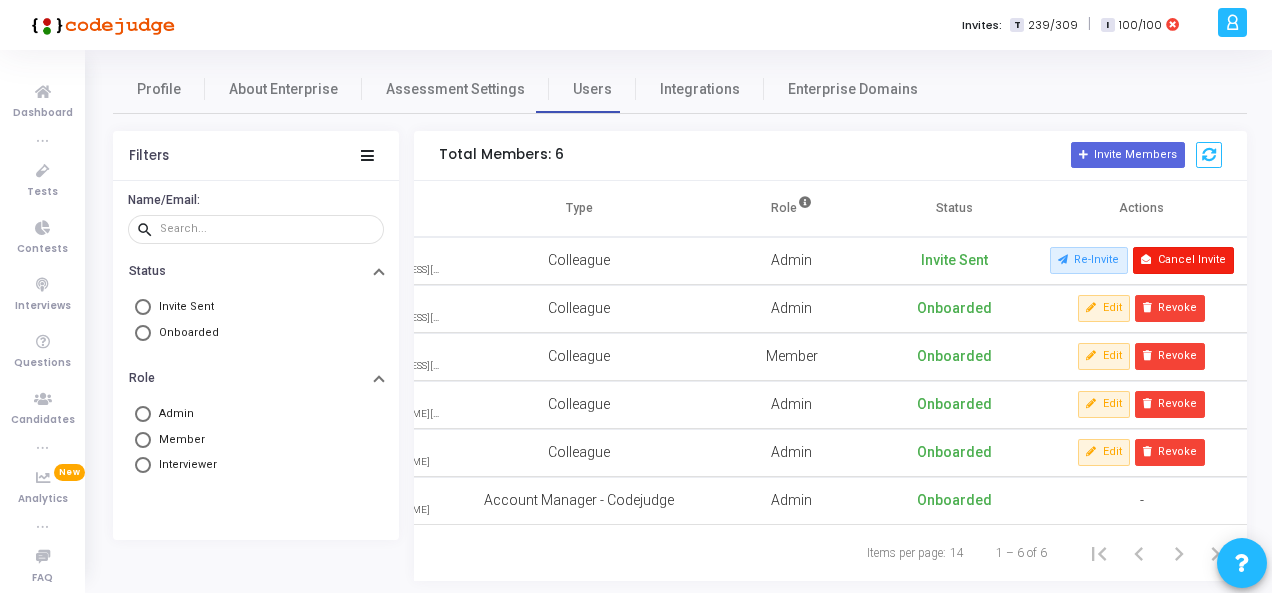 click on "Cancel Invite" at bounding box center [1183, 260] 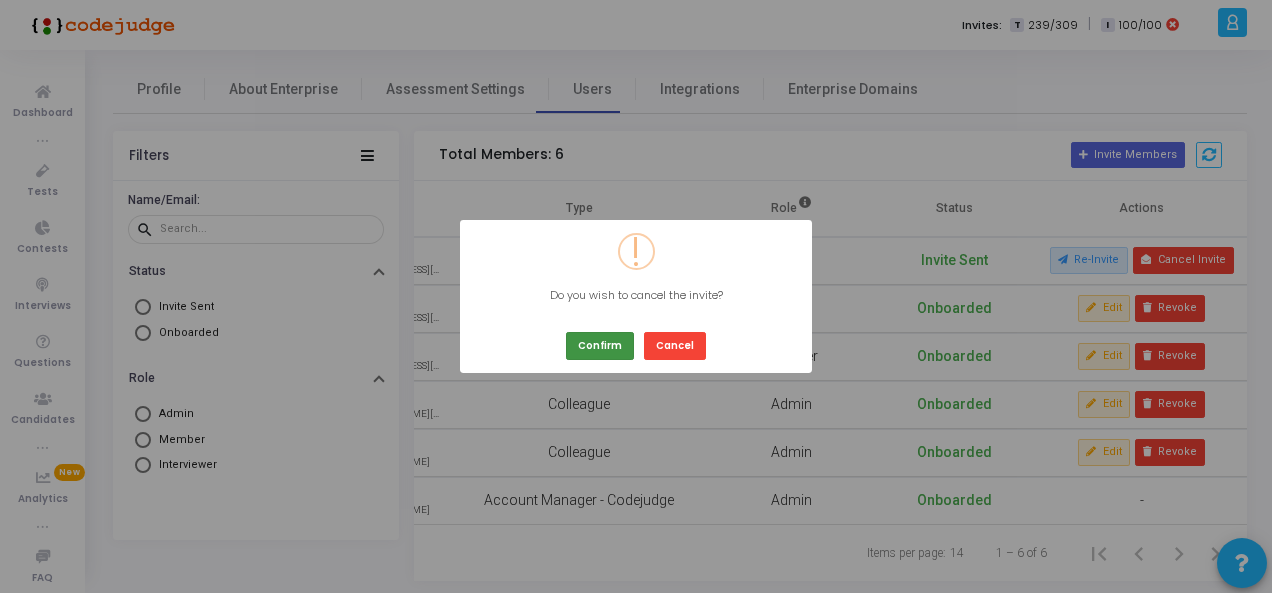 click on "Confirm" at bounding box center [600, 345] 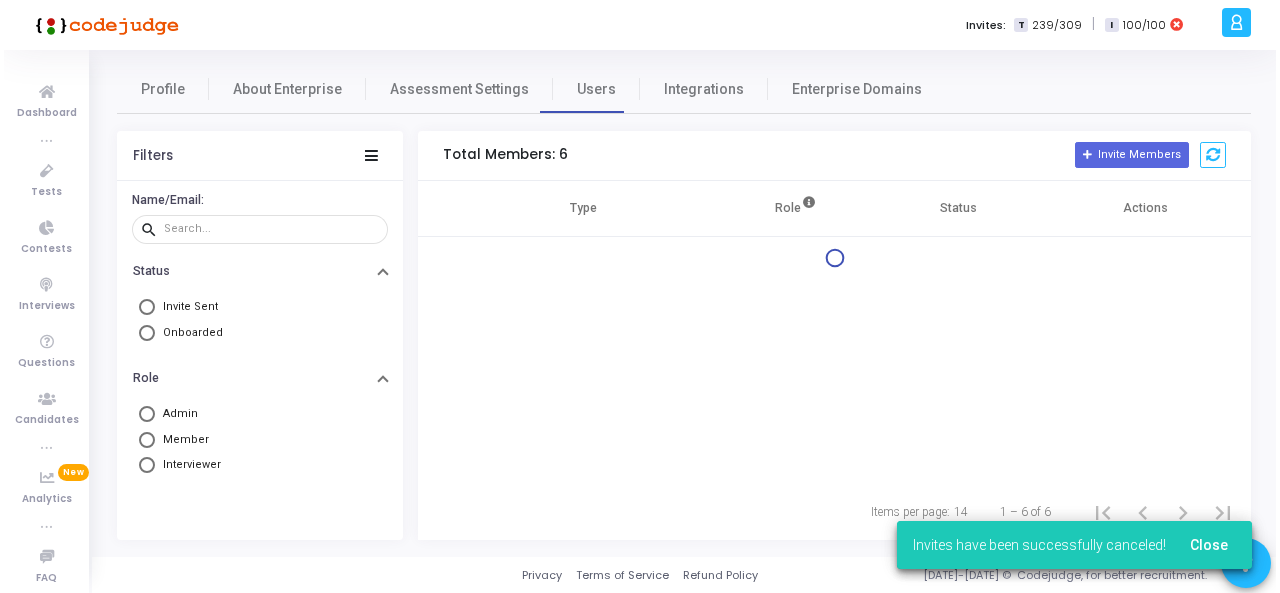 scroll, scrollTop: 0, scrollLeft: 158, axis: horizontal 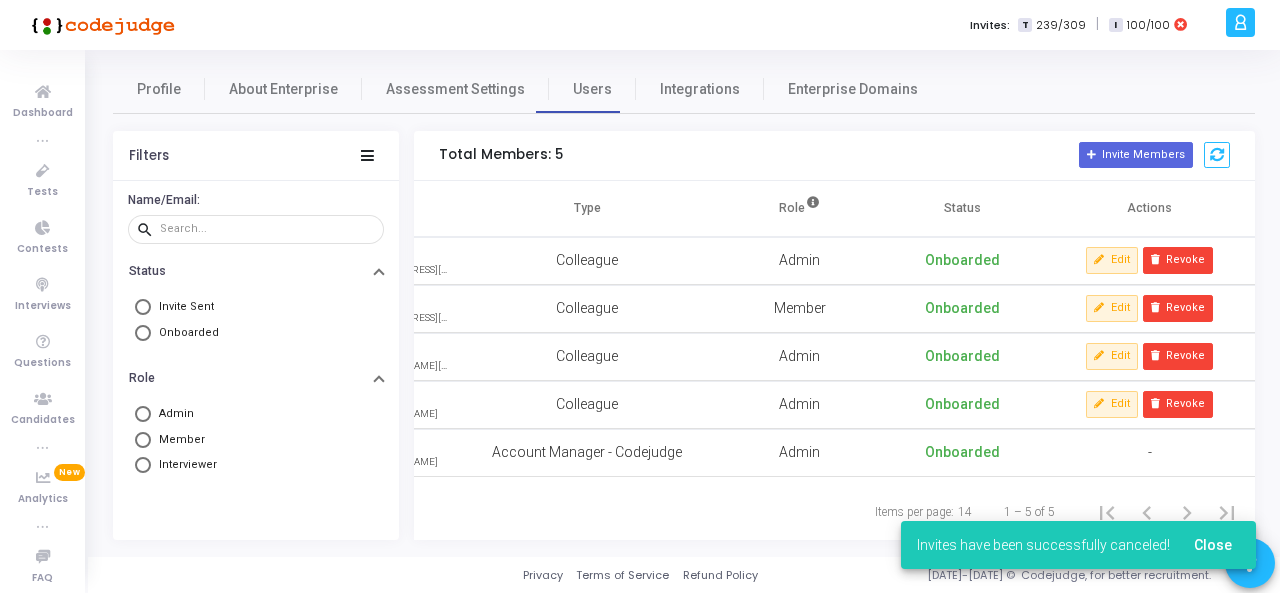 click on "Invite Members" 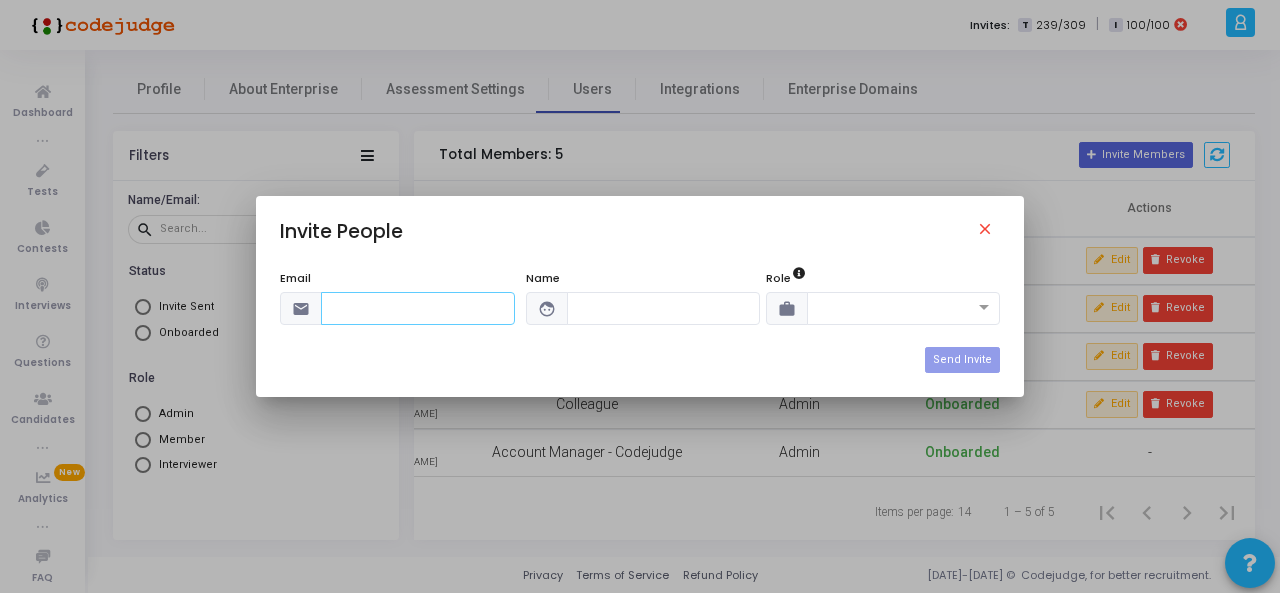 click at bounding box center (418, 308) 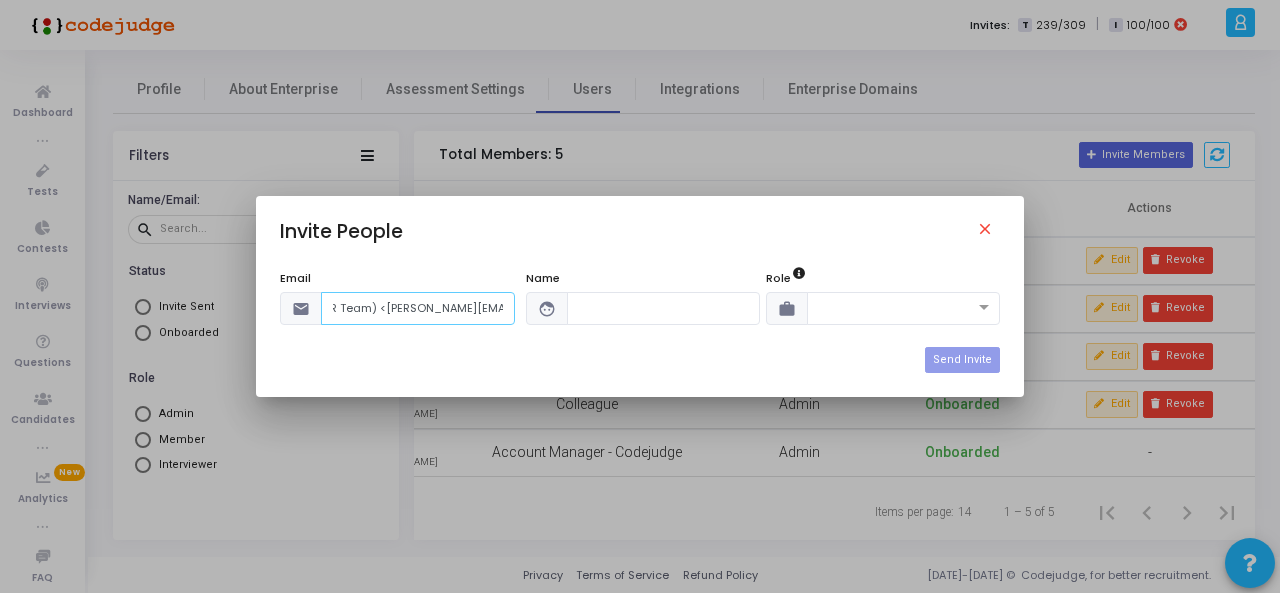 scroll, scrollTop: 0, scrollLeft: 0, axis: both 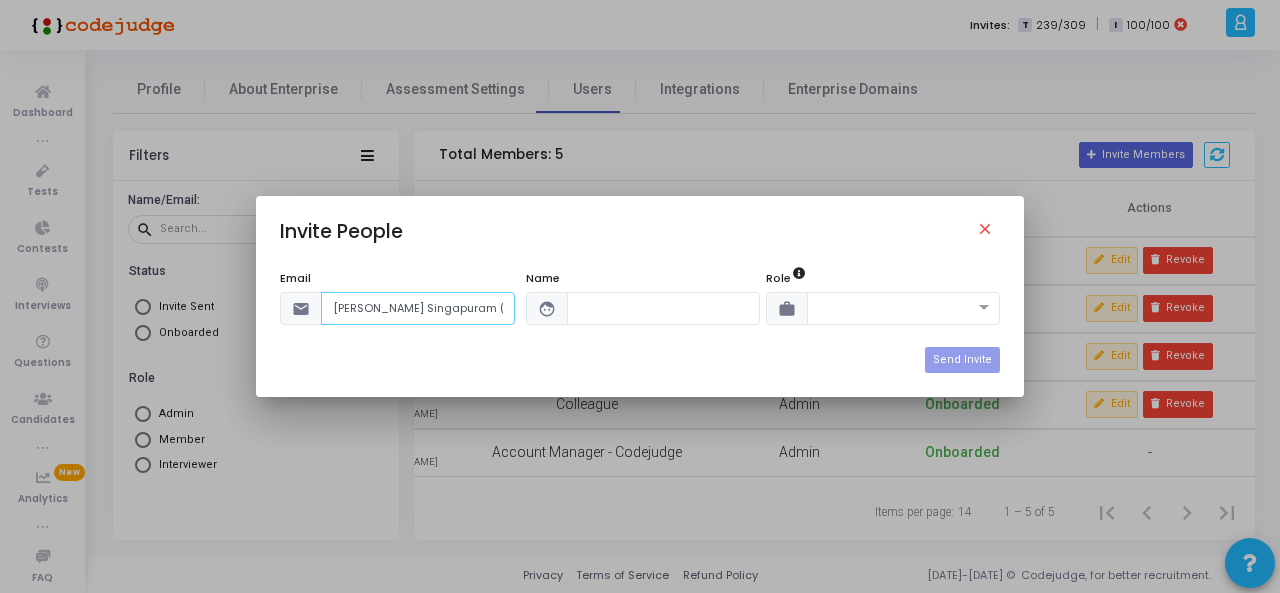 drag, startPoint x: 360, startPoint y: 309, endPoint x: 146, endPoint y: 323, distance: 214.45746 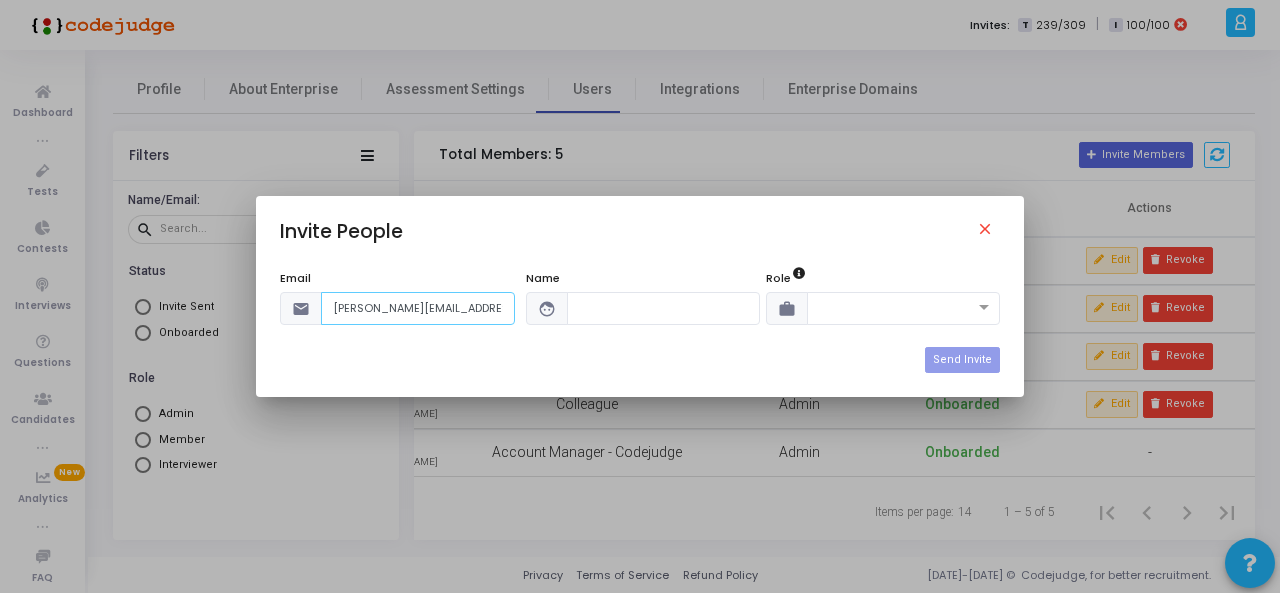 type on "[PERSON_NAME][EMAIL_ADDRESS][DOMAIN_NAME]" 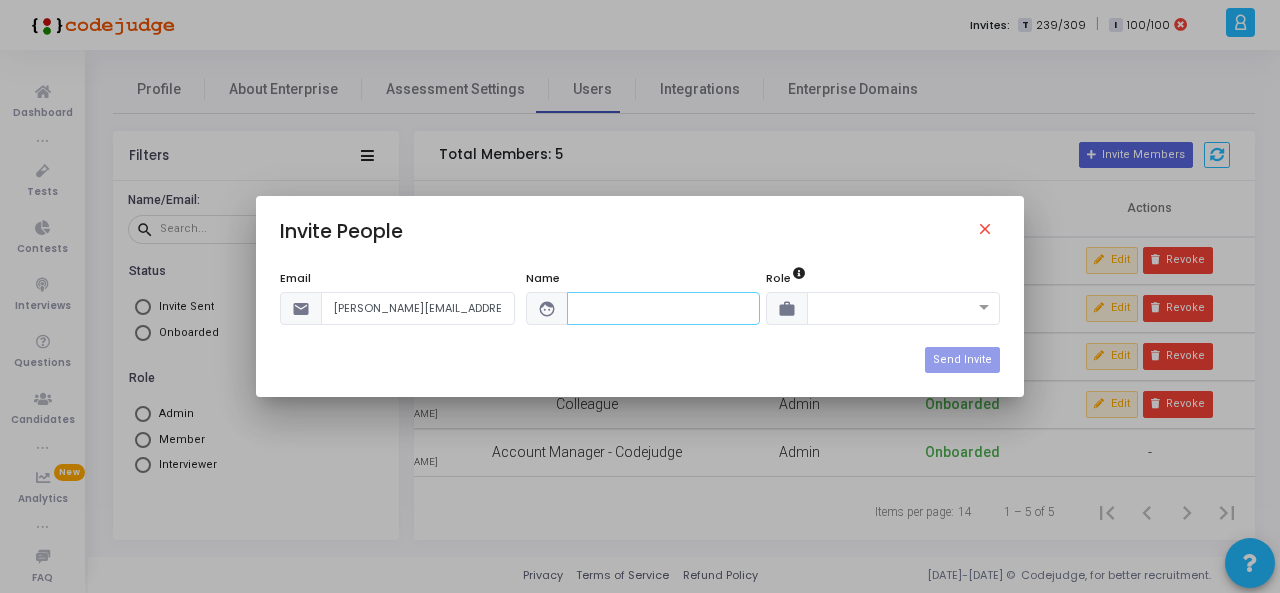 paste on "[PERSON_NAME] Singapuram (HR Team) <" 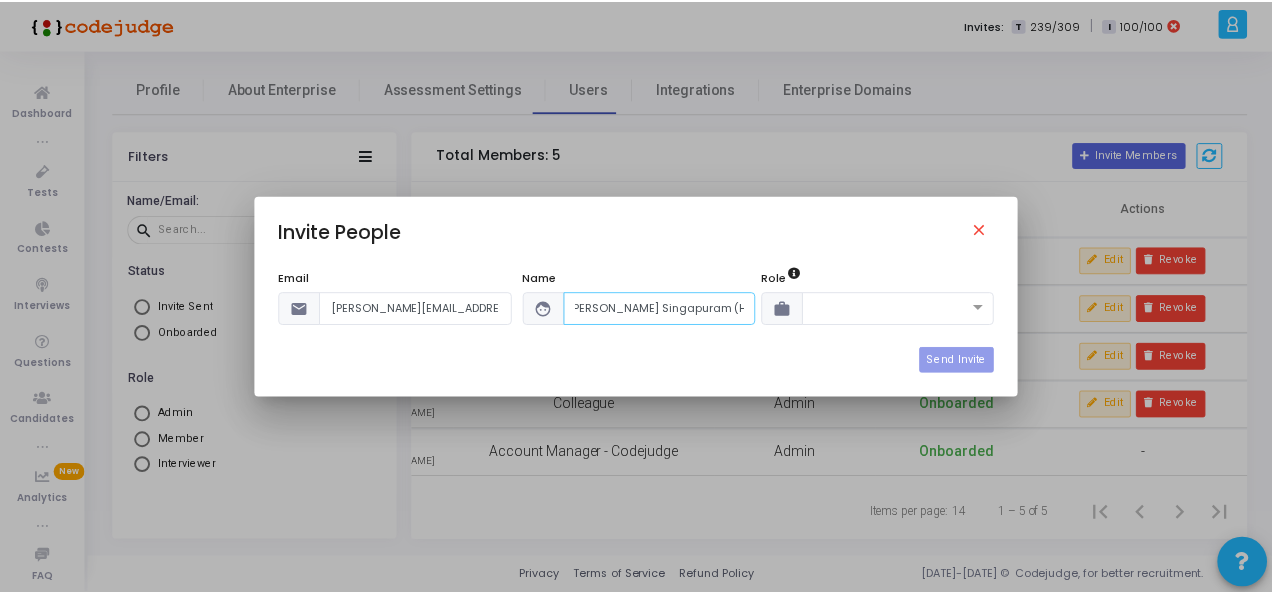 scroll, scrollTop: 0, scrollLeft: 0, axis: both 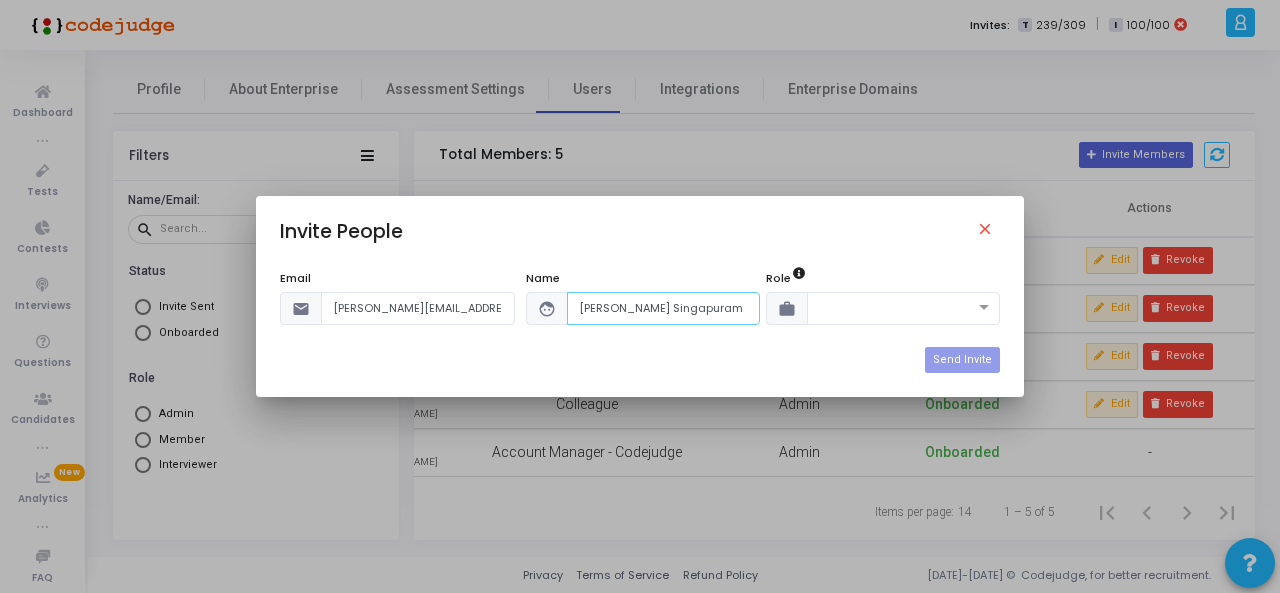 type on "[PERSON_NAME] Singapuram" 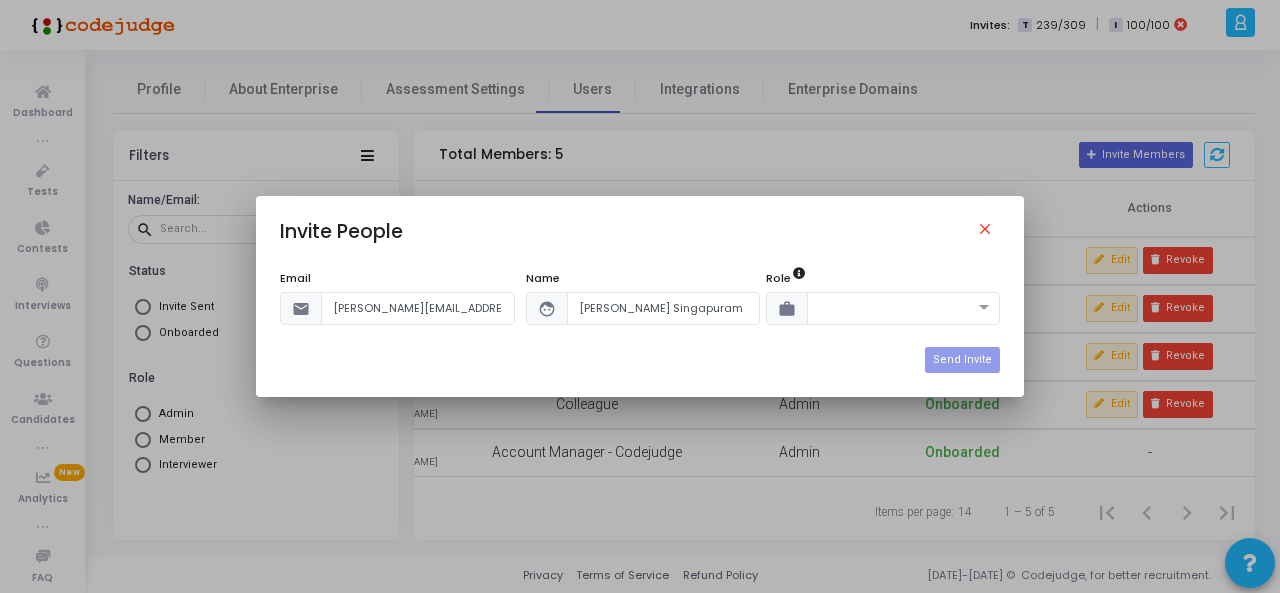 type 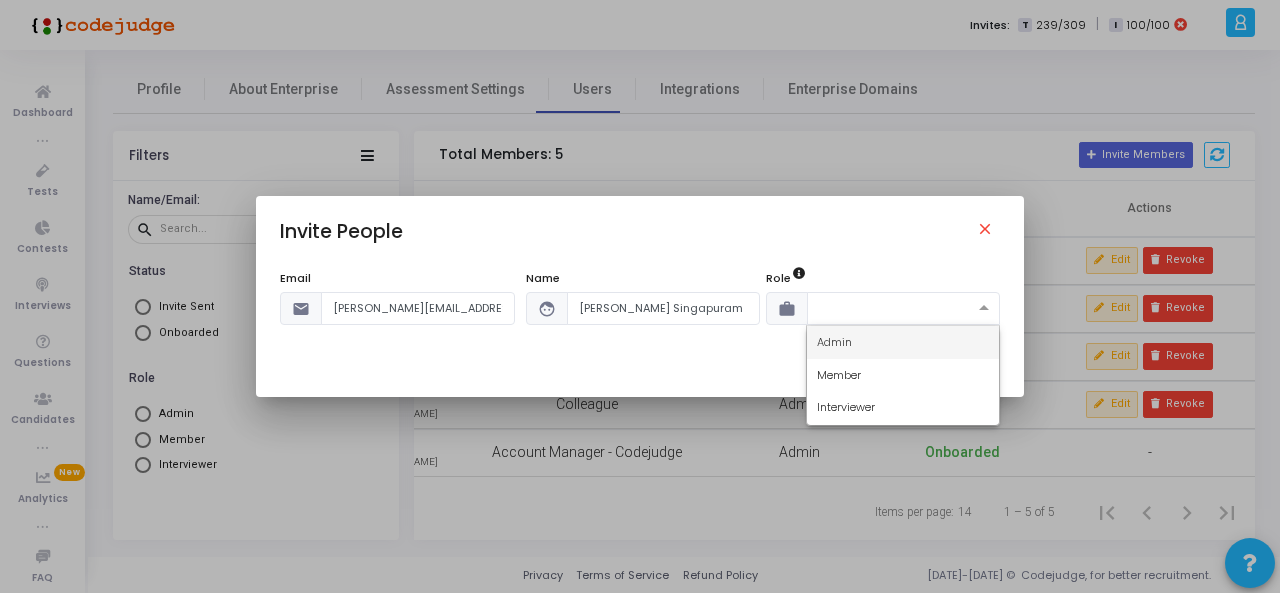 click at bounding box center [884, 306] 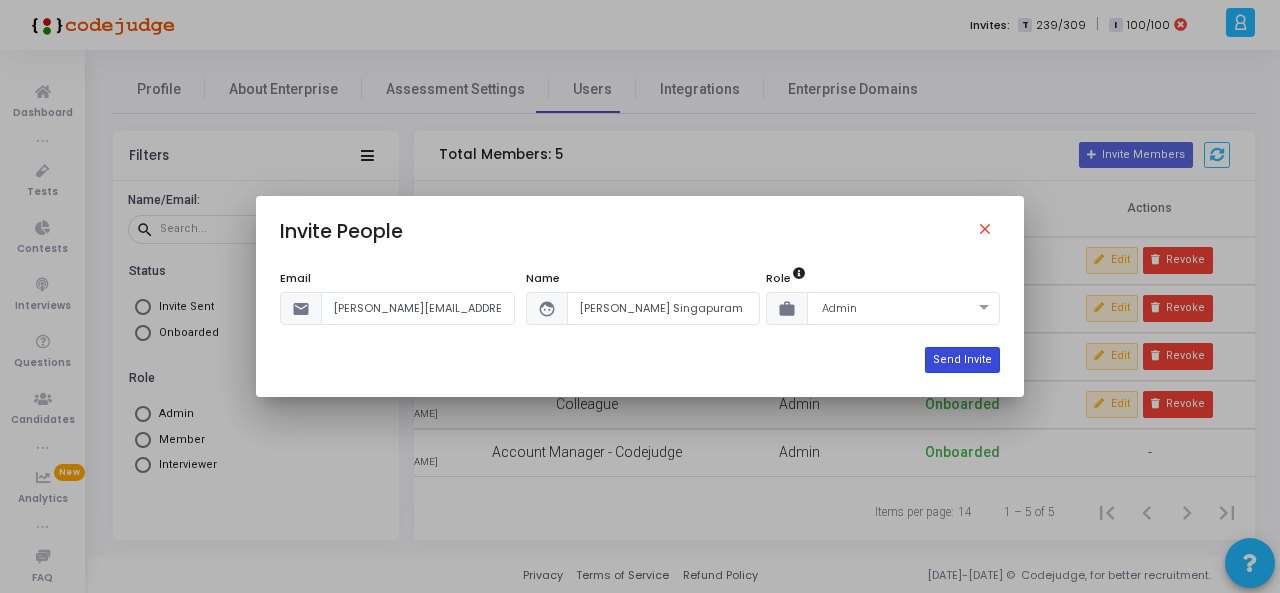 click on "Send Invite" at bounding box center [962, 360] 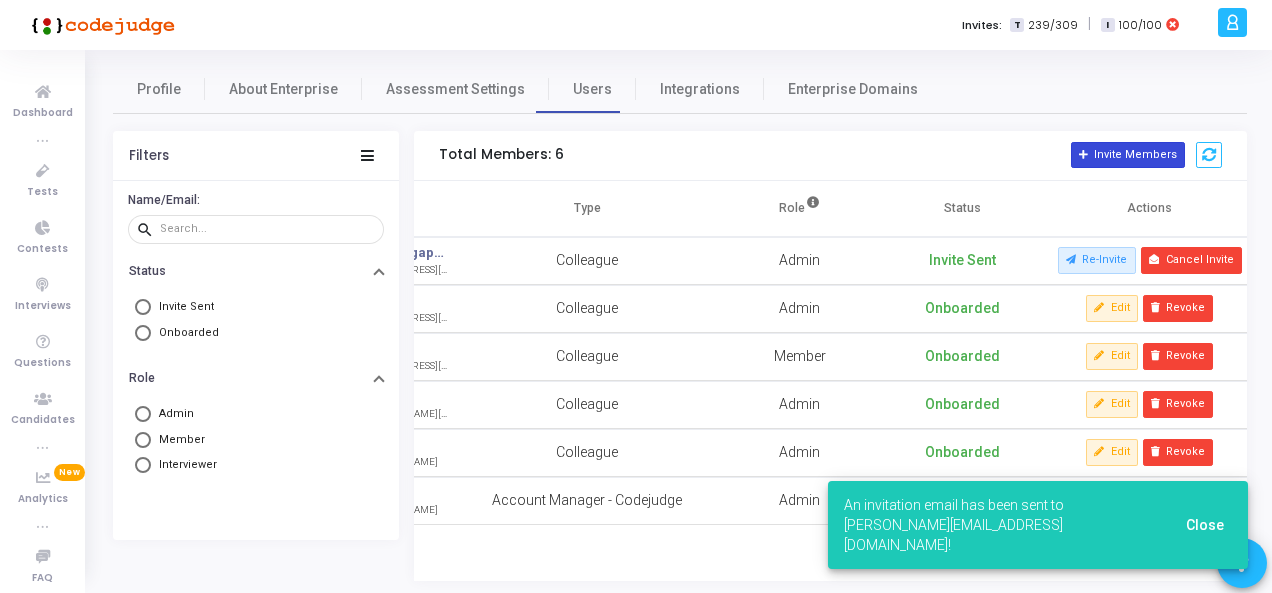 click on "Invite Members" 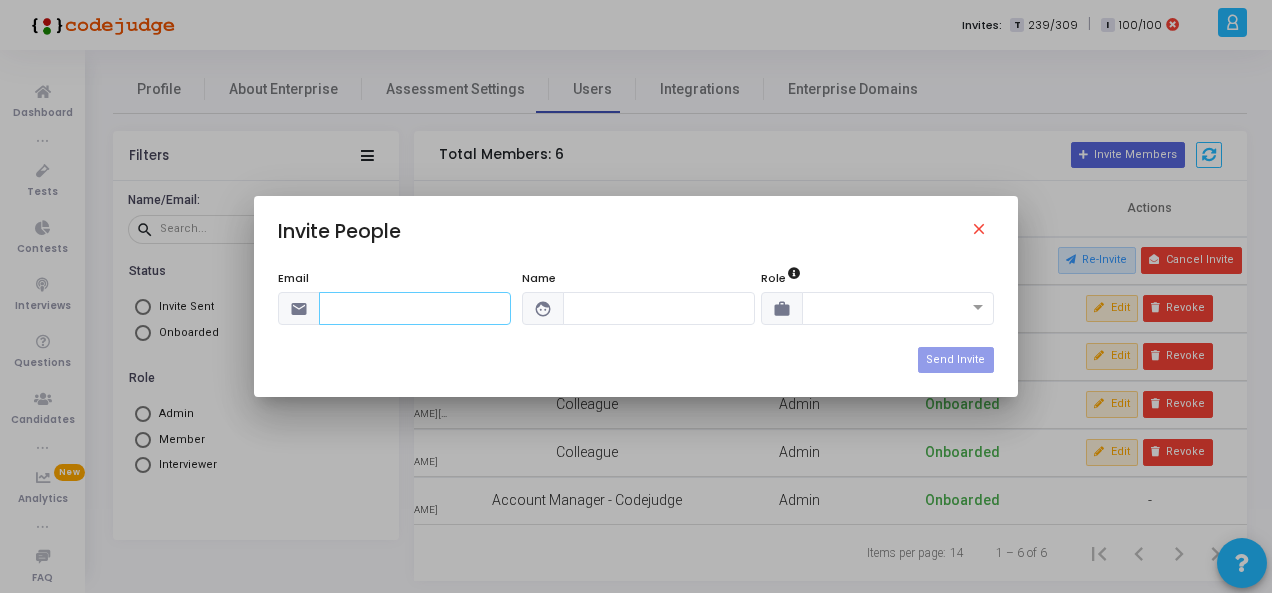 paste on "[PERSON_NAME] Singapuram (HR Team) <" 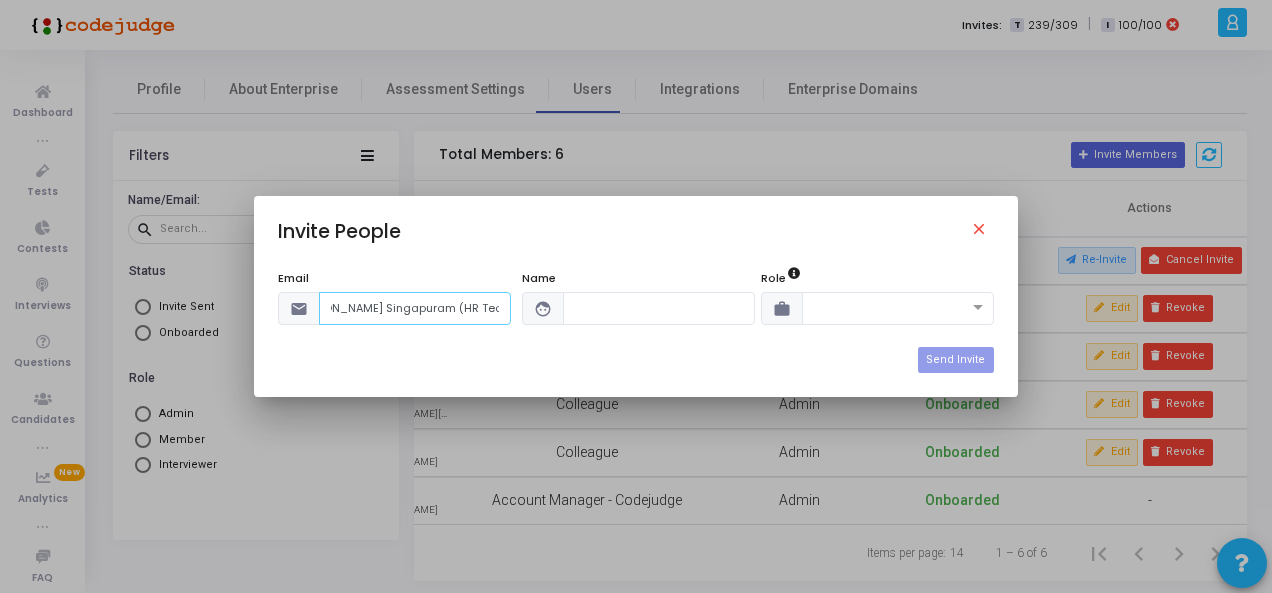 scroll, scrollTop: 0, scrollLeft: 32, axis: horizontal 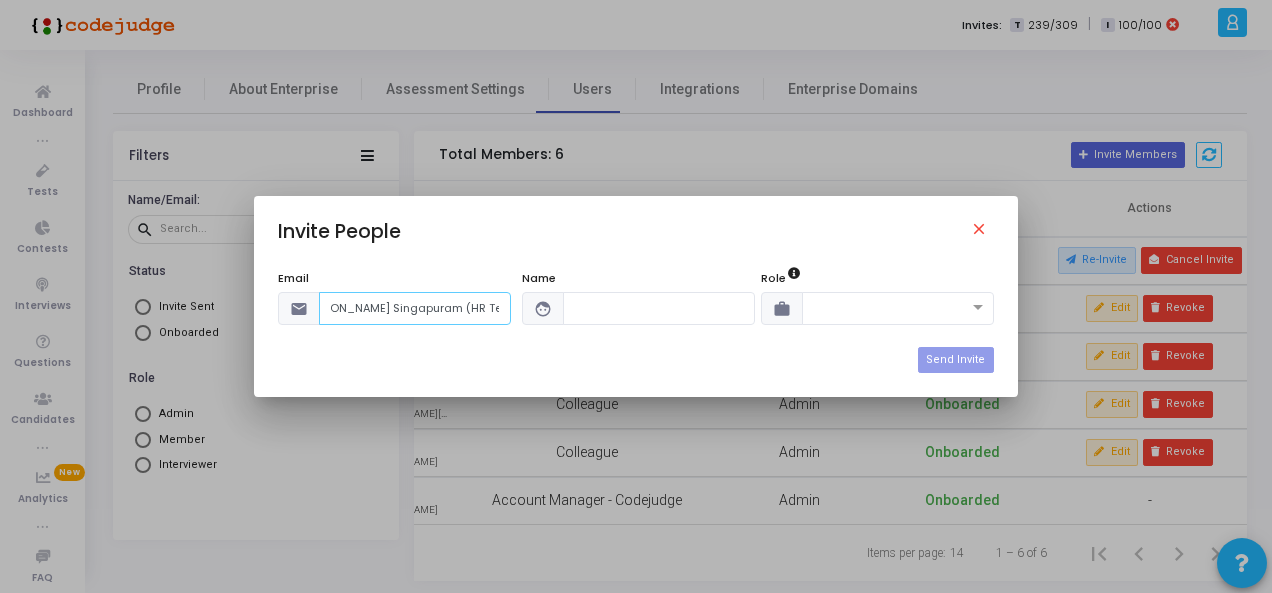 drag, startPoint x: 498, startPoint y: 312, endPoint x: 437, endPoint y: 312, distance: 61 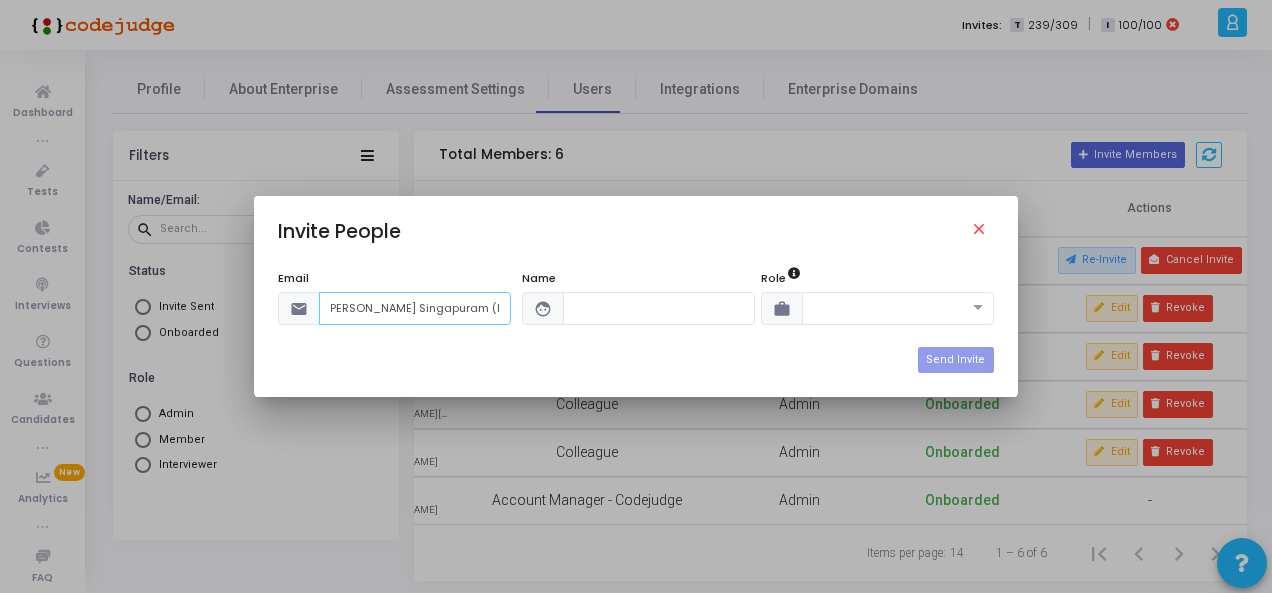scroll, scrollTop: 0, scrollLeft: 0, axis: both 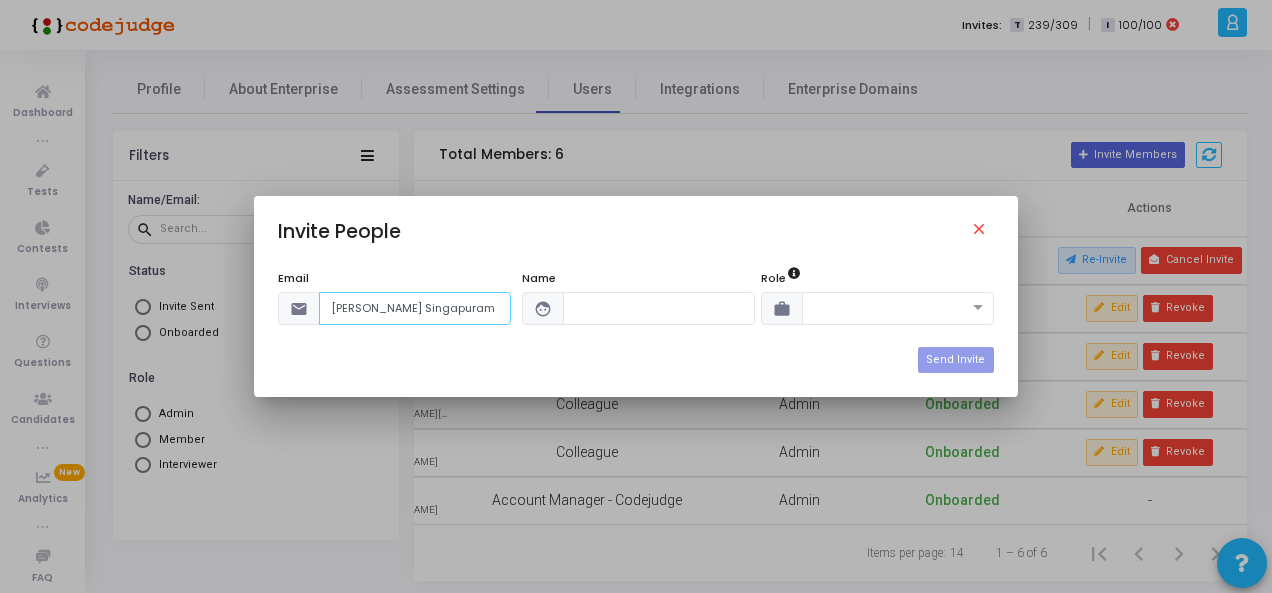 paste on "[PERSON_NAME]( AnalyticsTeam) <[PERSON_NAME][EMAIL_ADDRESS][PERSON_NAME][DOMAIN_NAME]>" 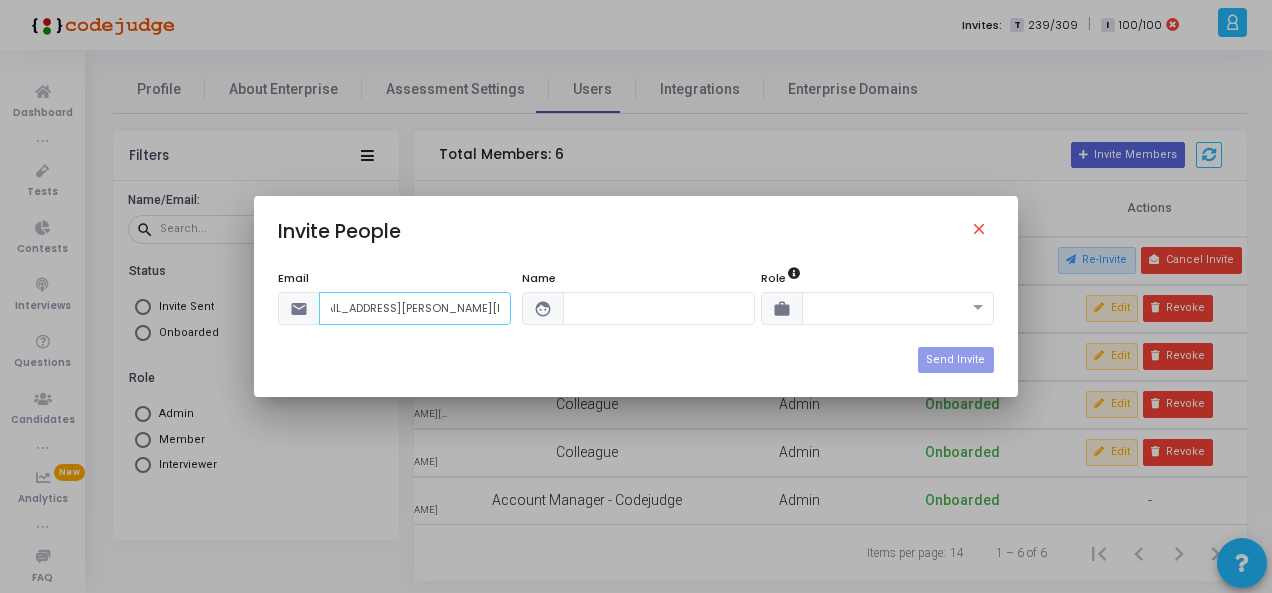 scroll, scrollTop: 0, scrollLeft: 308, axis: horizontal 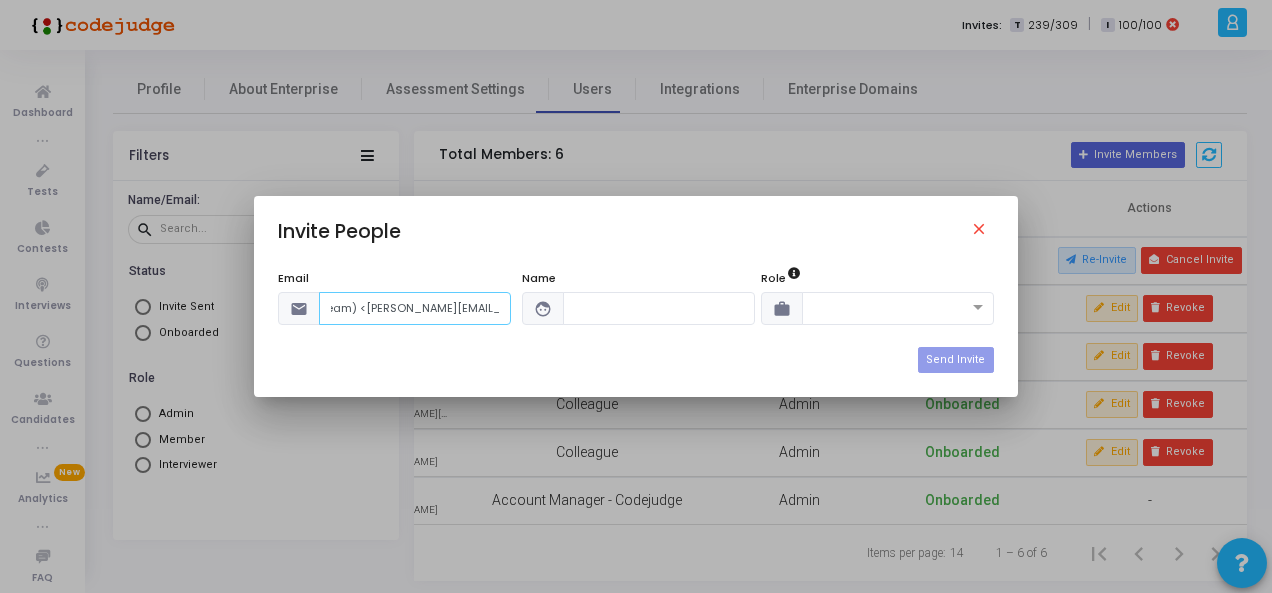 drag, startPoint x: 498, startPoint y: 313, endPoint x: 416, endPoint y: 306, distance: 82.29824 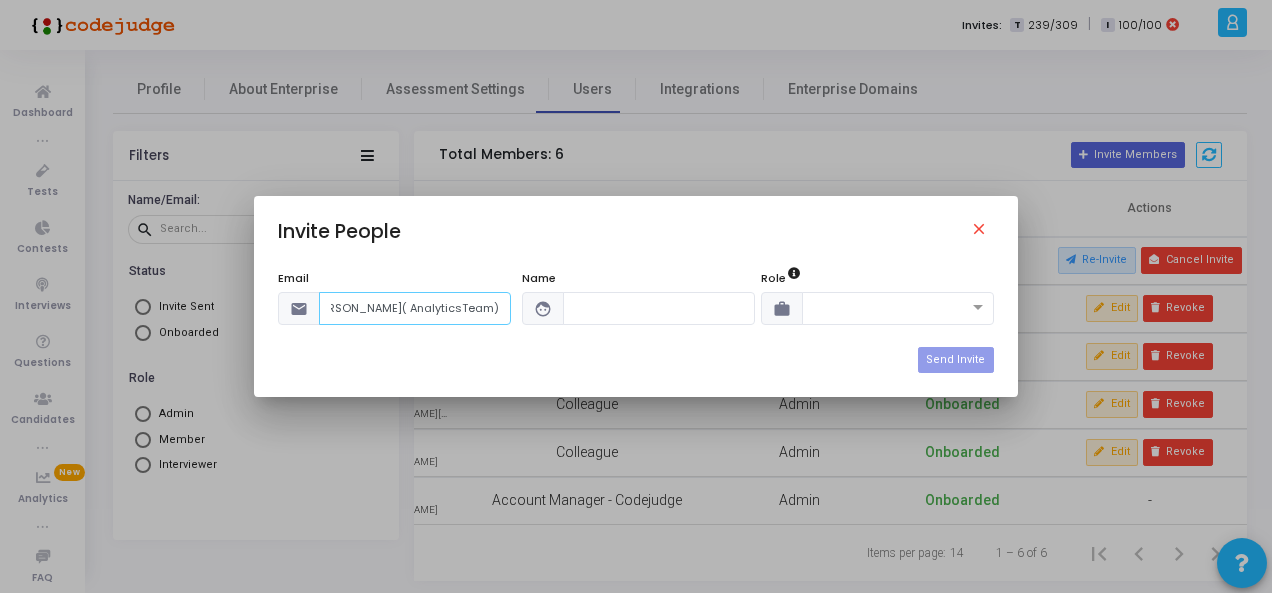 scroll, scrollTop: 0, scrollLeft: 79, axis: horizontal 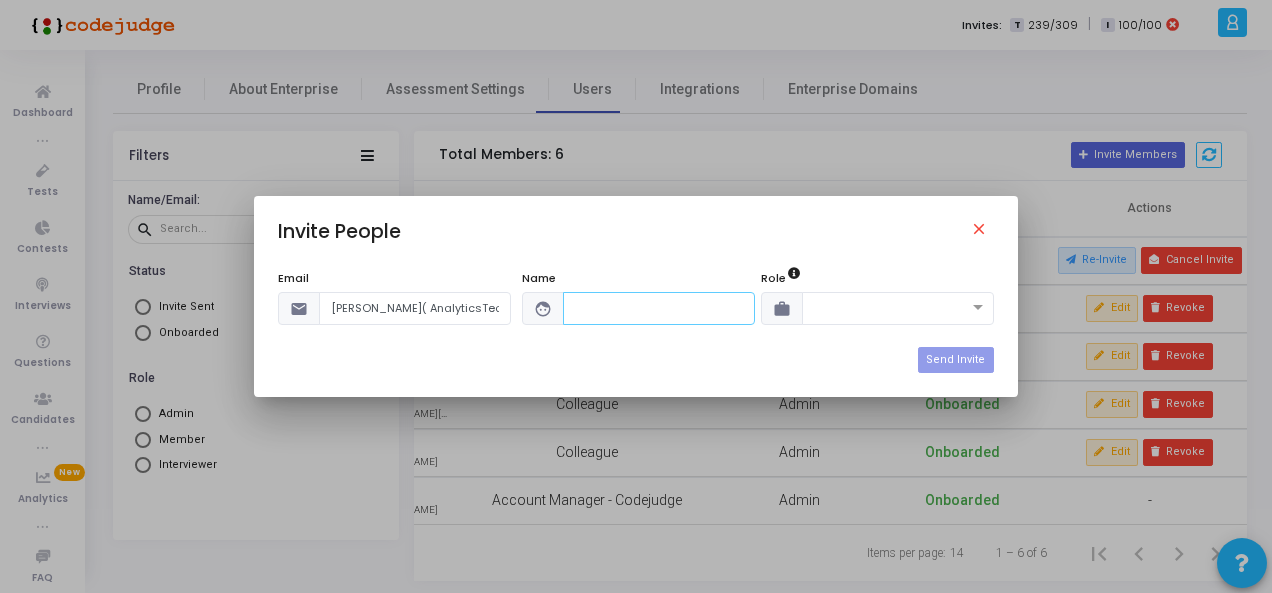 click at bounding box center [659, 308] 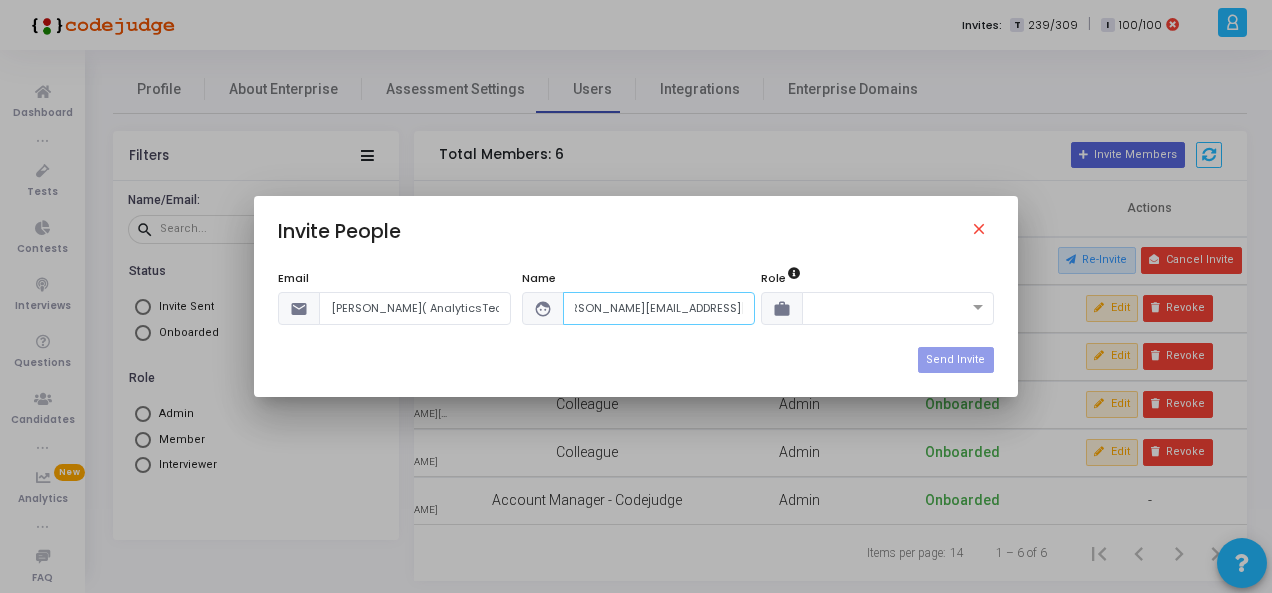 scroll, scrollTop: 0, scrollLeft: 0, axis: both 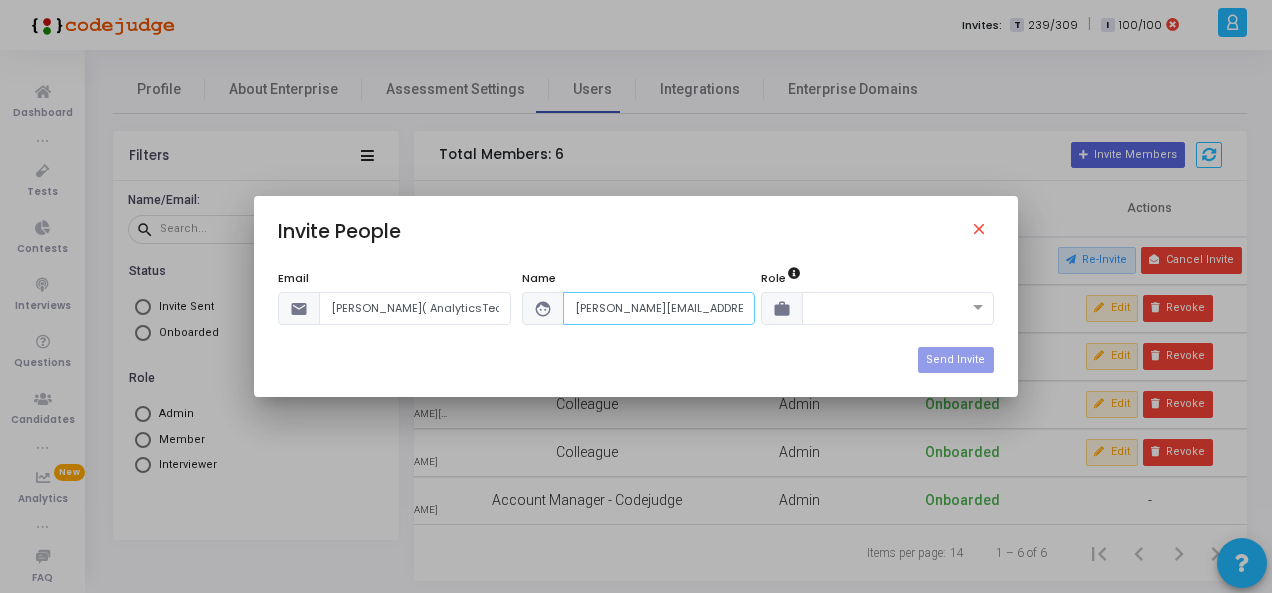 type on "[PERSON_NAME][EMAIL_ADDRESS][PERSON_NAME][DOMAIN_NAME]" 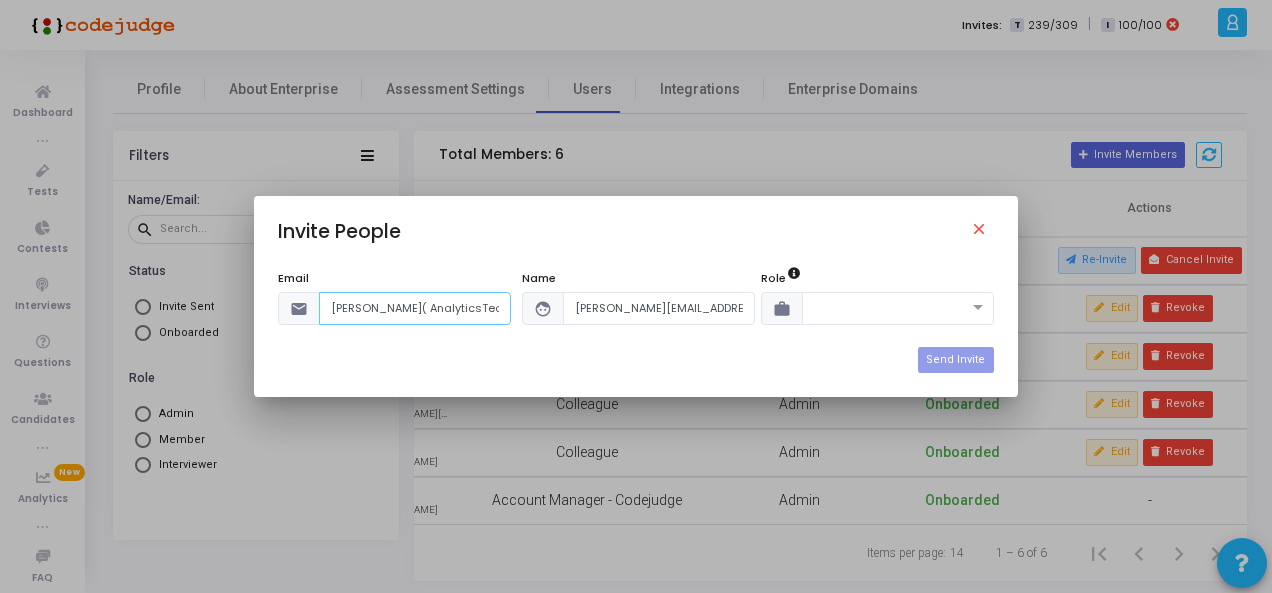 scroll, scrollTop: 0, scrollLeft: 79, axis: horizontal 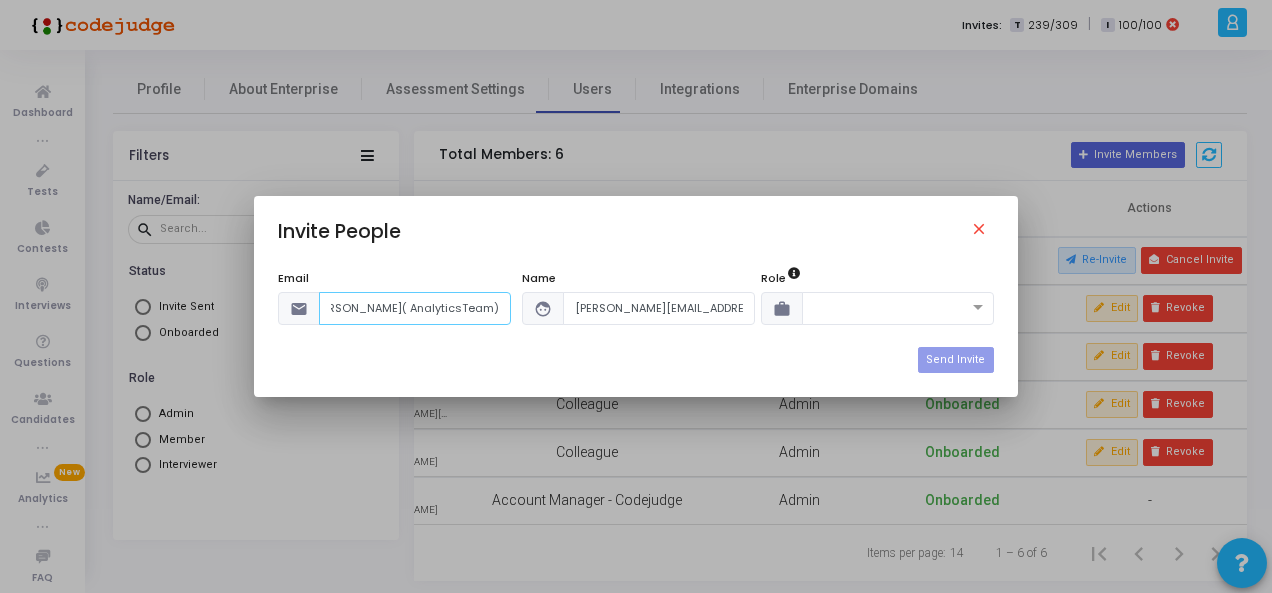 drag, startPoint x: 480, startPoint y: 311, endPoint x: 593, endPoint y: 305, distance: 113.15918 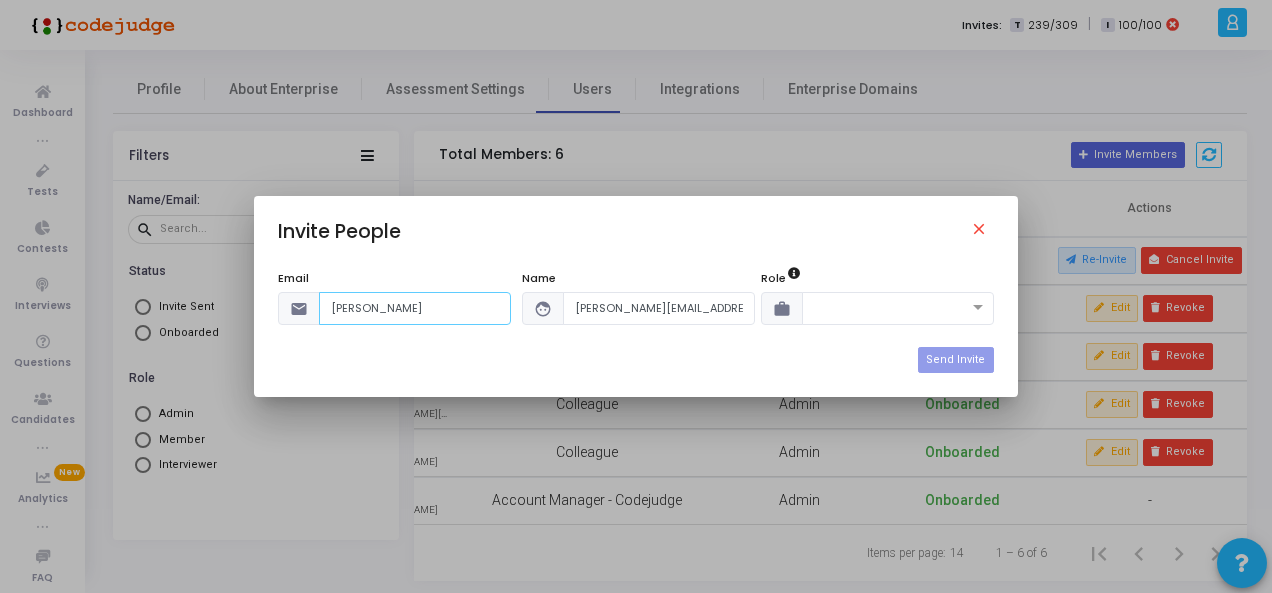 scroll, scrollTop: 0, scrollLeft: 0, axis: both 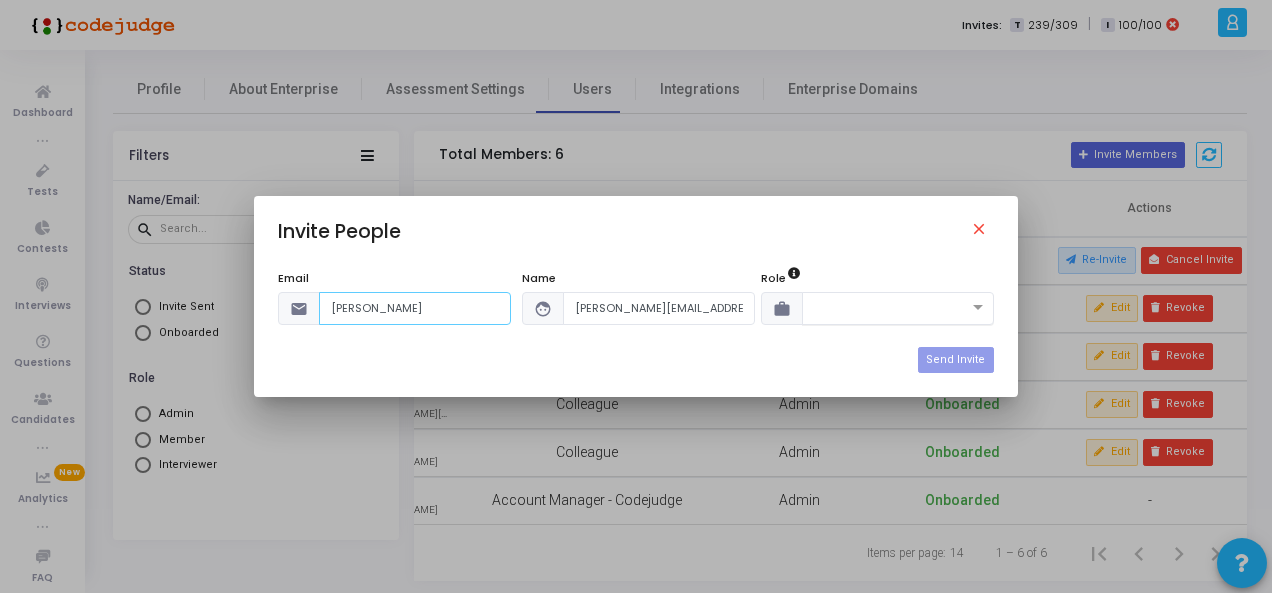 type on "[PERSON_NAME]" 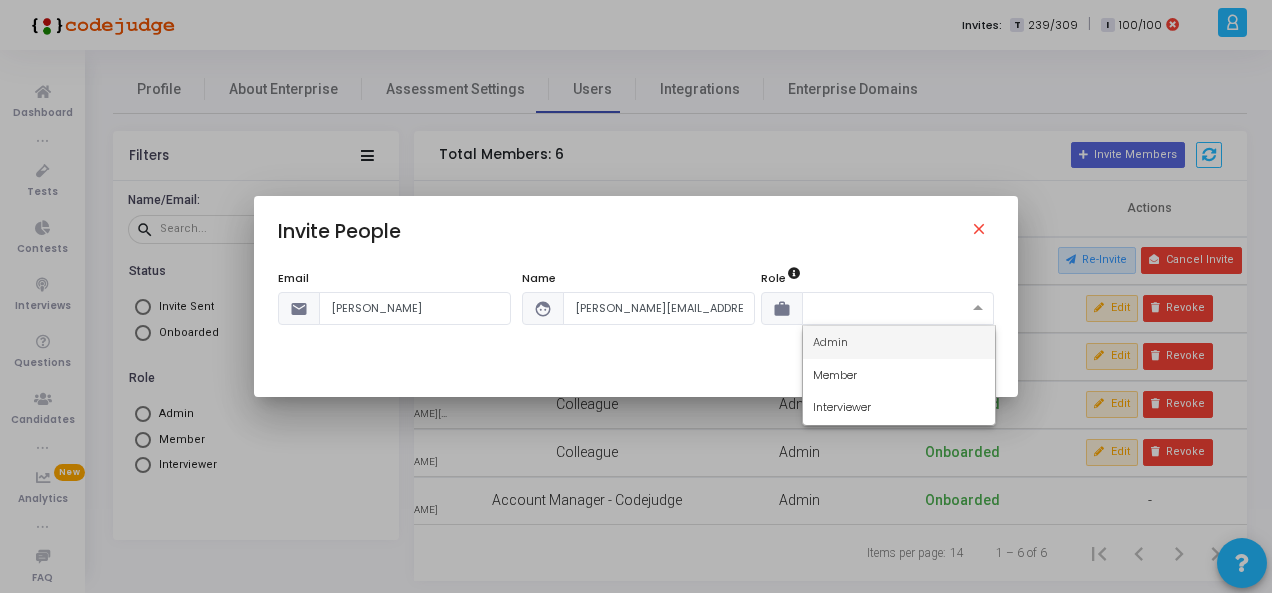 click at bounding box center [878, 306] 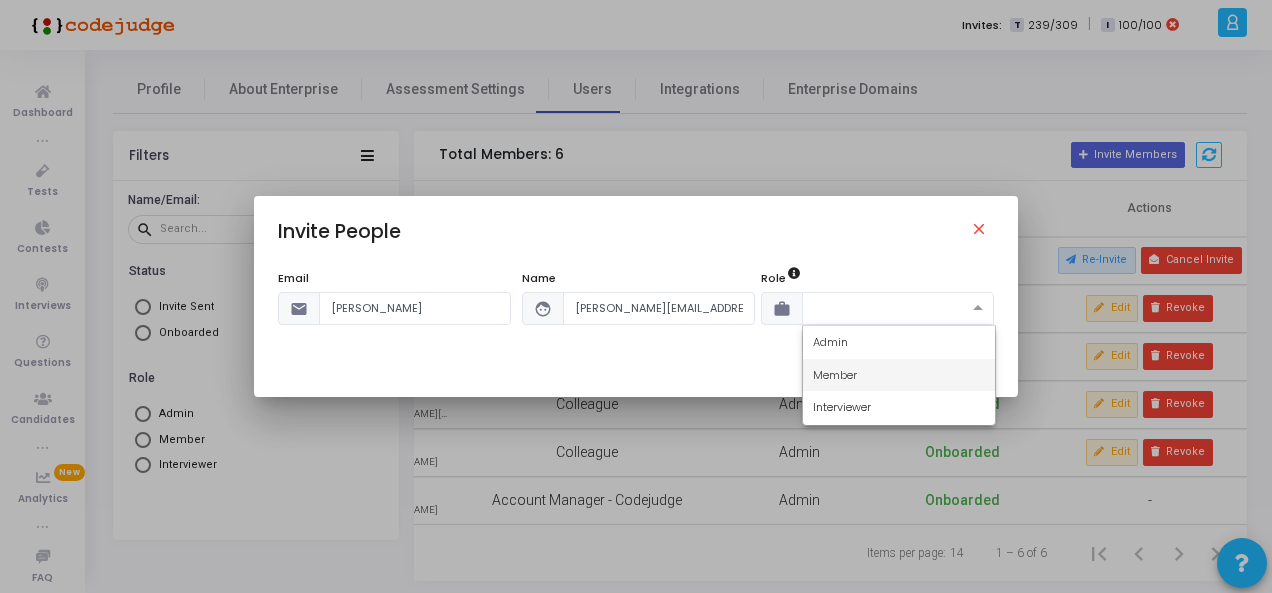 click on "Member" at bounding box center (899, 375) 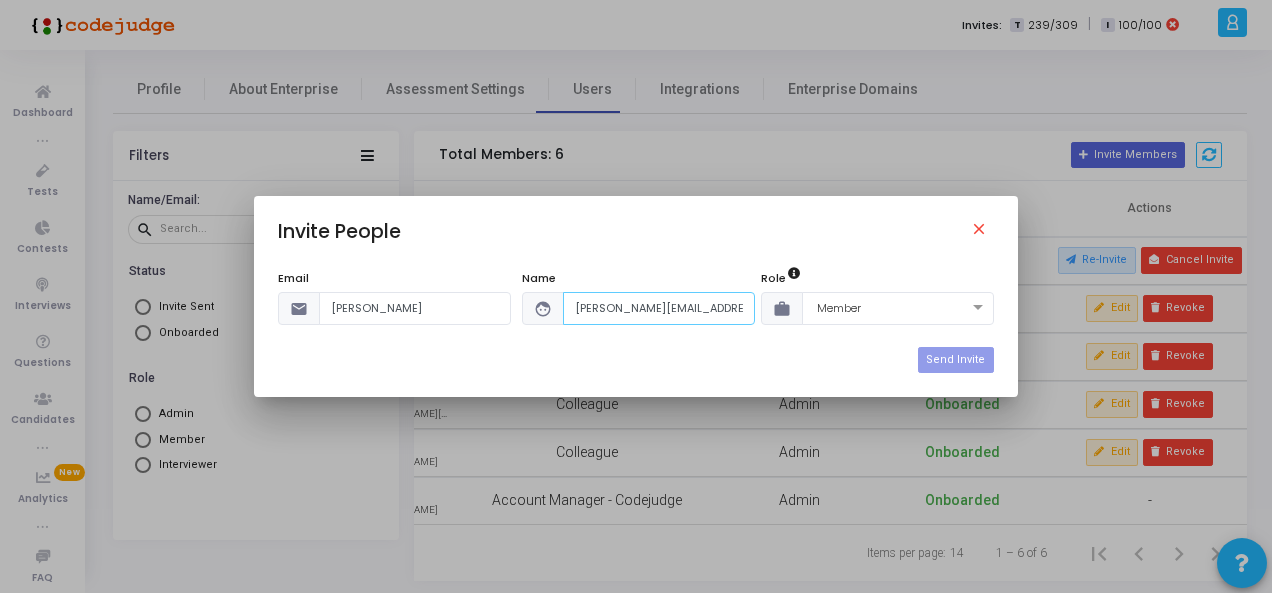 click on "[PERSON_NAME][EMAIL_ADDRESS][PERSON_NAME][DOMAIN_NAME]" at bounding box center (659, 308) 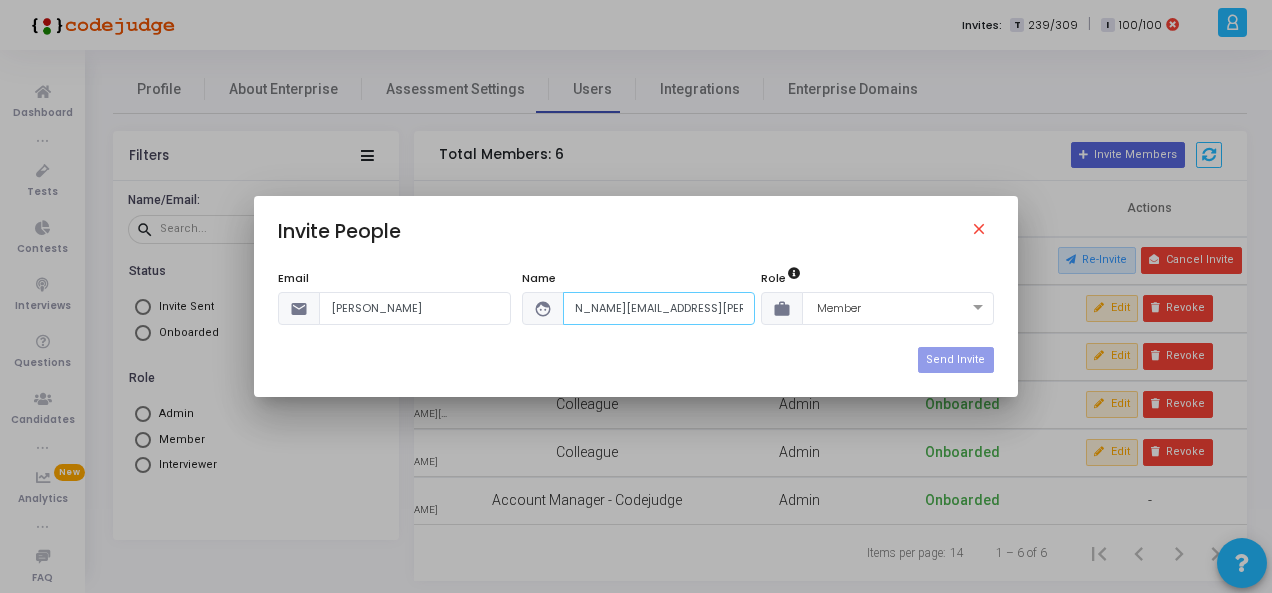 scroll, scrollTop: 0, scrollLeft: 52, axis: horizontal 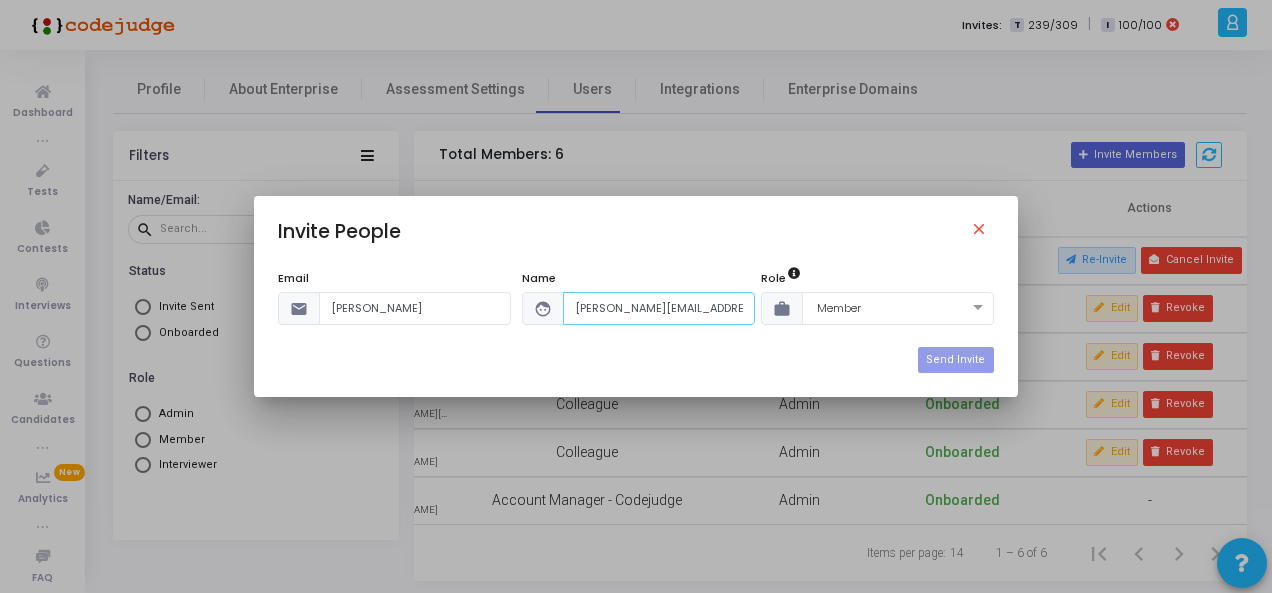 click on "[PERSON_NAME][EMAIL_ADDRESS][PERSON_NAME][DOMAIN_NAME]" at bounding box center [659, 308] 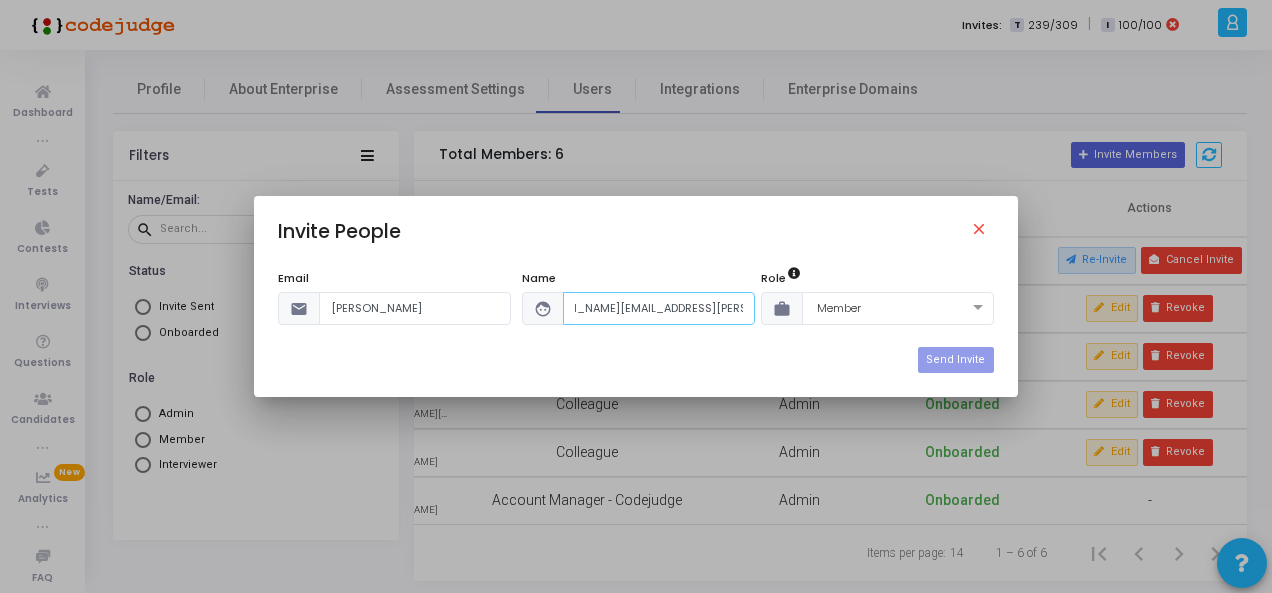 scroll, scrollTop: 0, scrollLeft: 52, axis: horizontal 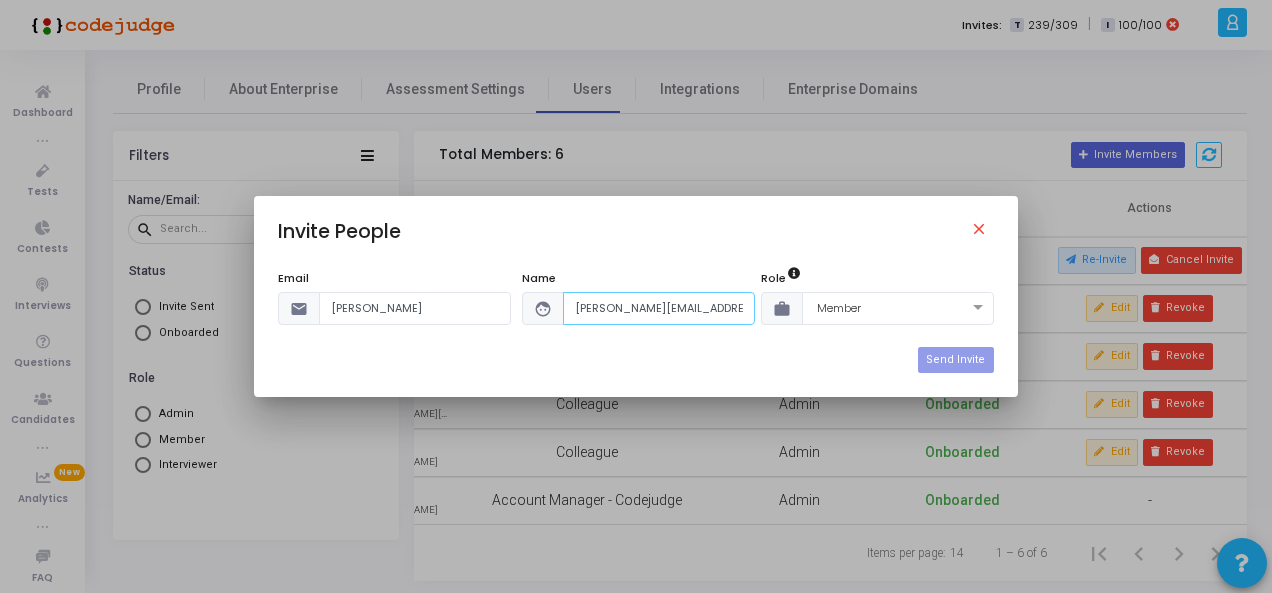 click on "[PERSON_NAME][EMAIL_ADDRESS][PERSON_NAME][DOMAIN_NAME]" at bounding box center [659, 308] 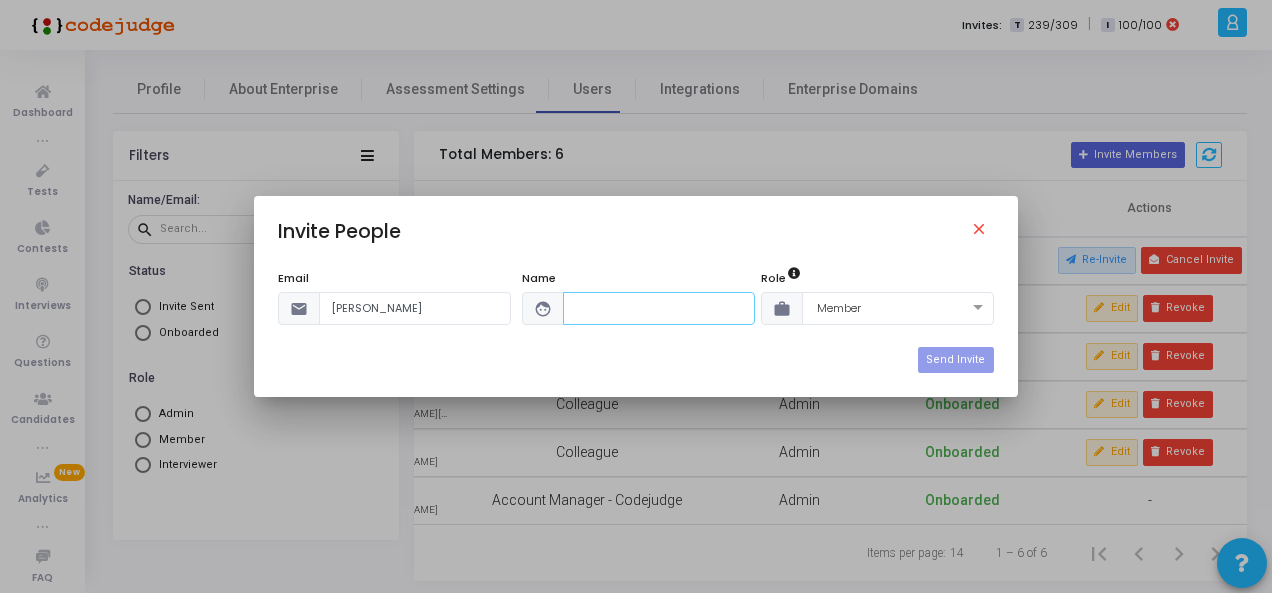 type 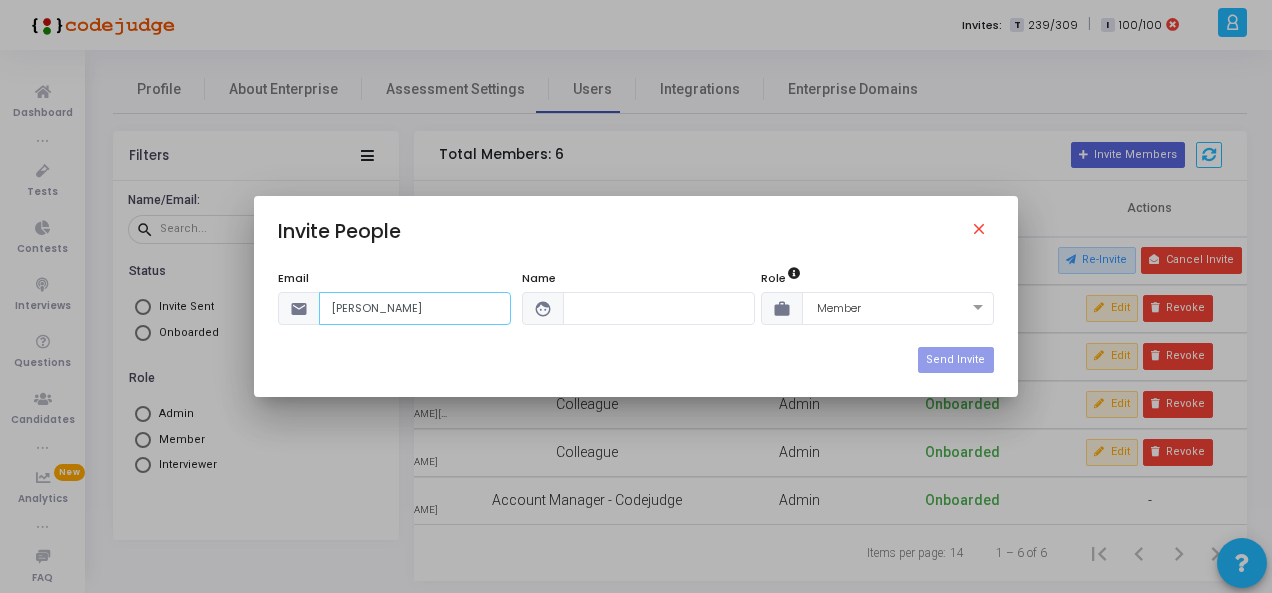 click on "[PERSON_NAME]" at bounding box center (415, 308) 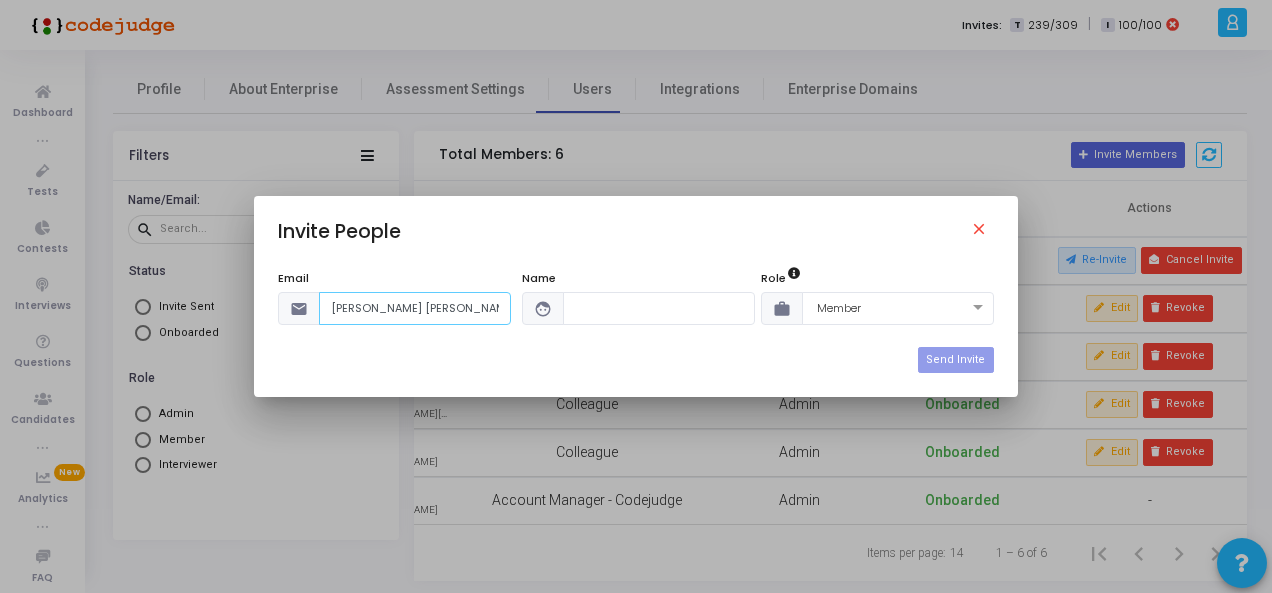 scroll, scrollTop: 0, scrollLeft: 208, axis: horizontal 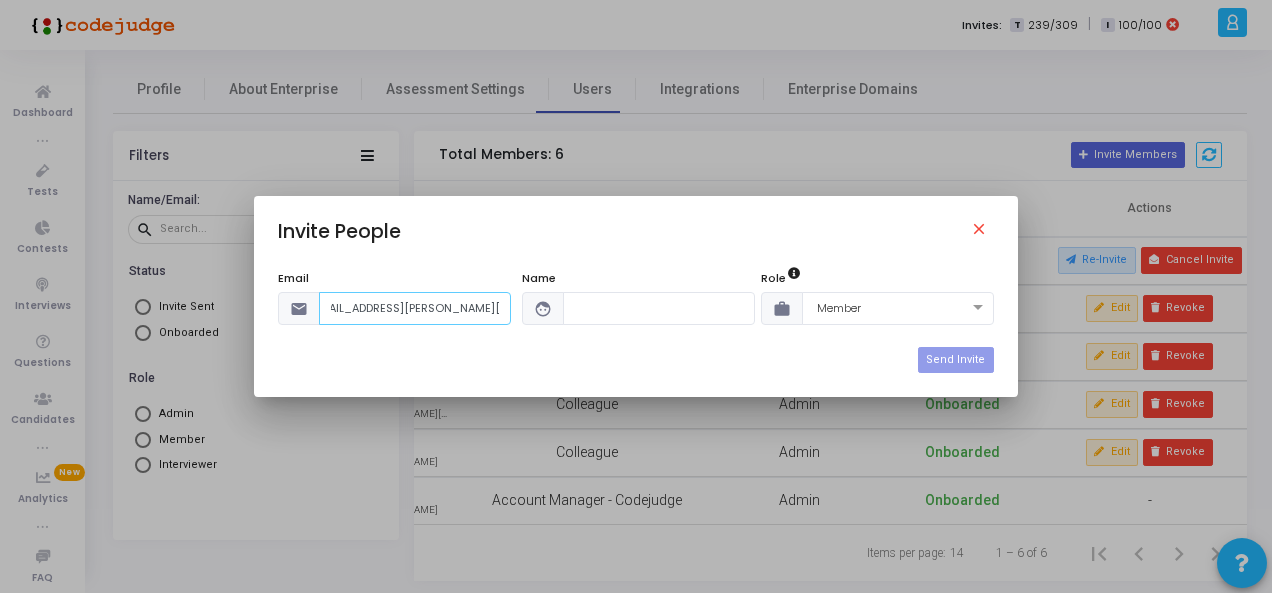 click on "[PERSON_NAME] [PERSON_NAME][EMAIL_ADDRESS][PERSON_NAME][DOMAIN_NAME]" at bounding box center [415, 308] 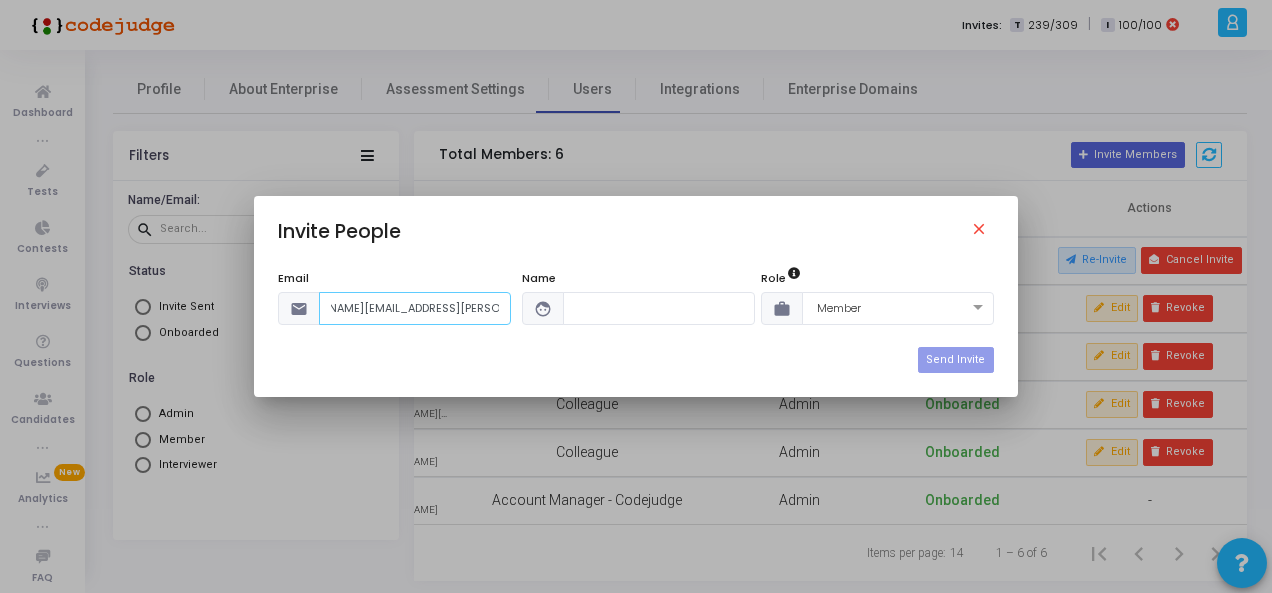 scroll, scrollTop: 0, scrollLeft: 140, axis: horizontal 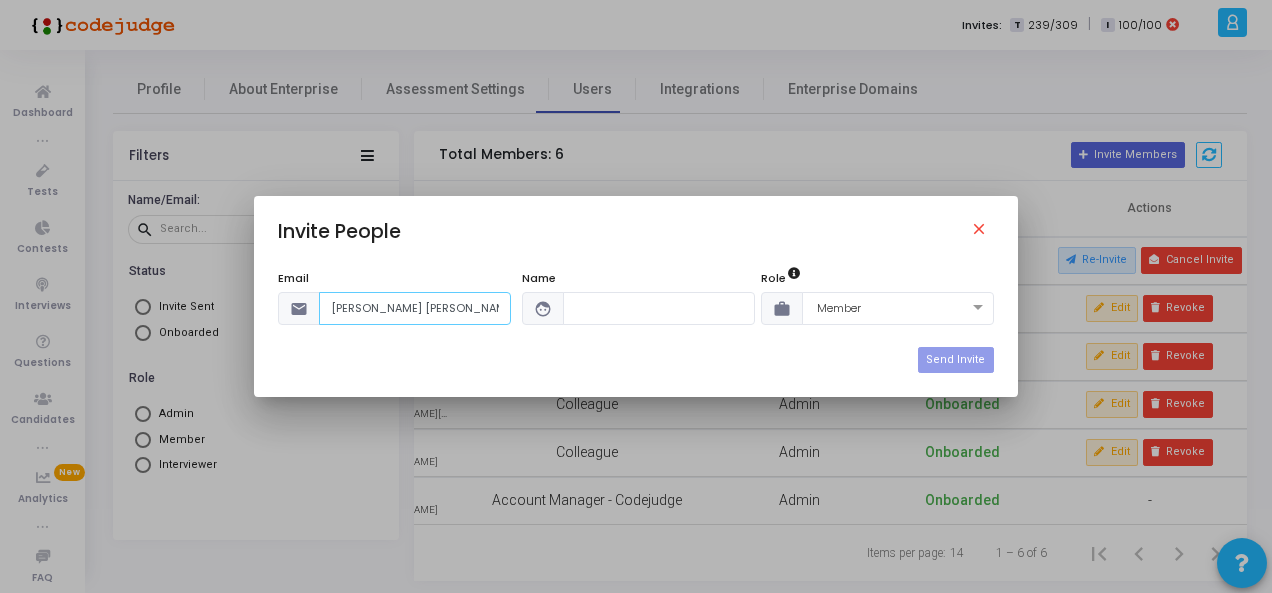 drag, startPoint x: 338, startPoint y: 311, endPoint x: 152, endPoint y: 305, distance: 186.09676 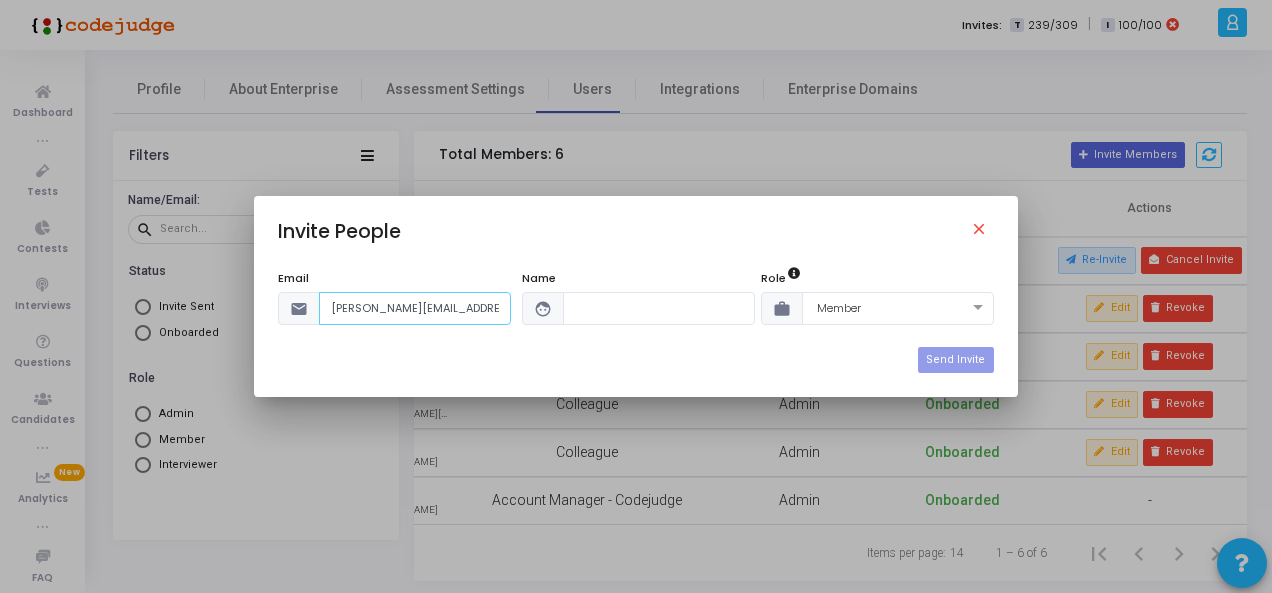 type on "[PERSON_NAME][EMAIL_ADDRESS][PERSON_NAME][DOMAIN_NAME]" 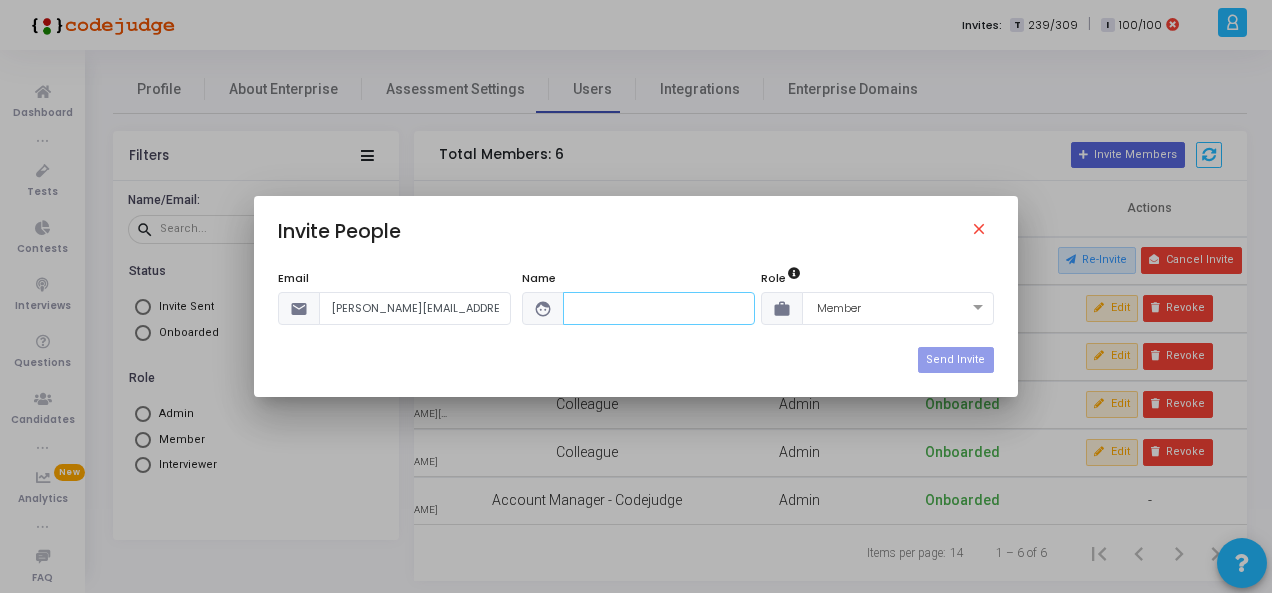 click at bounding box center (659, 308) 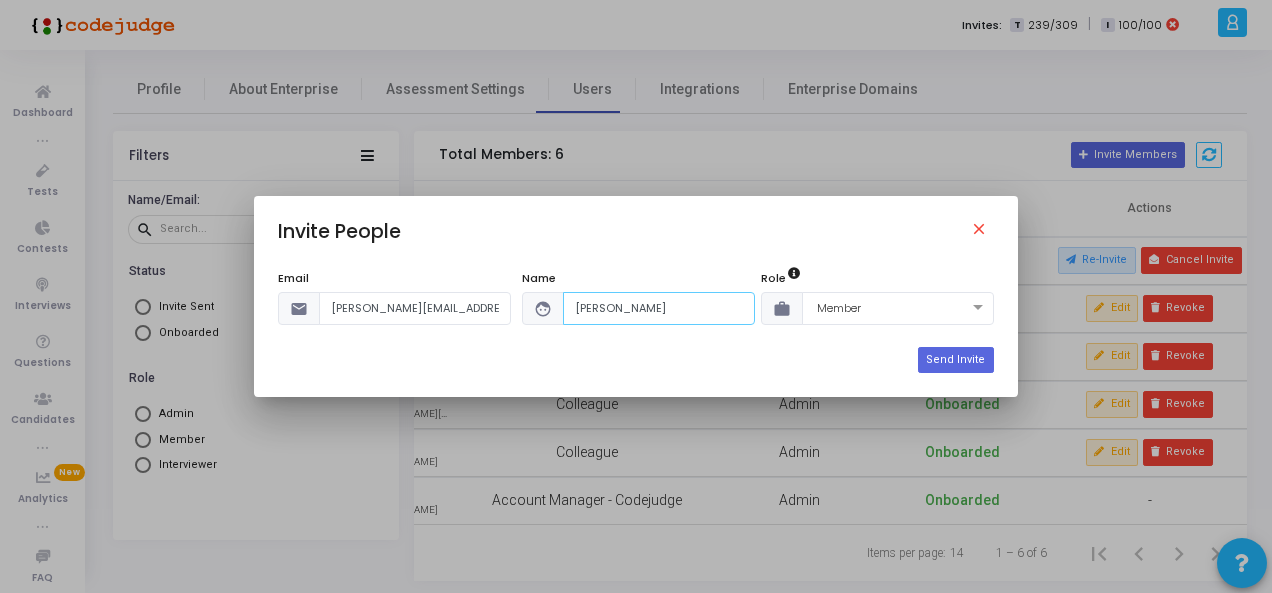 type on "[PERSON_NAME]" 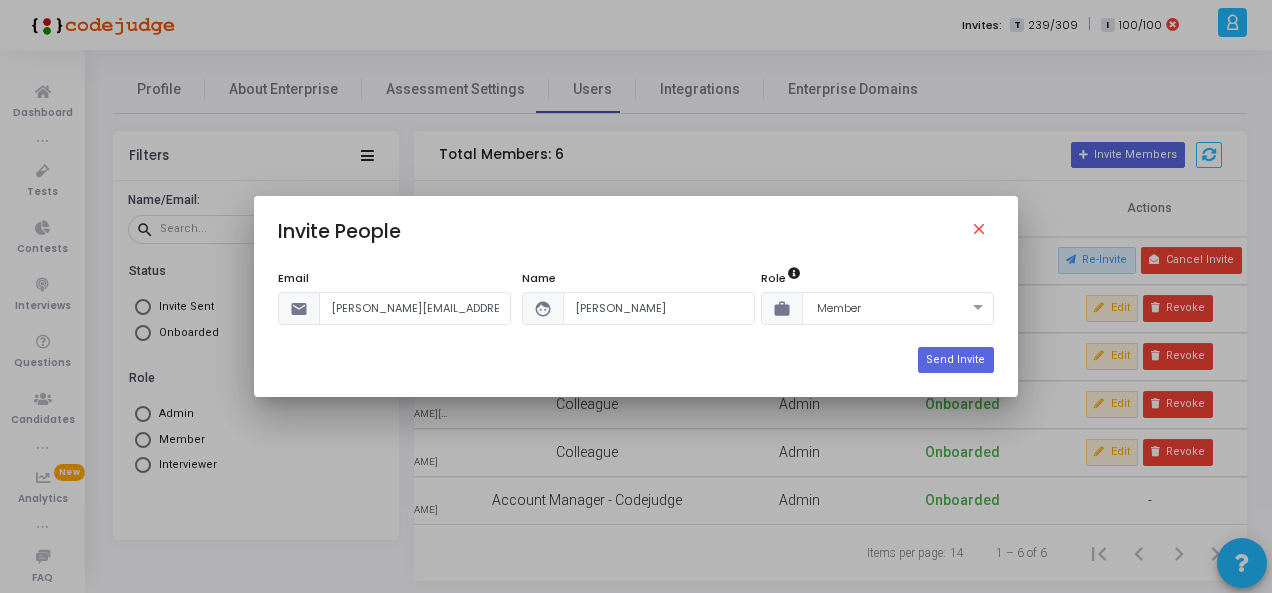 click on "Email email [PERSON_NAME][EMAIL_ADDRESS][PERSON_NAME][DOMAIN_NAME] Name face [PERSON_NAME] Role  work × Member" at bounding box center (635, 308) 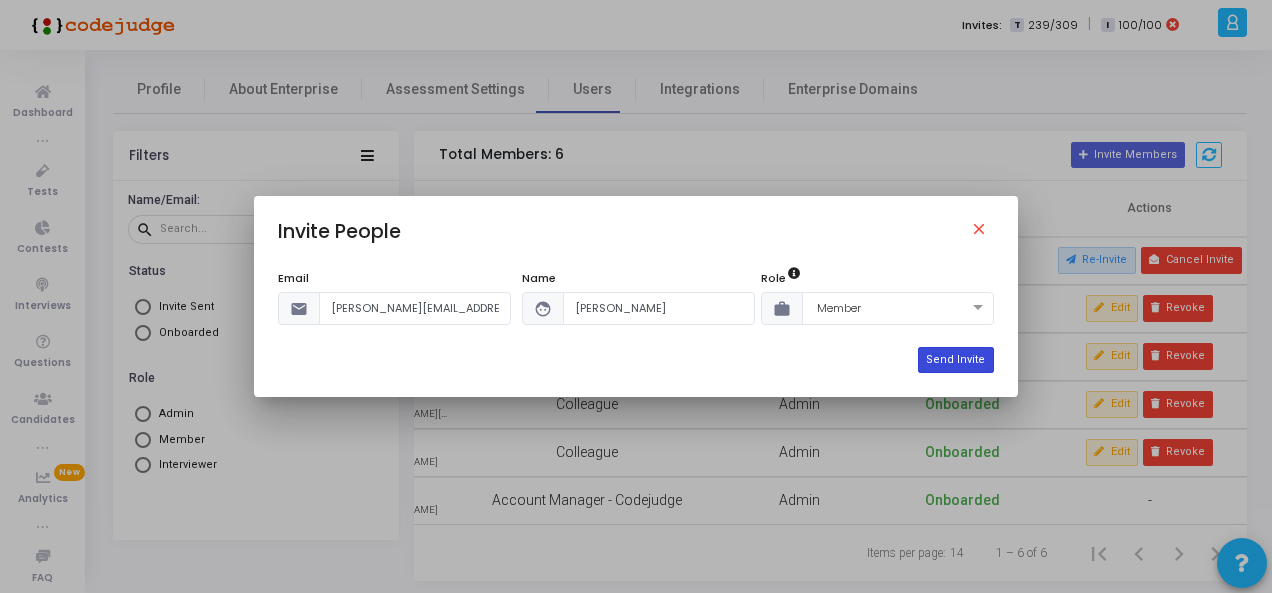 click on "Send Invite" at bounding box center [955, 360] 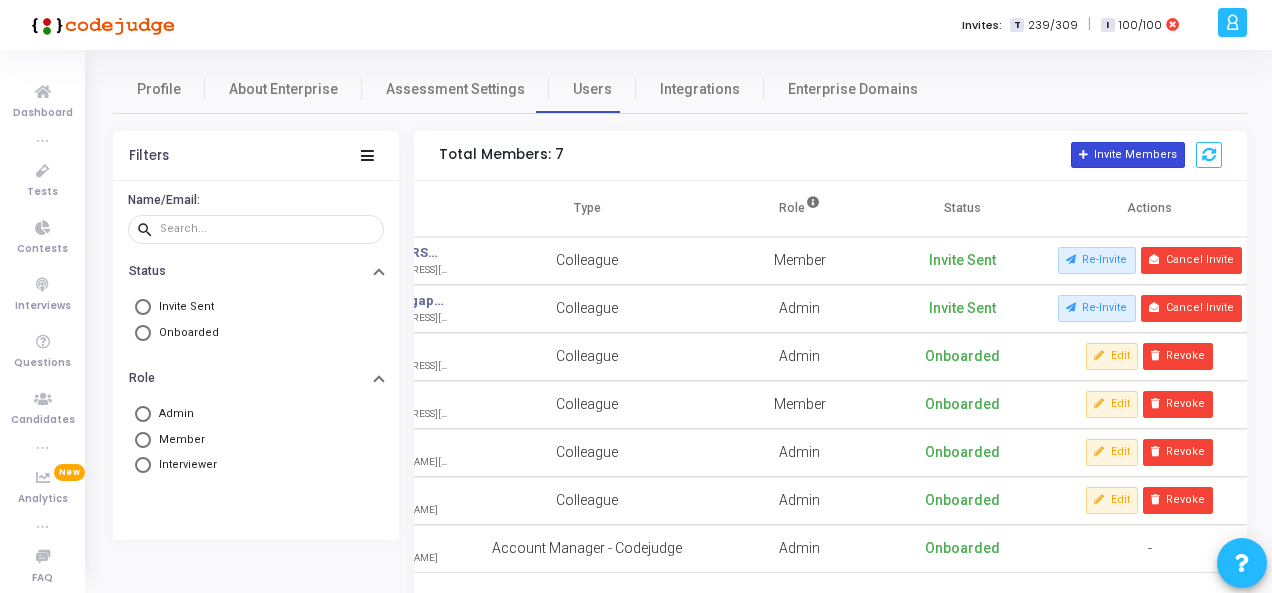 click on "Invite Members" 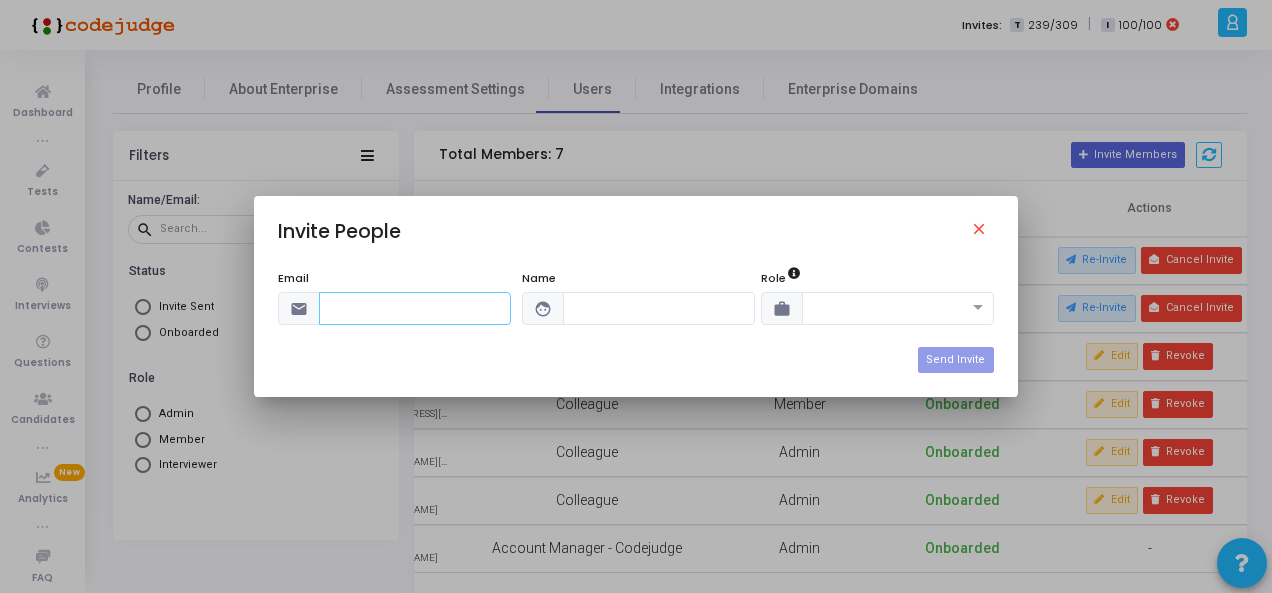 click at bounding box center (415, 308) 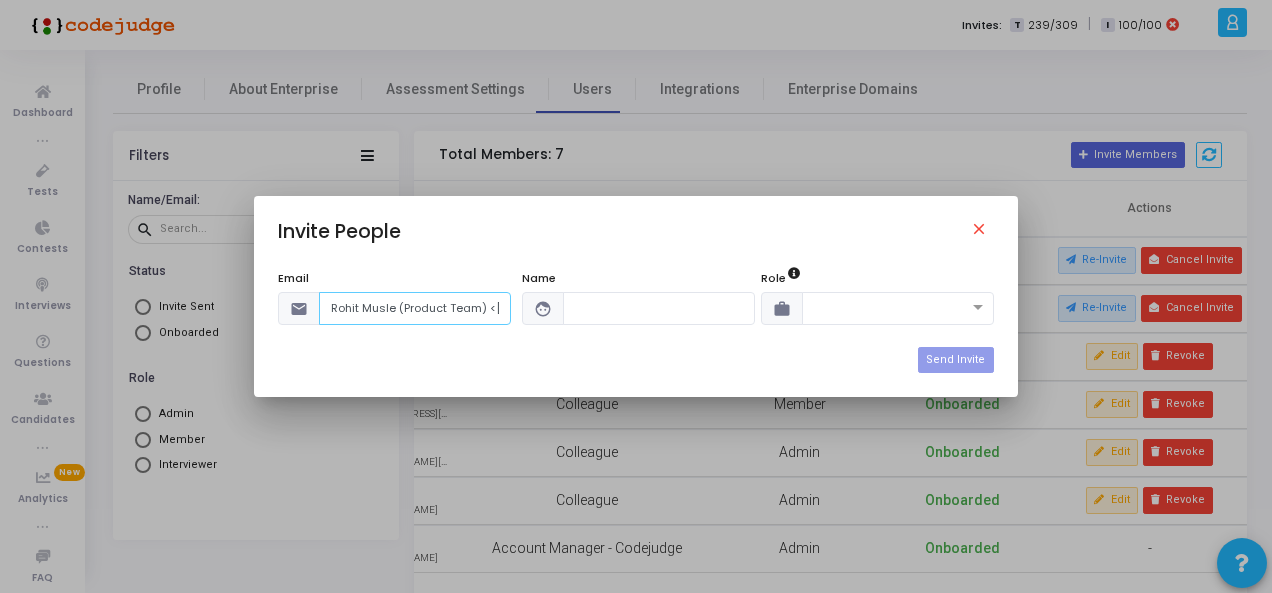 scroll, scrollTop: 0, scrollLeft: 126, axis: horizontal 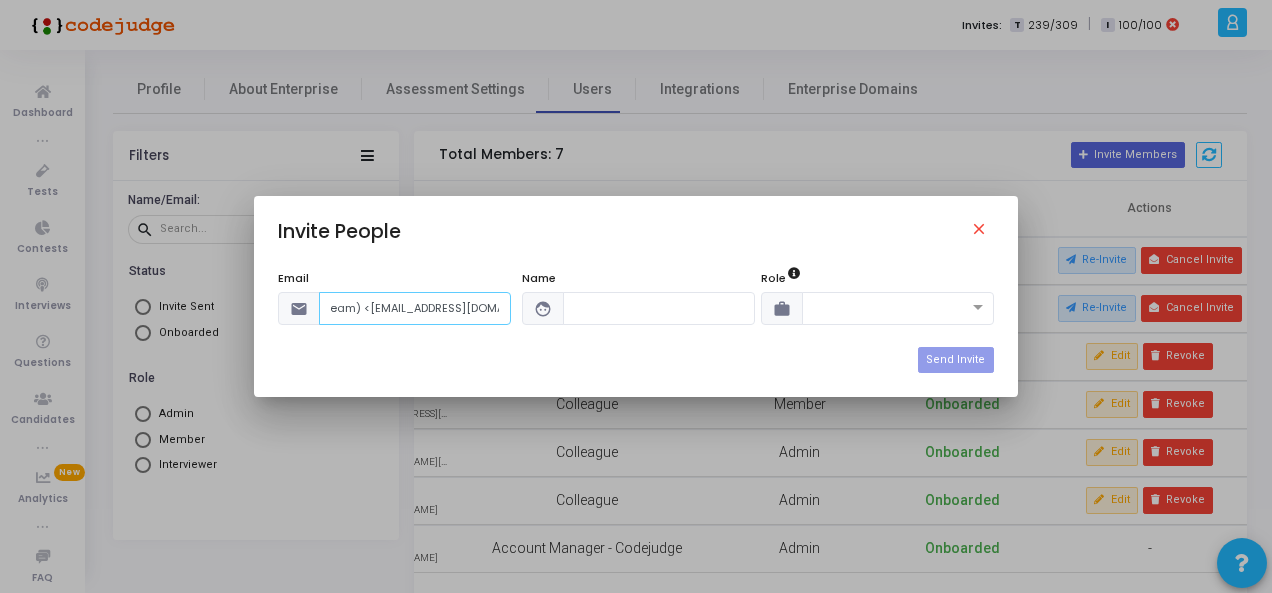 click on "Rohit Musle (Product Team) <[EMAIL_ADDRESS][DOMAIN_NAME]>" at bounding box center (415, 308) 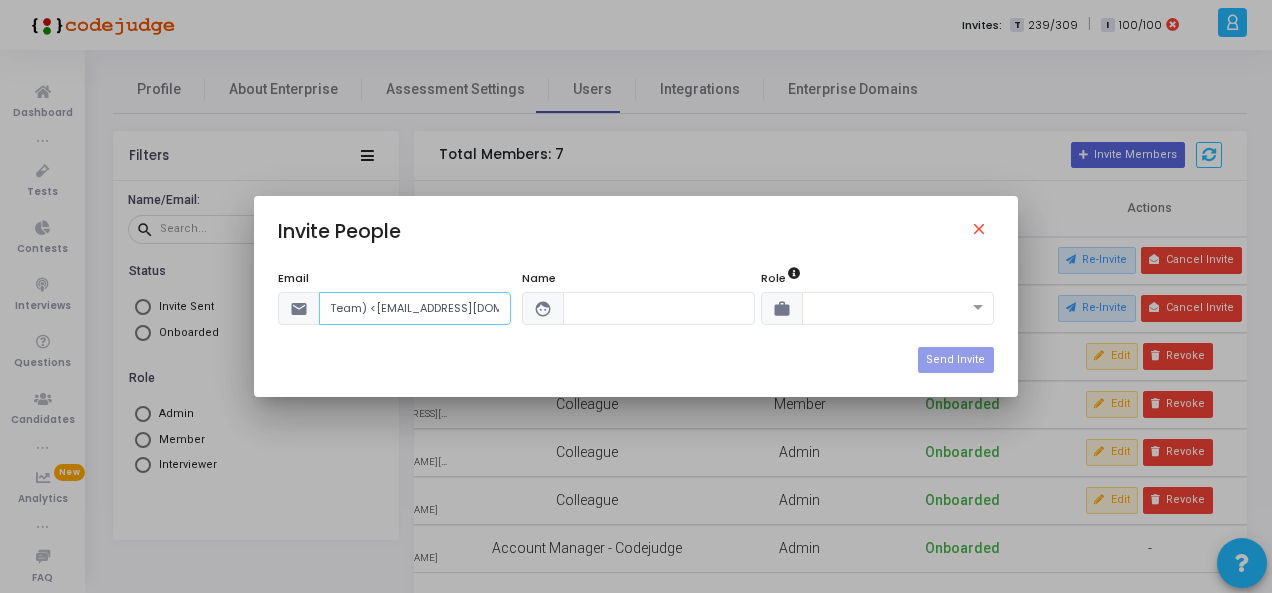 click on "Rohit Musle (Product Team) <[EMAIL_ADDRESS][DOMAIN_NAME]>" at bounding box center [415, 308] 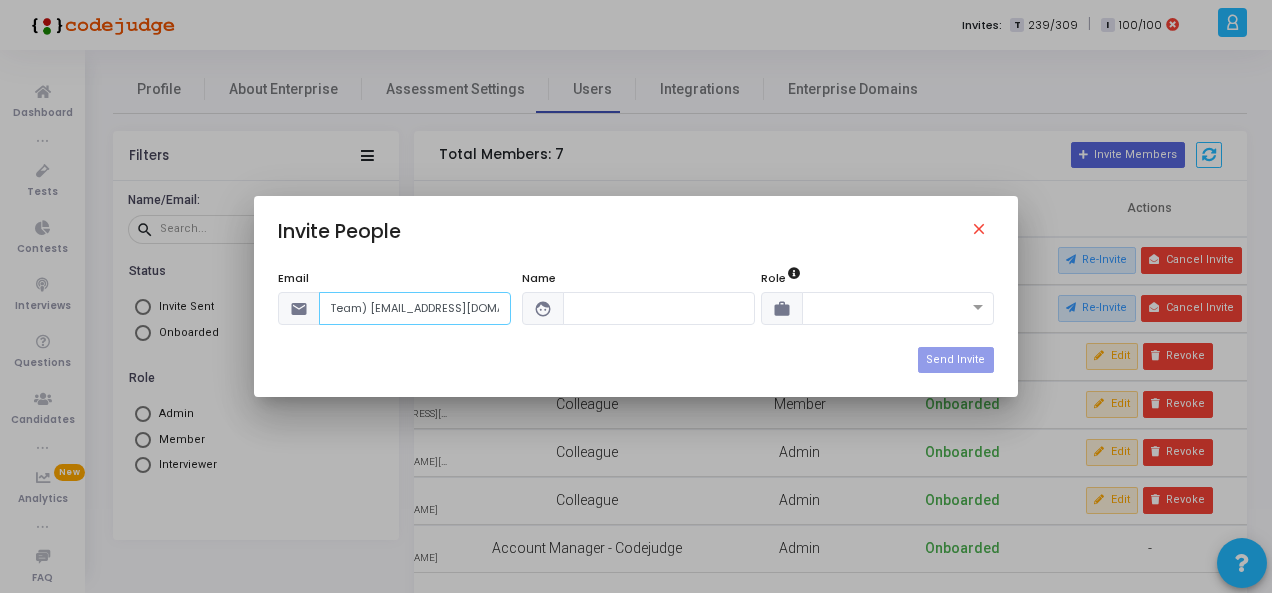 scroll, scrollTop: 0, scrollLeft: 0, axis: both 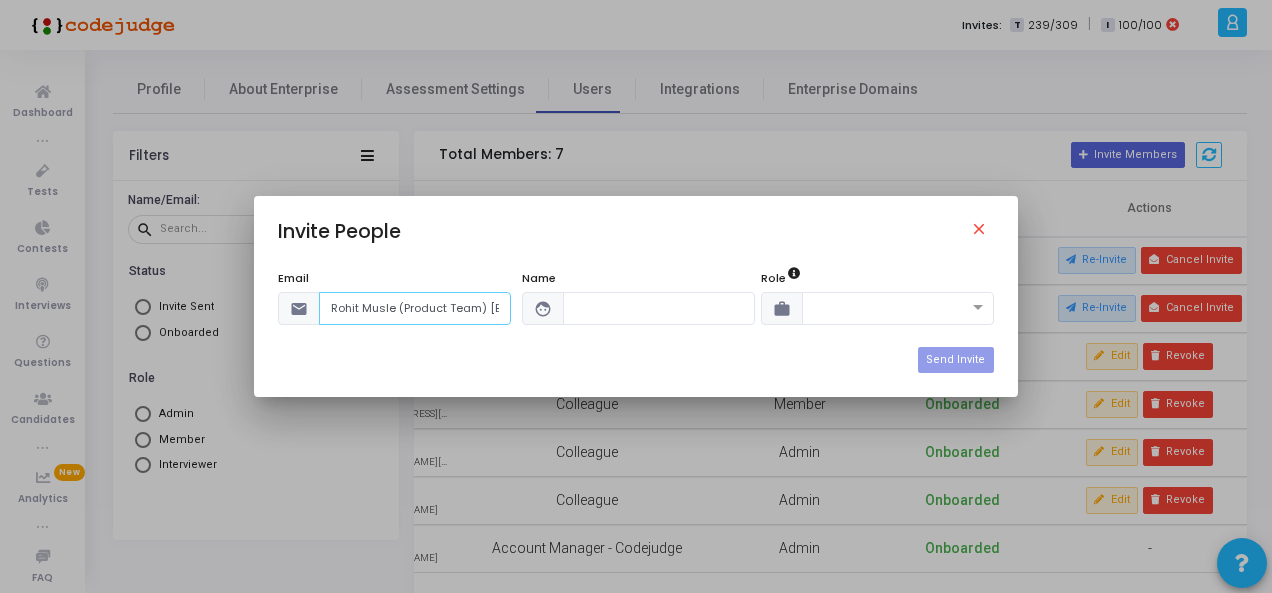 drag, startPoint x: 362, startPoint y: 306, endPoint x: 255, endPoint y: 305, distance: 107.00467 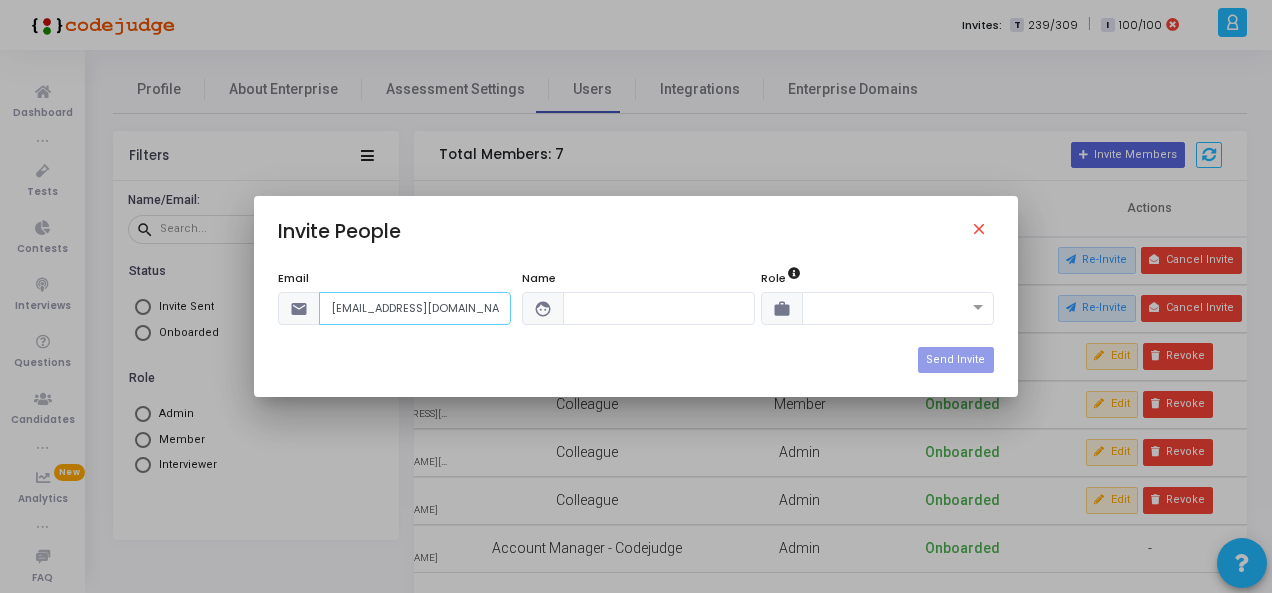 click on "[EMAIL_ADDRESS][DOMAIN_NAME]>" at bounding box center (415, 308) 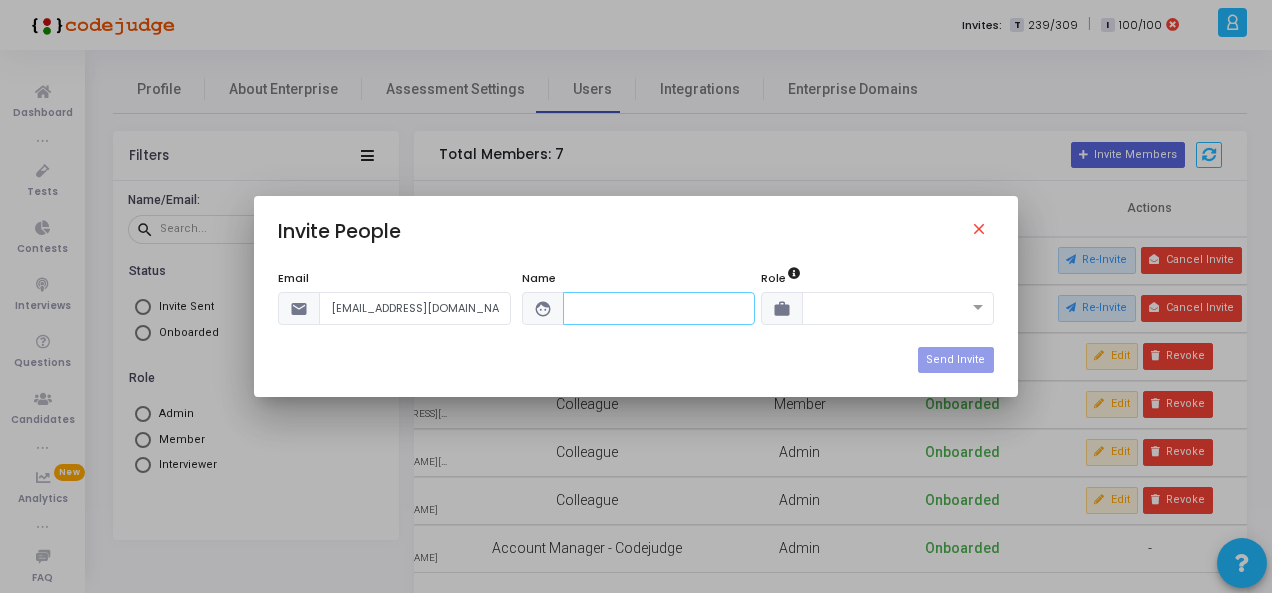 click at bounding box center [659, 308] 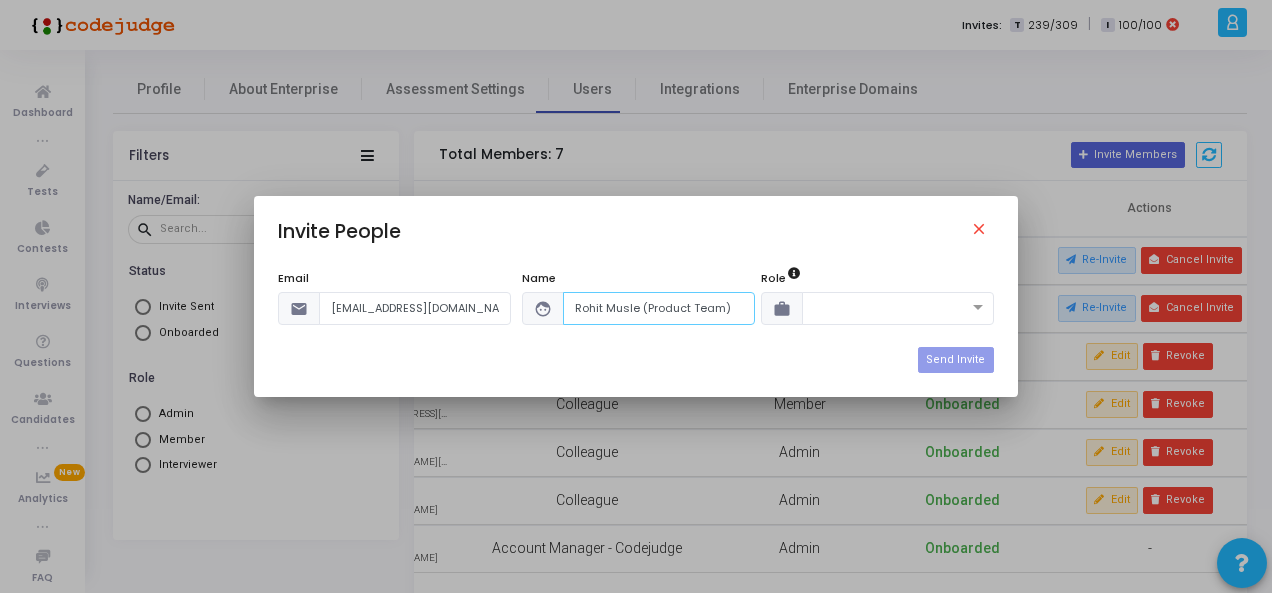 drag, startPoint x: 735, startPoint y: 309, endPoint x: 474, endPoint y: 308, distance: 261.00192 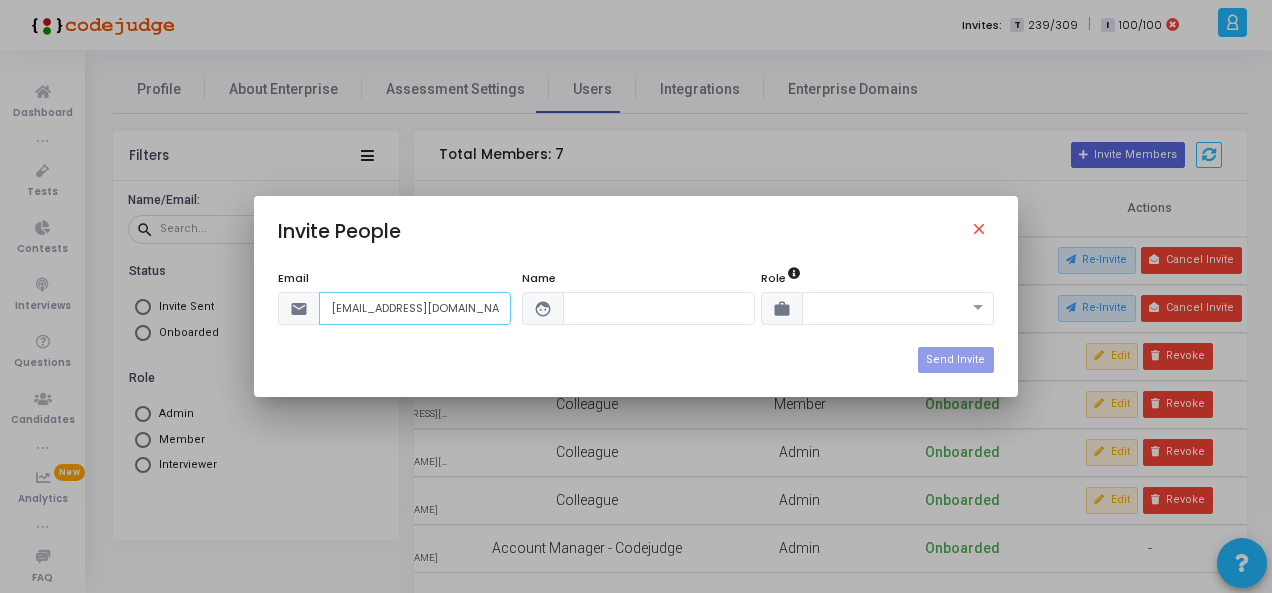 click on "[EMAIL_ADDRESS][DOMAIN_NAME]" at bounding box center [415, 308] 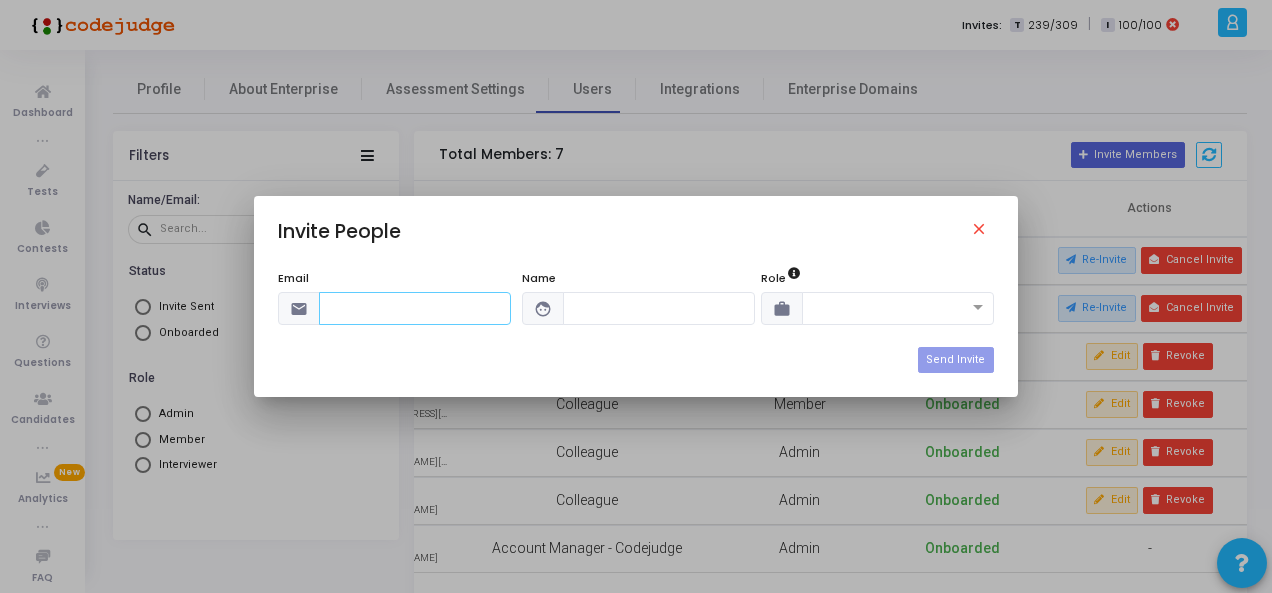 type 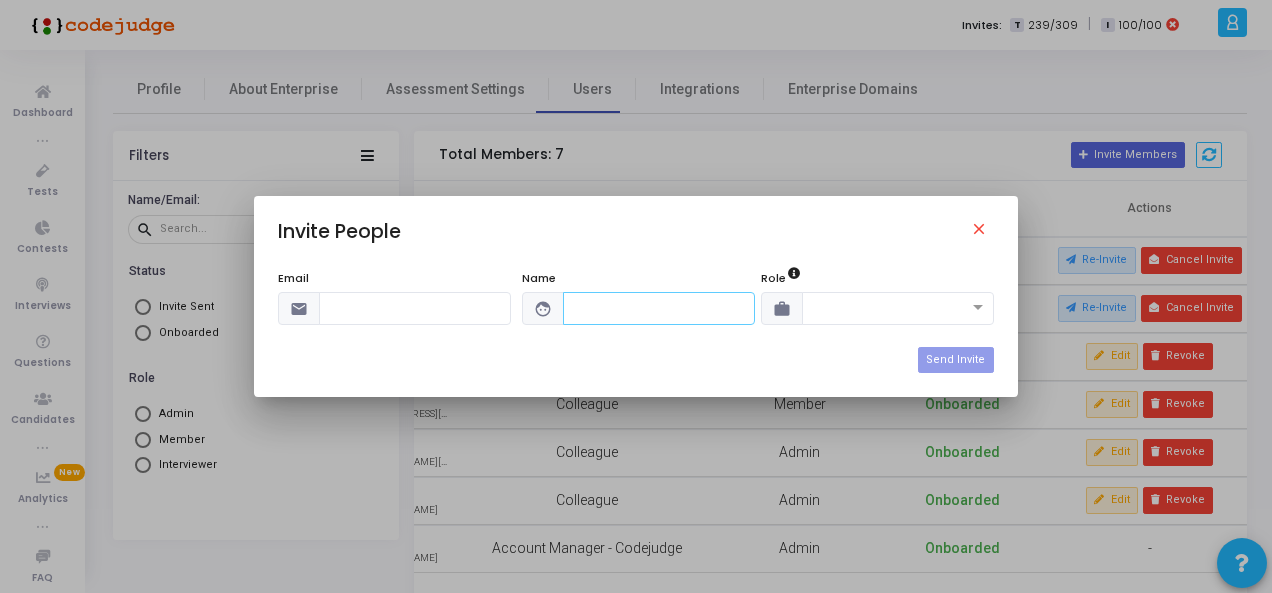 click at bounding box center (659, 308) 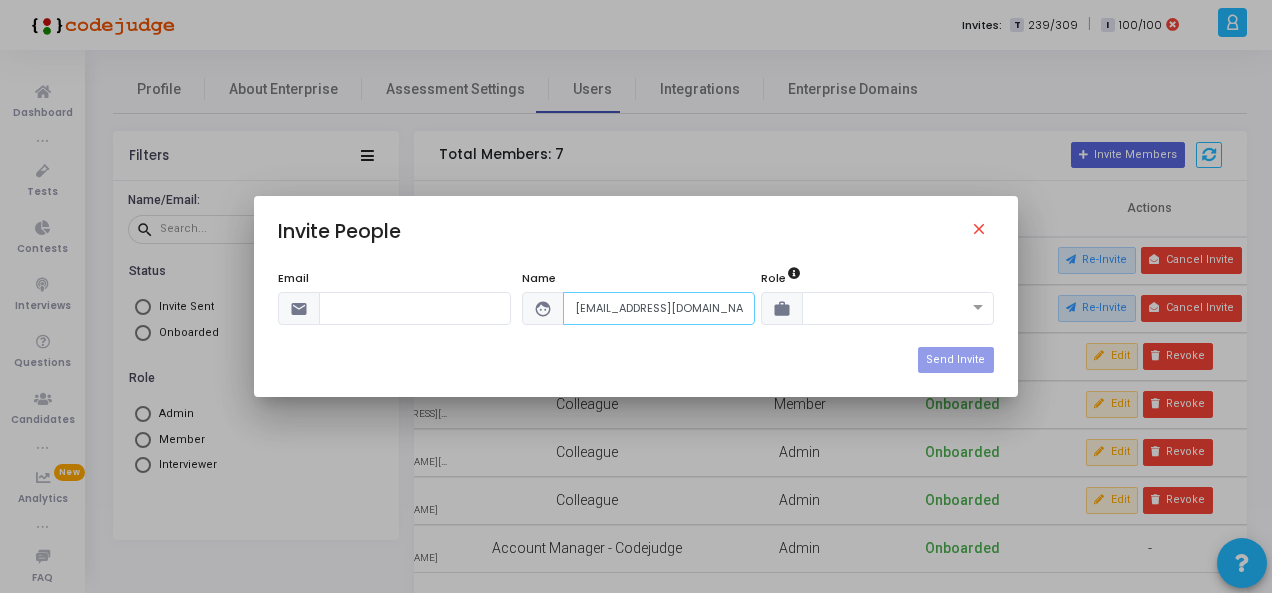 type on "[EMAIL_ADDRESS][DOMAIN_NAME]" 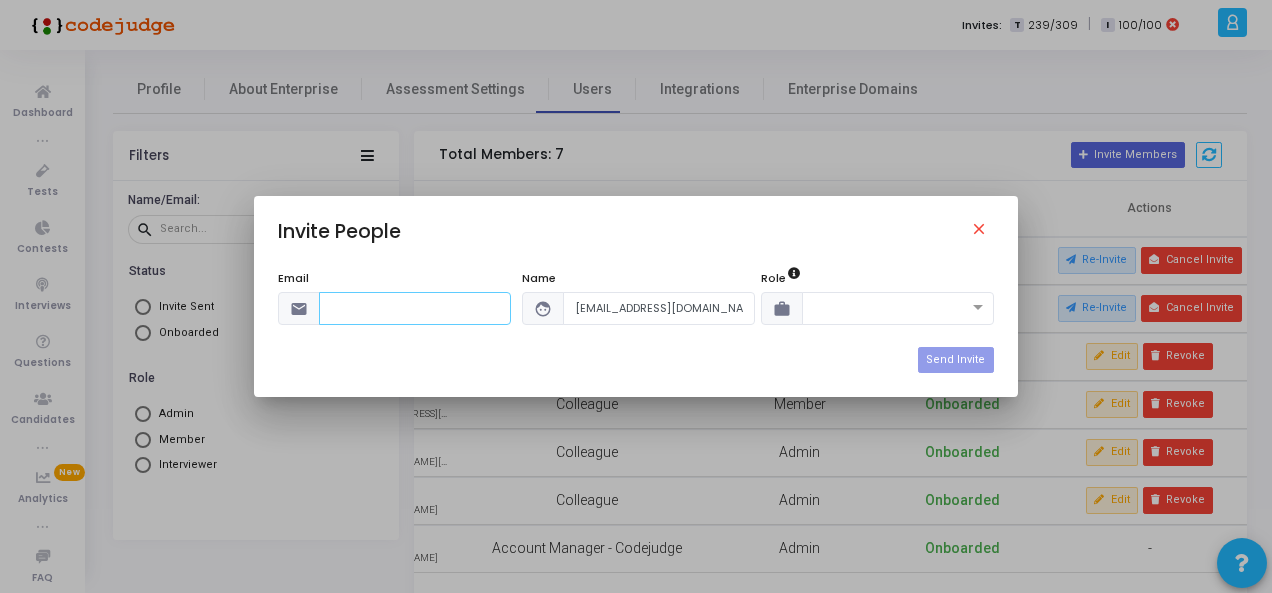 paste on "Rohit Musle (Product Team) <[EMAIL_ADDRESS][DOMAIN_NAME]>" 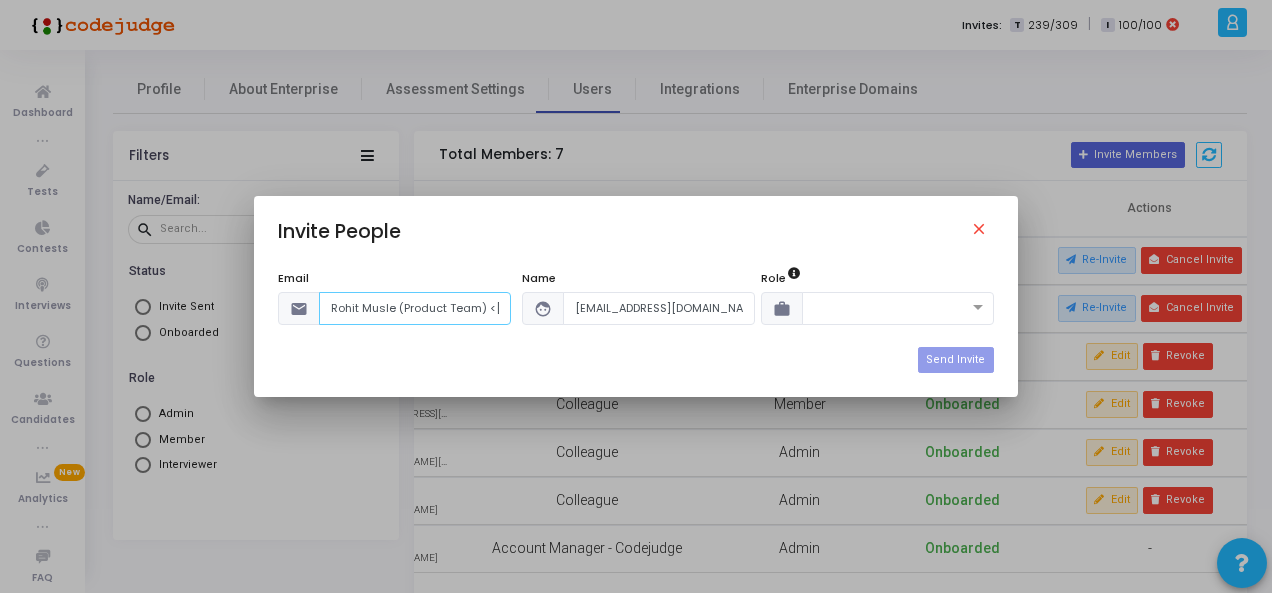 click on "Rohit Musle (Product Team) <[EMAIL_ADDRESS][DOMAIN_NAME]>" at bounding box center [415, 308] 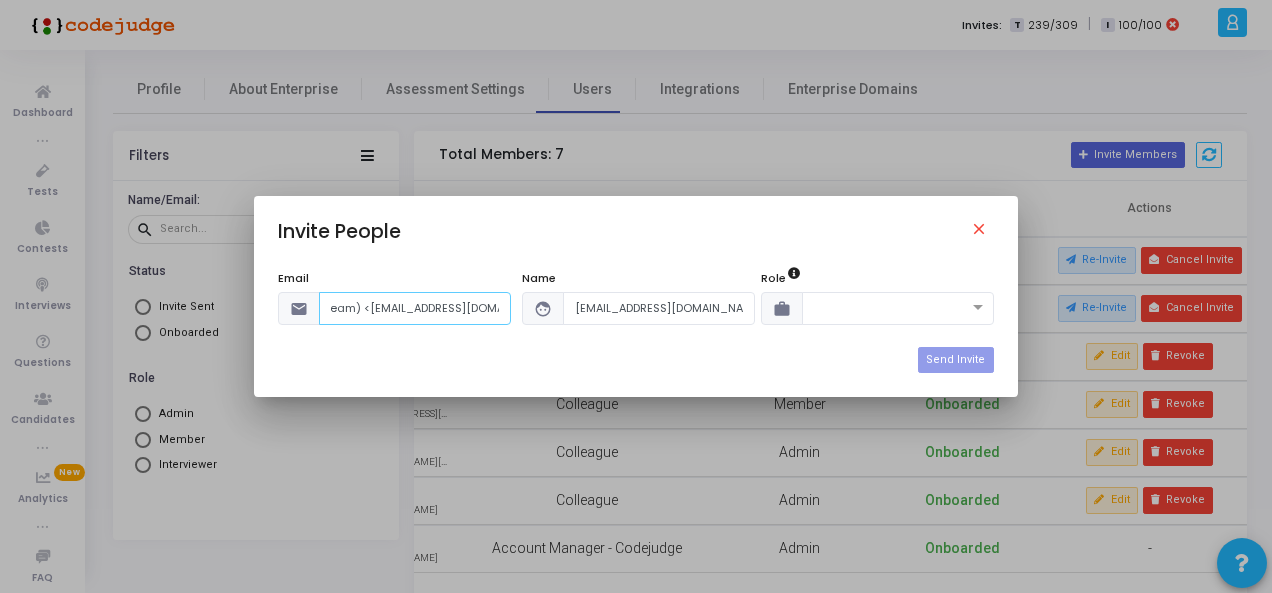 drag, startPoint x: 354, startPoint y: 310, endPoint x: 544, endPoint y: 291, distance: 190.94763 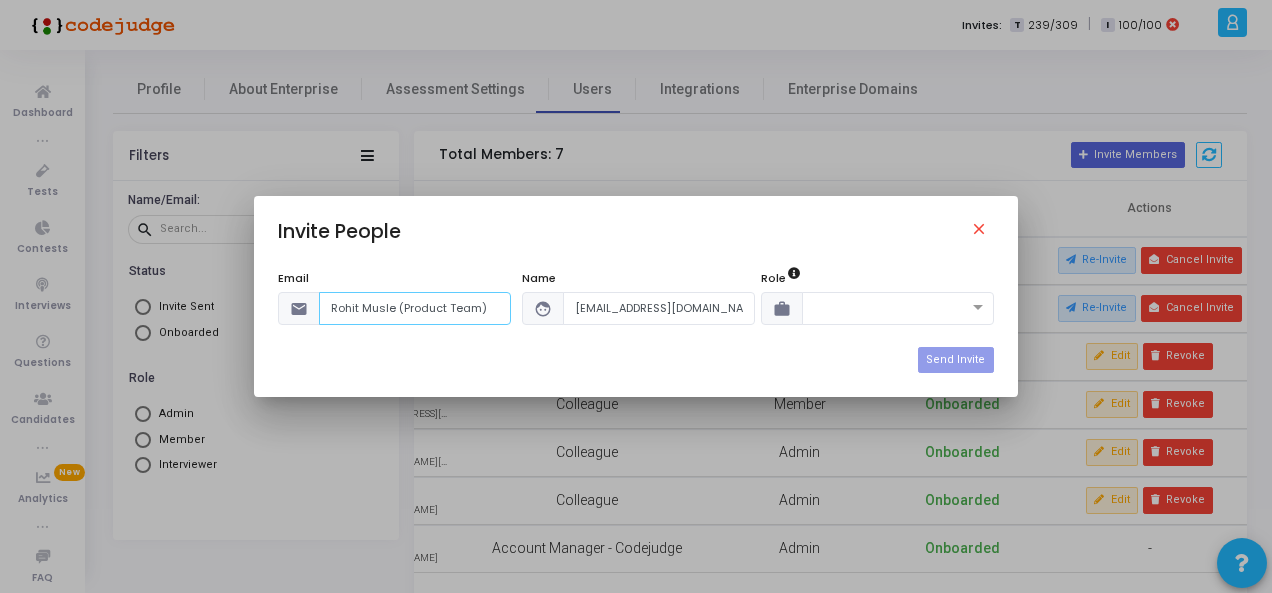 scroll, scrollTop: 0, scrollLeft: 0, axis: both 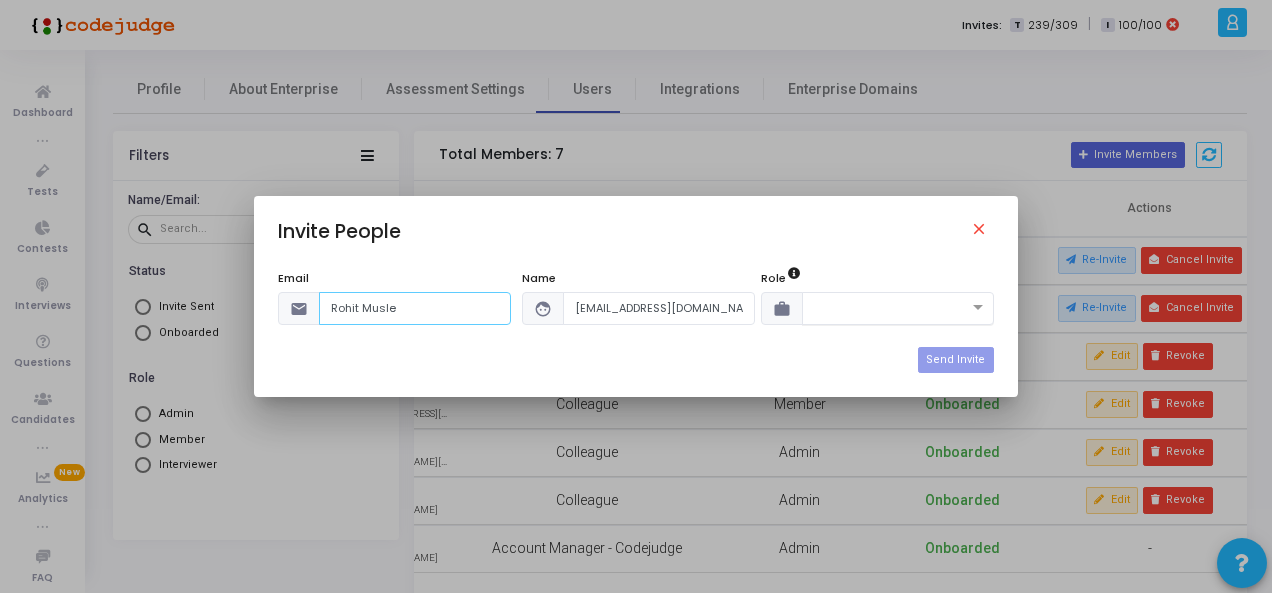 type on "Rohit Musle" 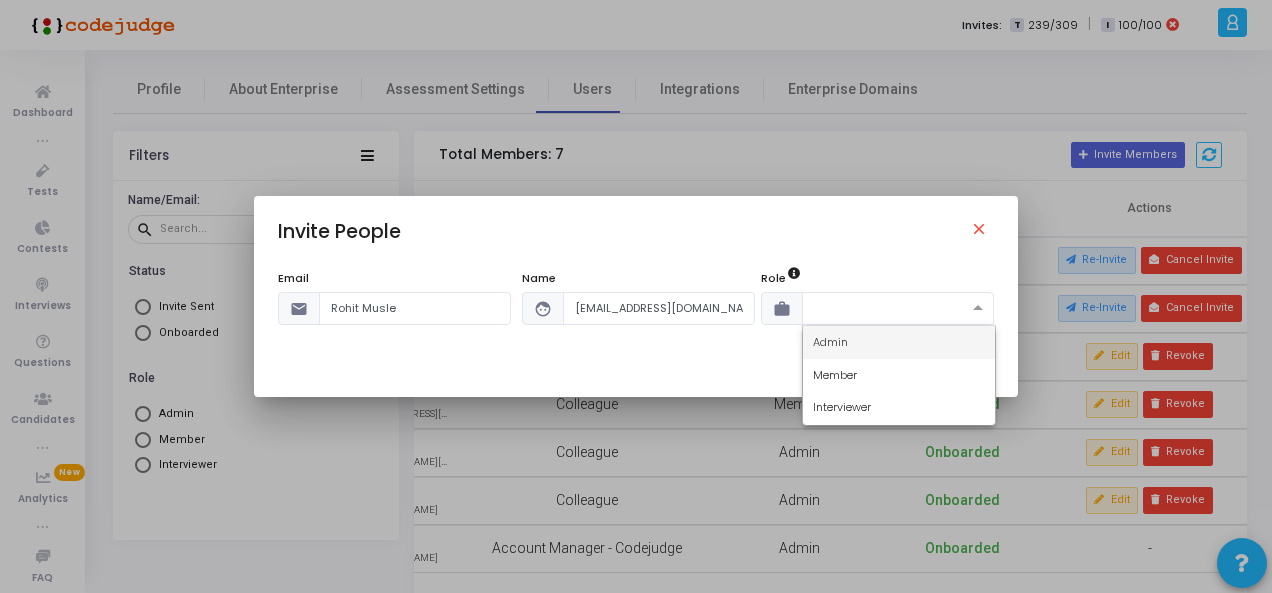click at bounding box center (878, 306) 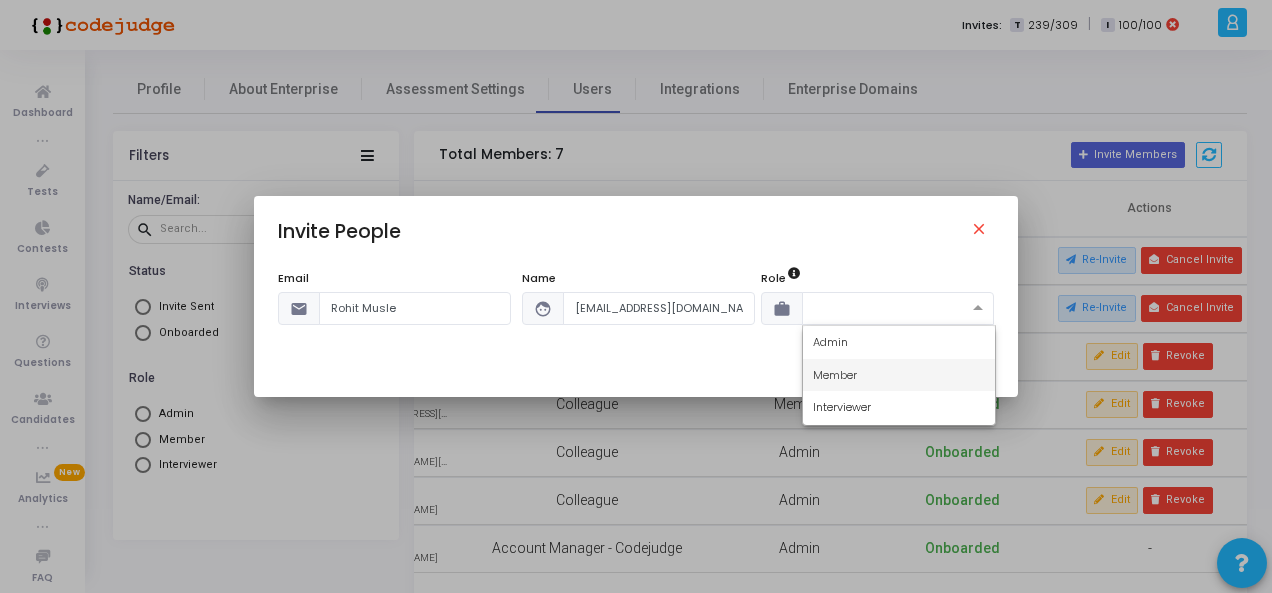 click on "Member" at bounding box center (899, 375) 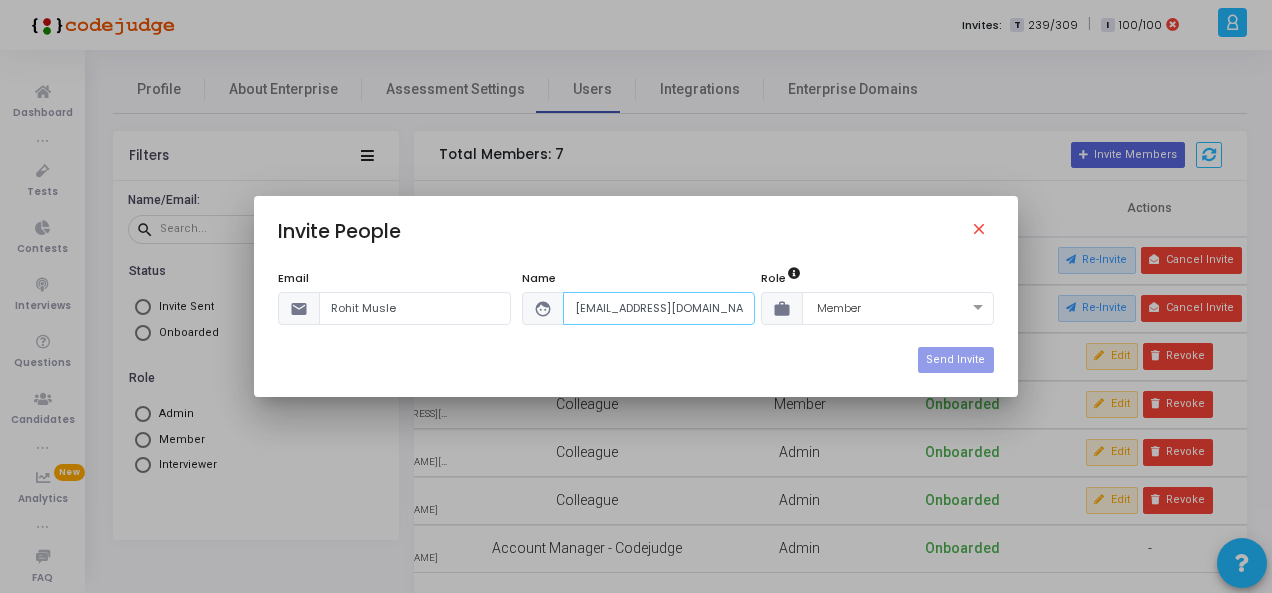 click on "[EMAIL_ADDRESS][DOMAIN_NAME]" at bounding box center [659, 308] 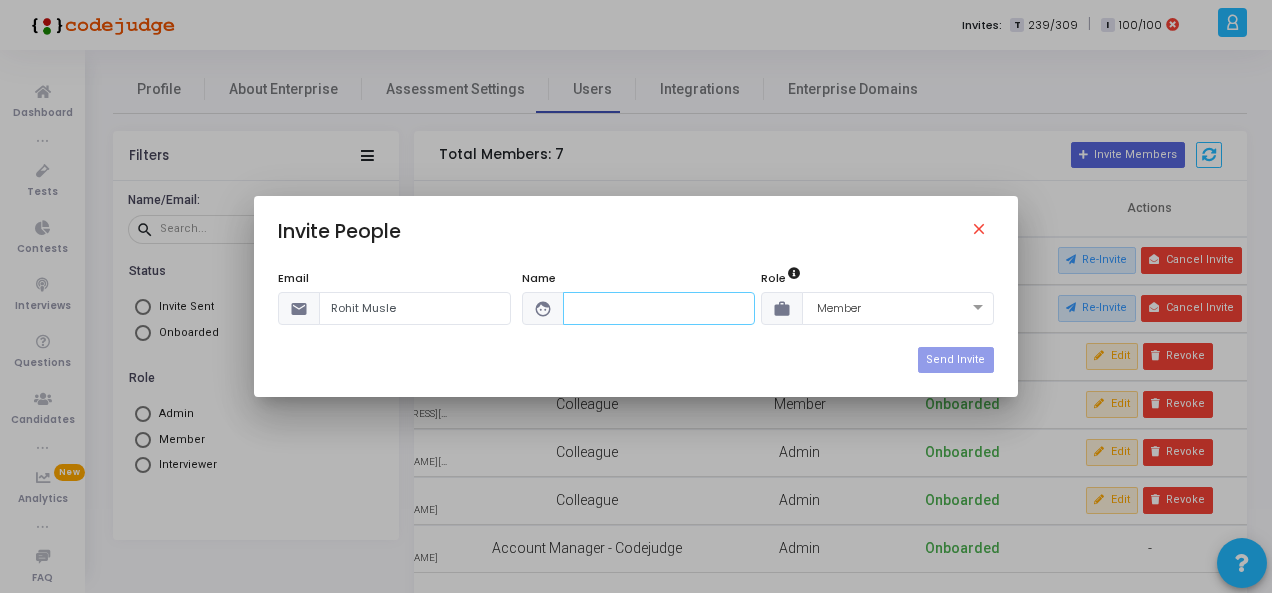 type 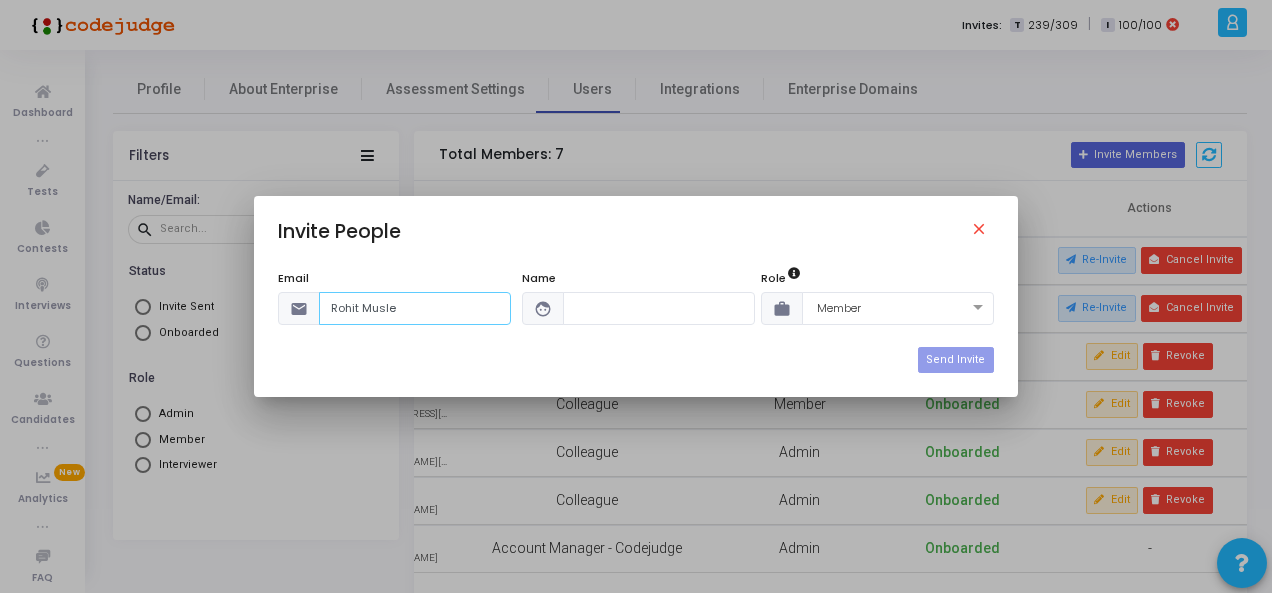 click on "Rohit Musle" at bounding box center [415, 308] 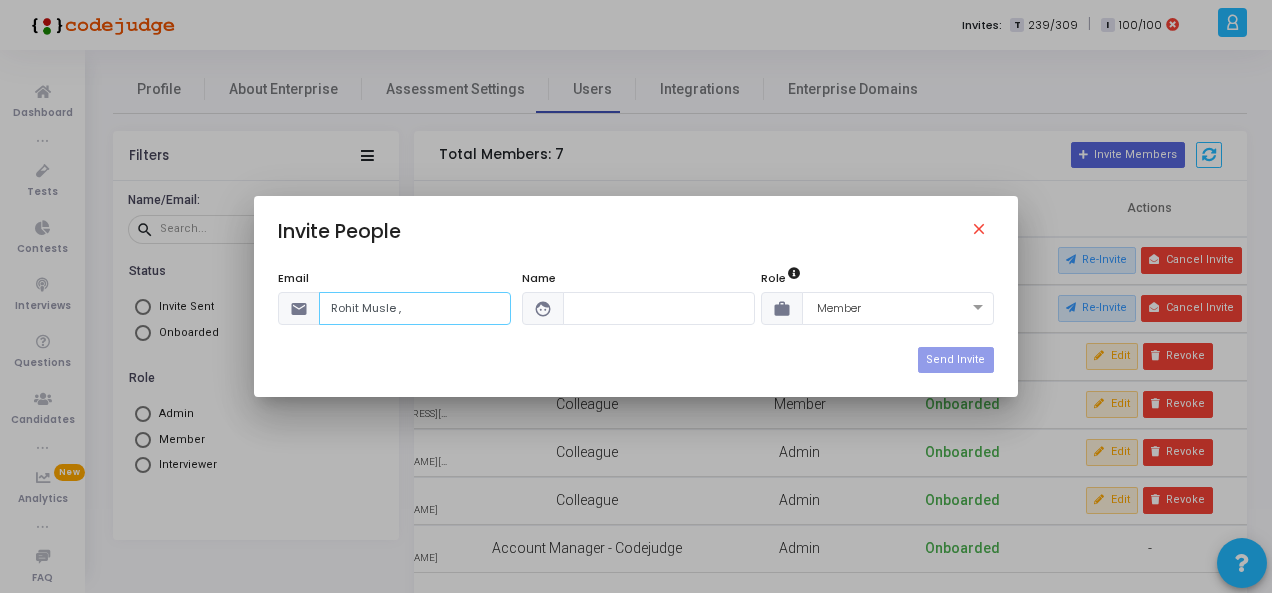 paste on "[EMAIL_ADDRESS][DOMAIN_NAME]" 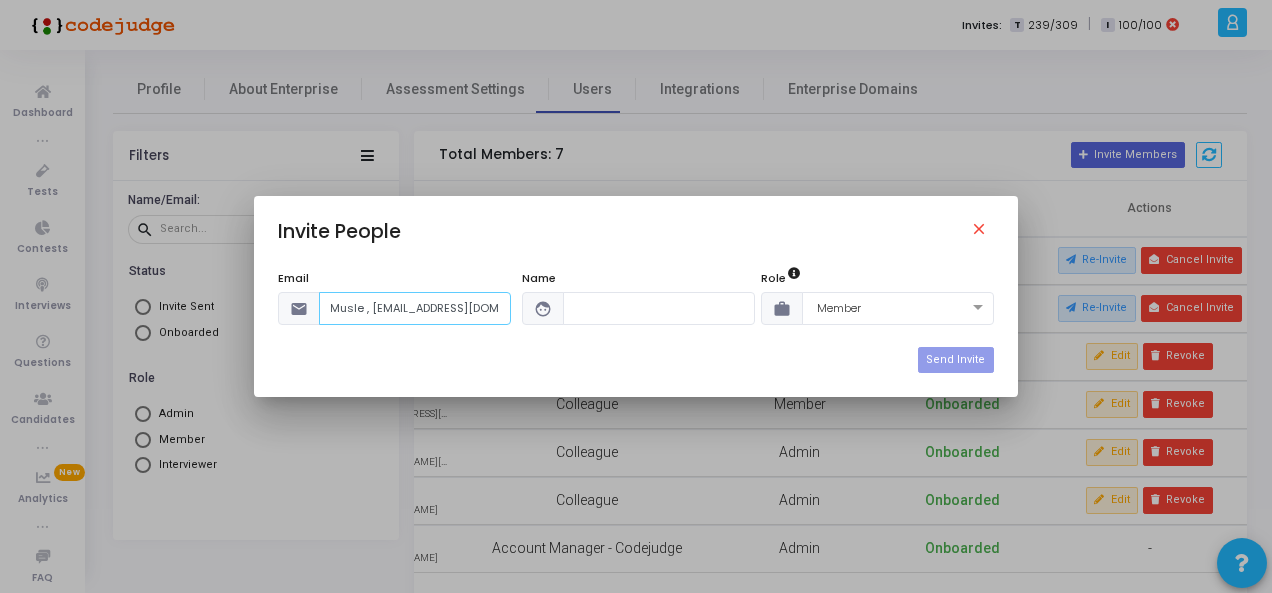 scroll, scrollTop: 0, scrollLeft: 0, axis: both 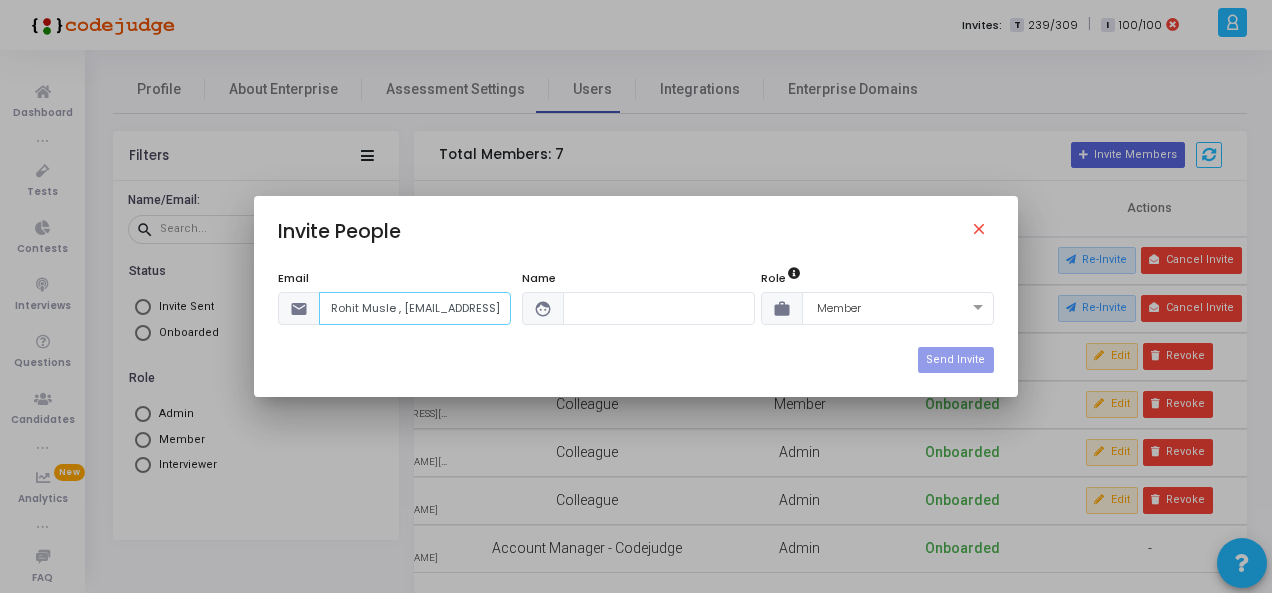 drag, startPoint x: 364, startPoint y: 315, endPoint x: 216, endPoint y: 307, distance: 148.21606 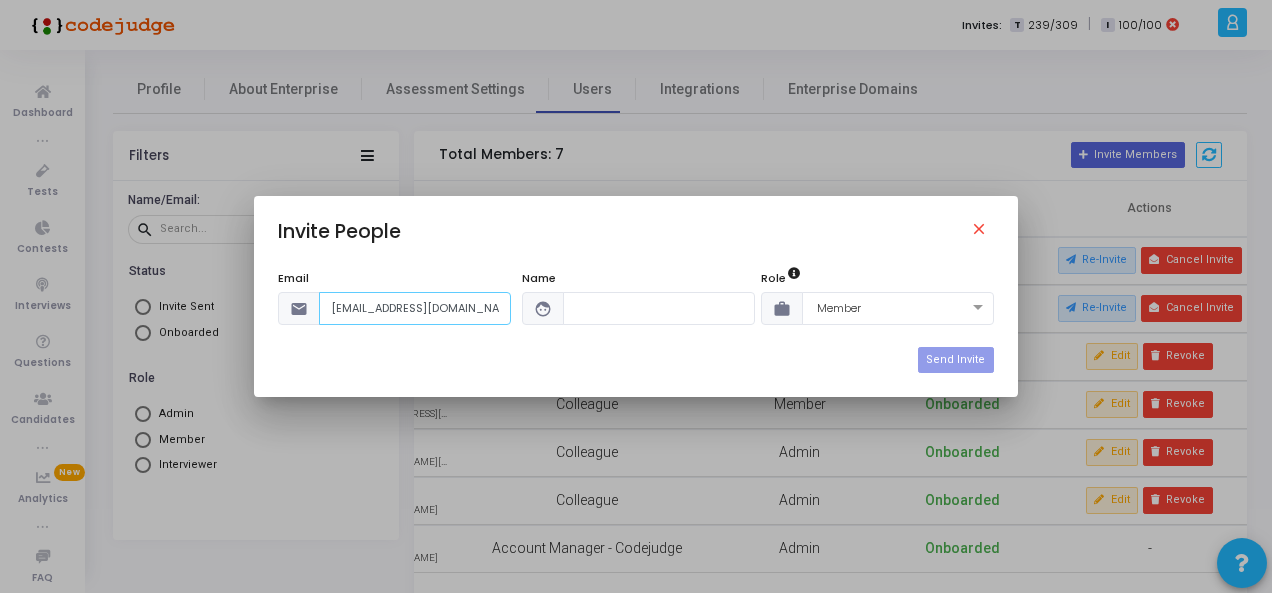 type on "[EMAIL_ADDRESS][DOMAIN_NAME]" 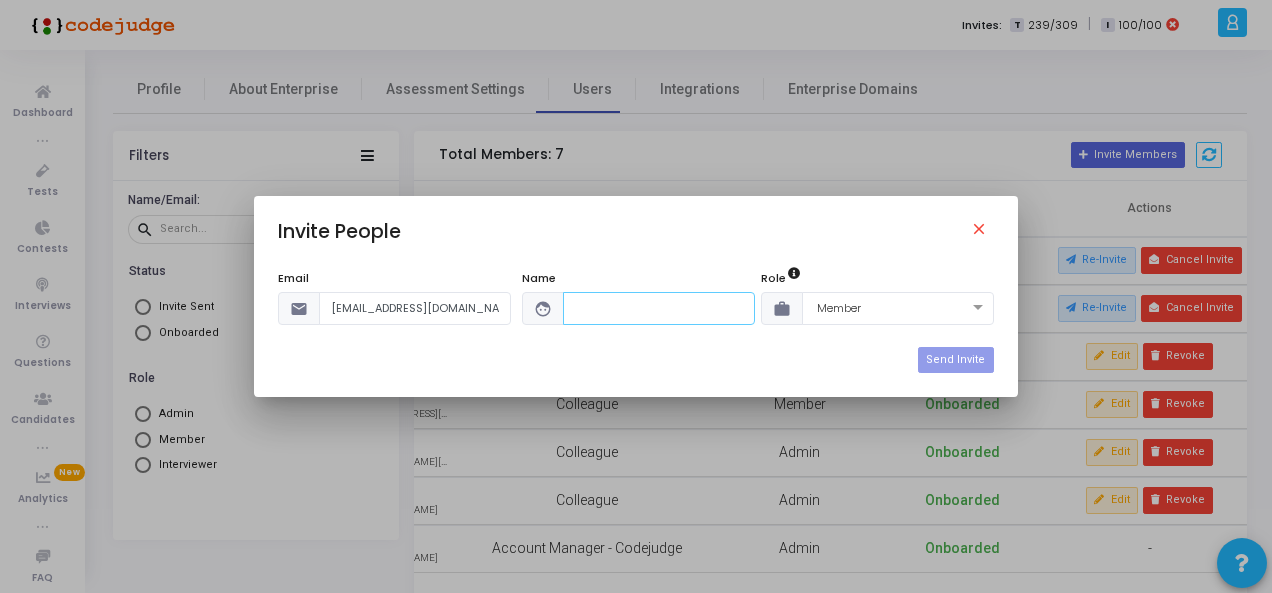 click at bounding box center (659, 308) 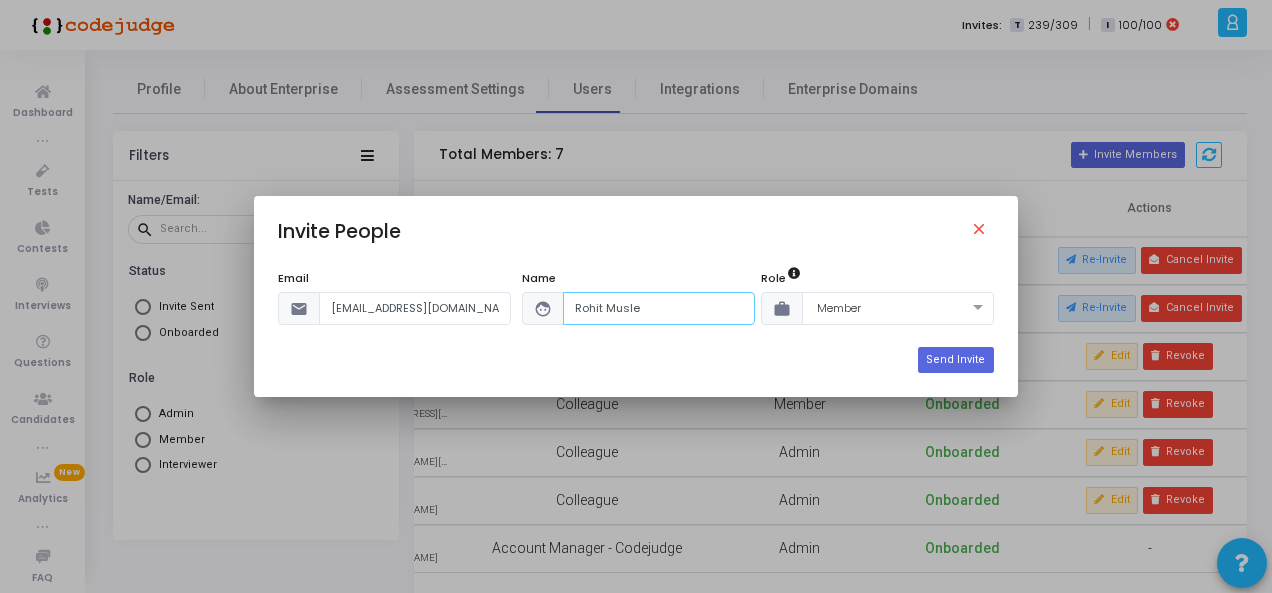 type on "Rohit Musle" 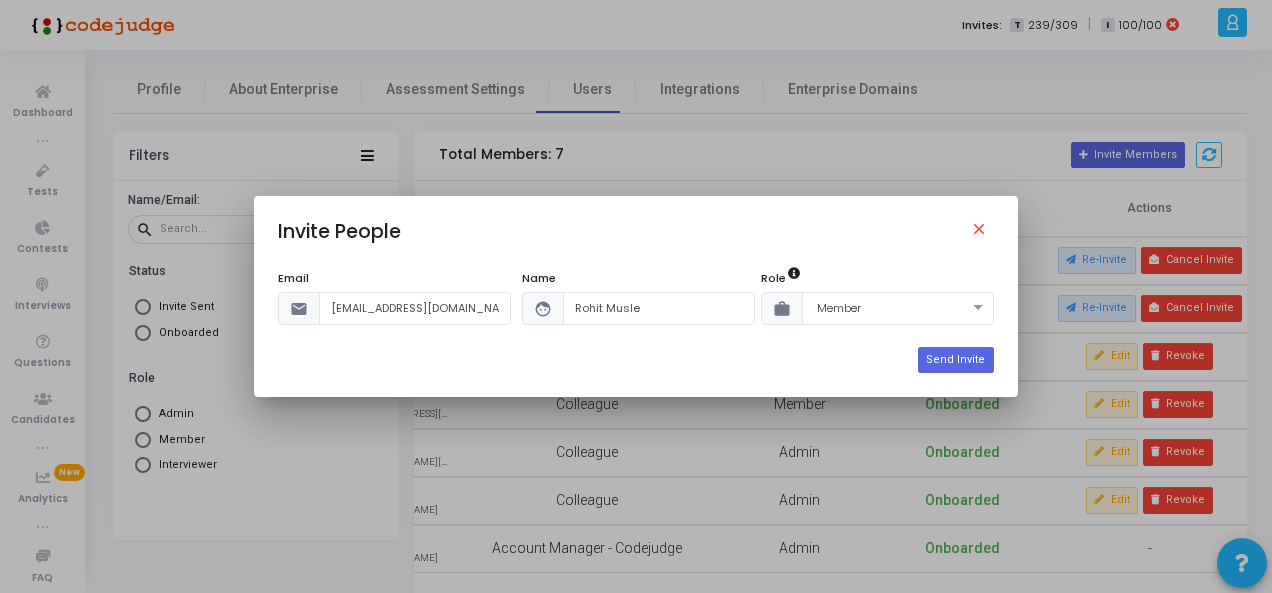 click on "Send Invite" at bounding box center [635, 360] 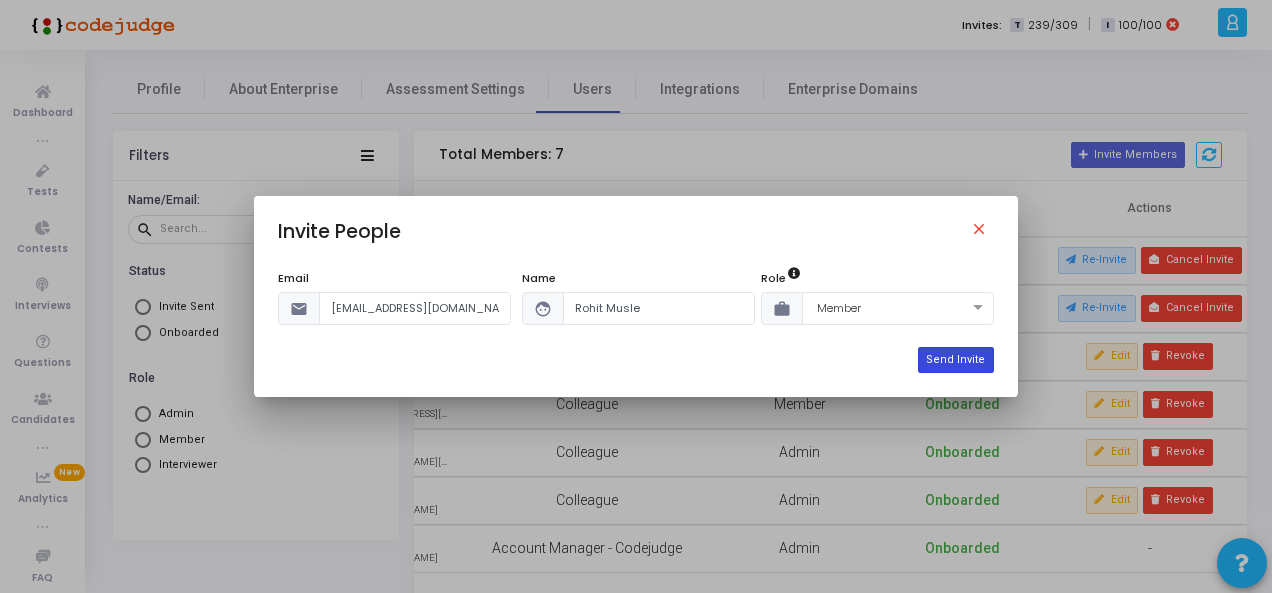 click on "Send Invite" at bounding box center [955, 360] 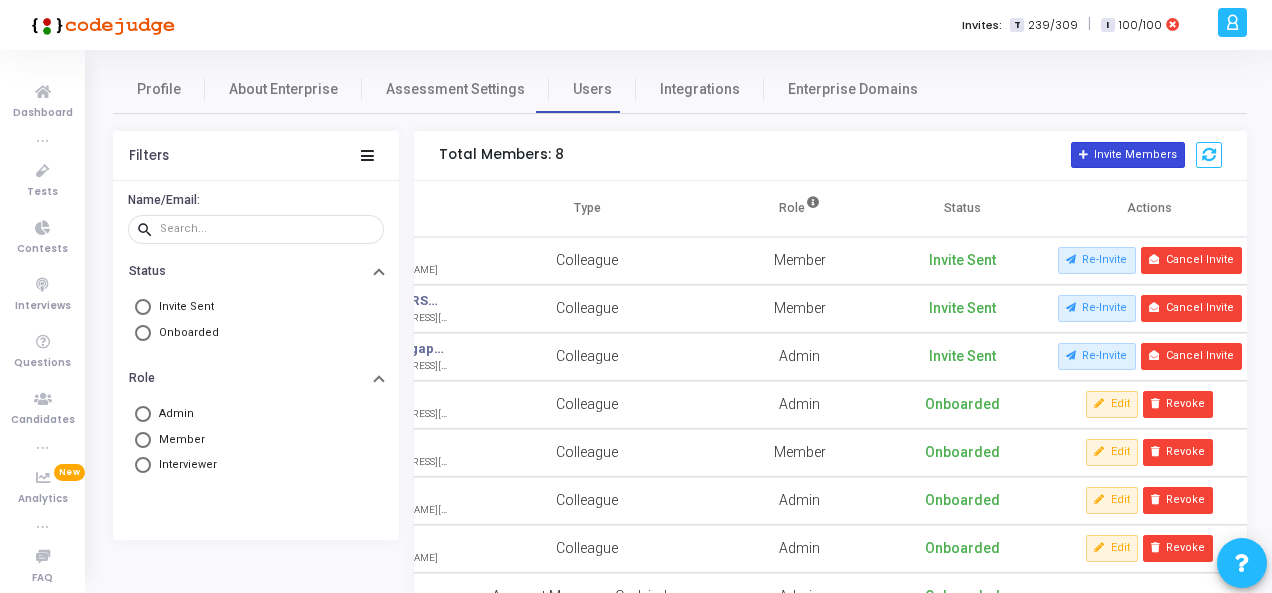 click on "Invite Members" 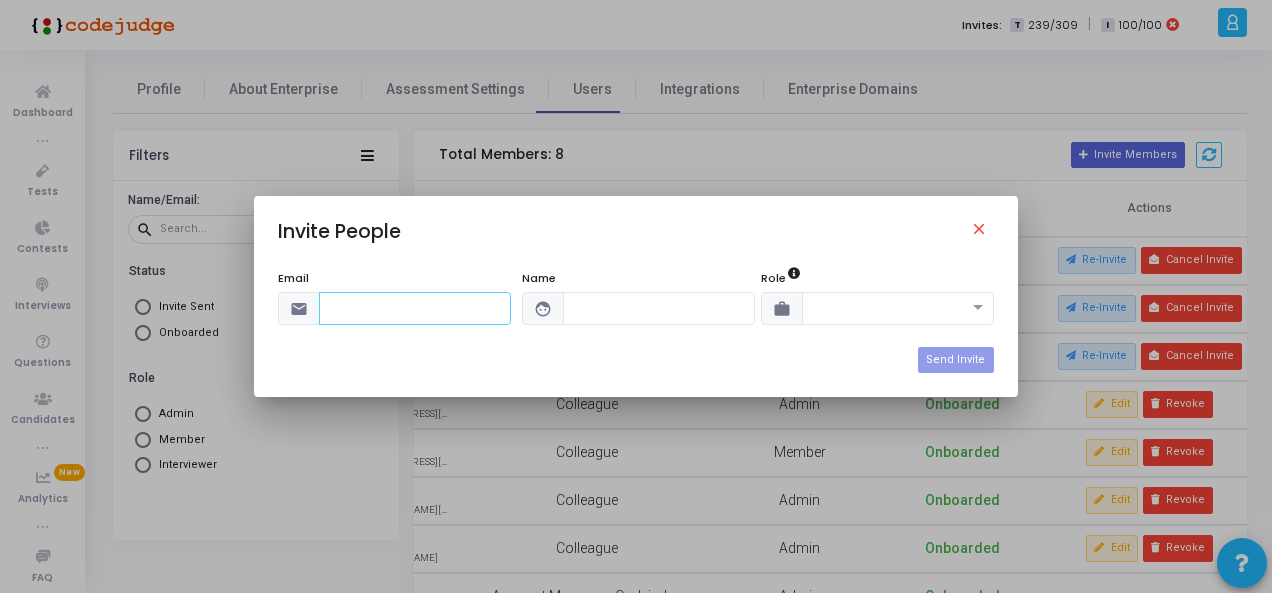 paste on "[PERSON_NAME] (Analytics) <[EMAIL_ADDRESS][DOMAIN_NAME]>" 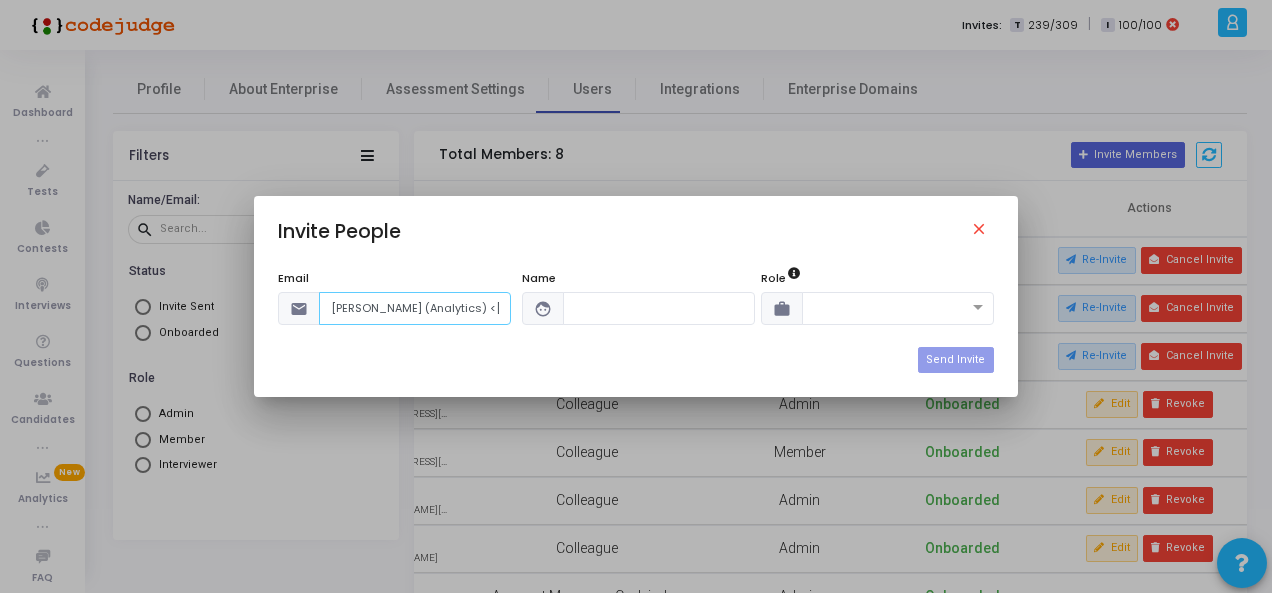 click on "[PERSON_NAME] (Analytics) <[EMAIL_ADDRESS][DOMAIN_NAME]>" at bounding box center [415, 308] 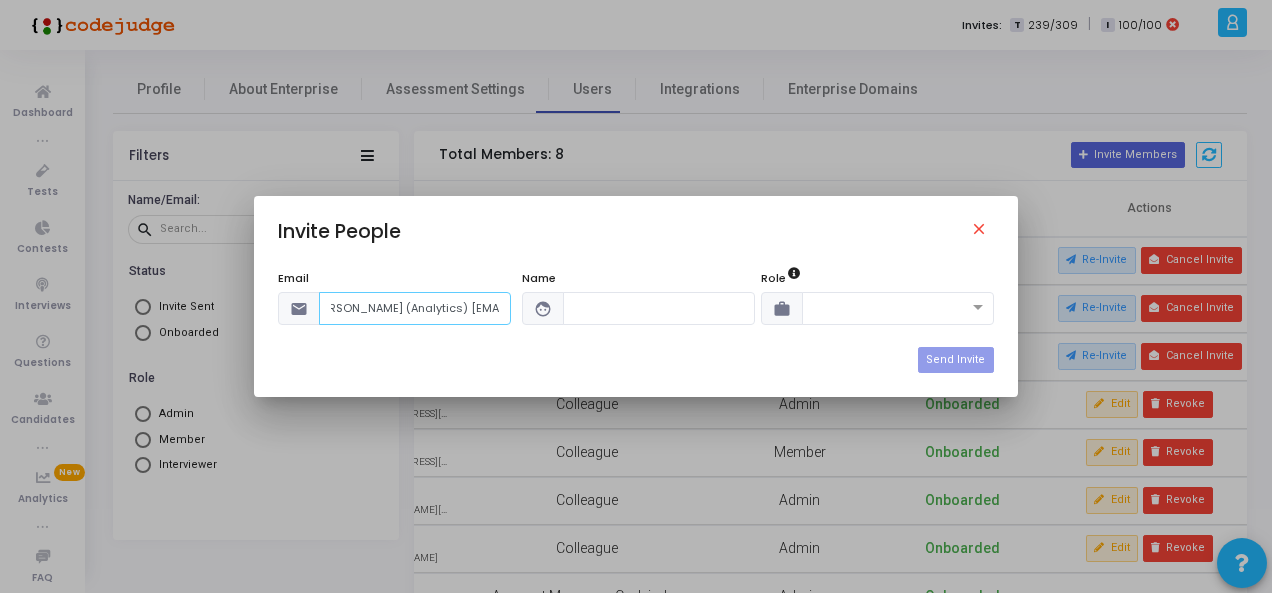 scroll, scrollTop: 0, scrollLeft: 0, axis: both 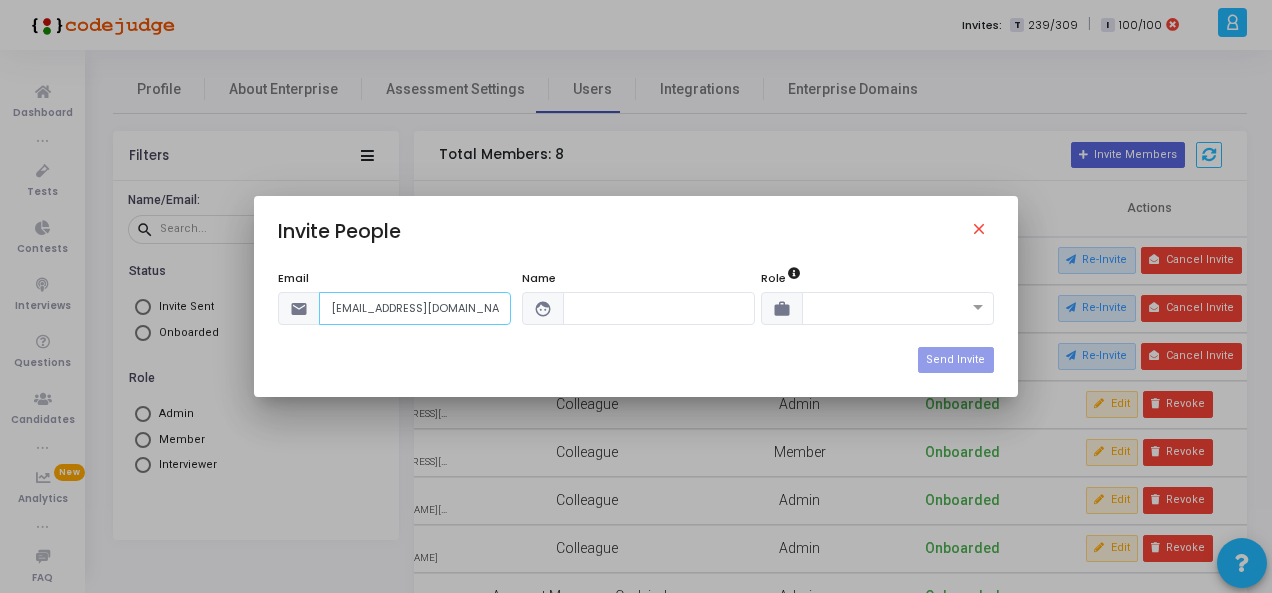 type on "[EMAIL_ADDRESS][DOMAIN_NAME]" 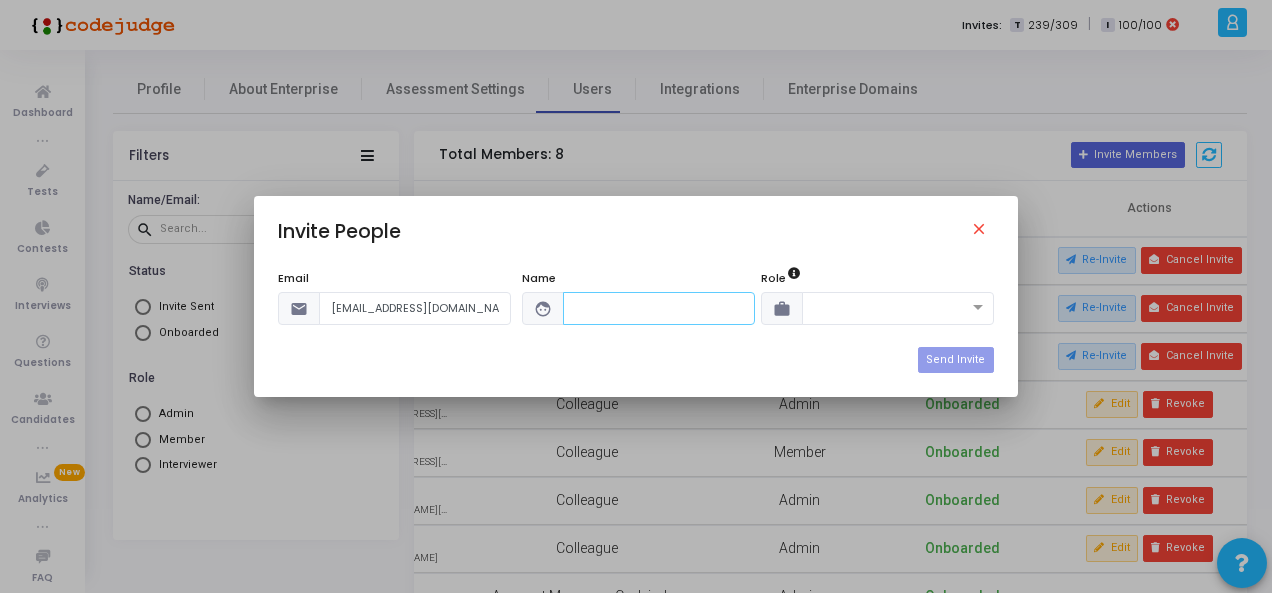 click at bounding box center (659, 308) 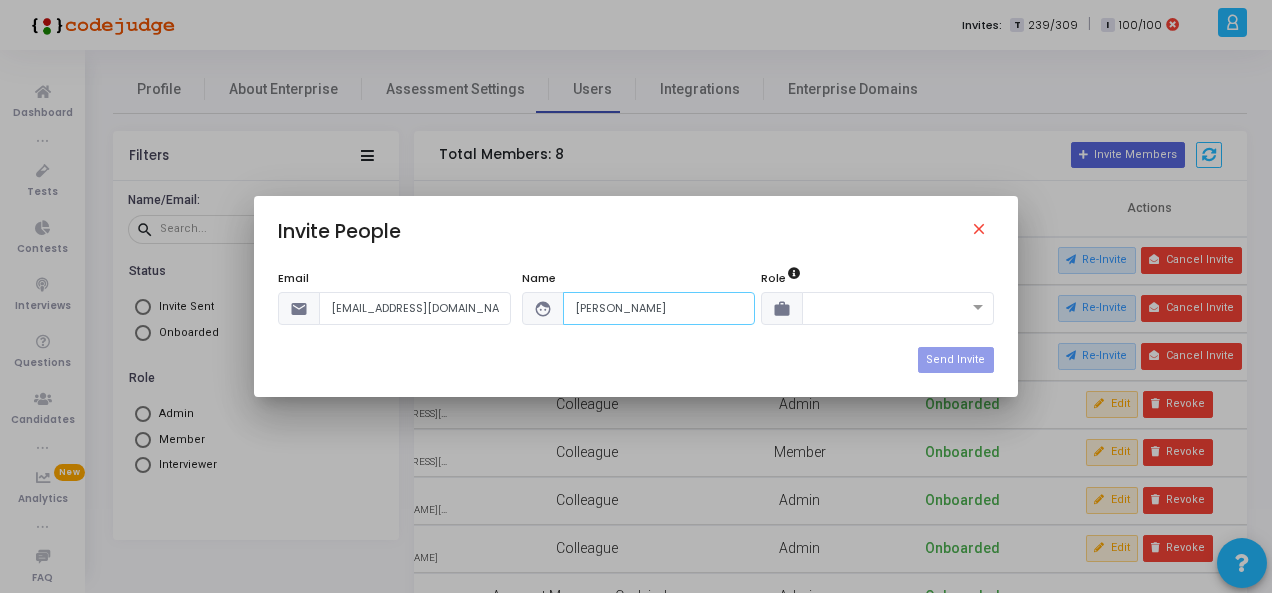 type on "[PERSON_NAME]" 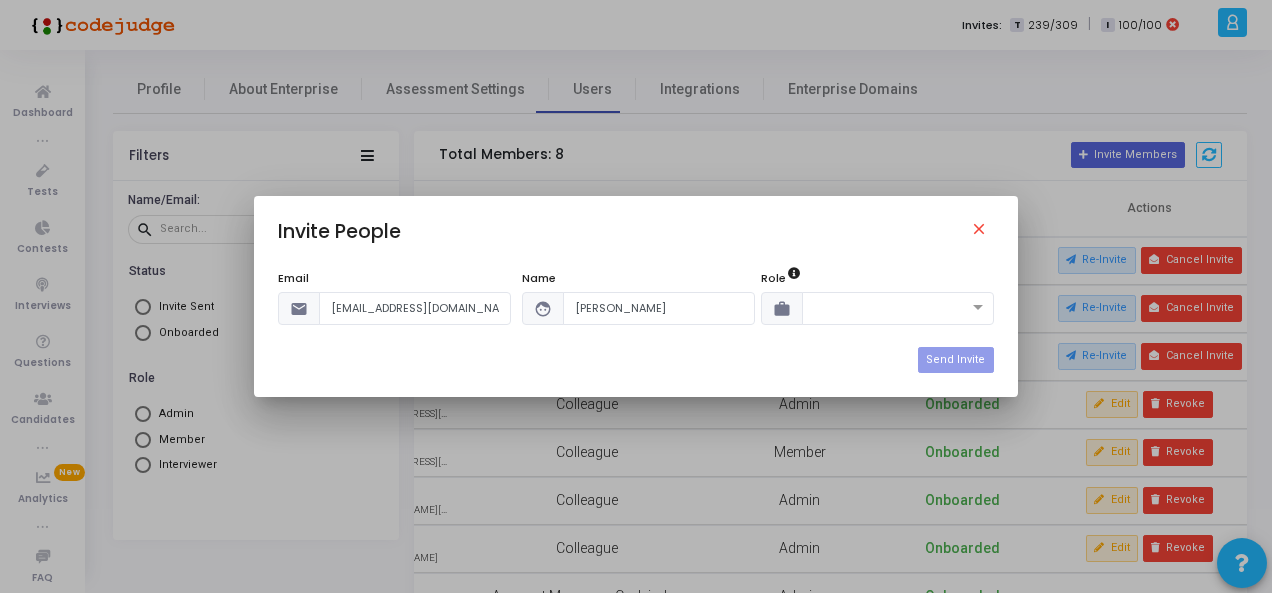 type 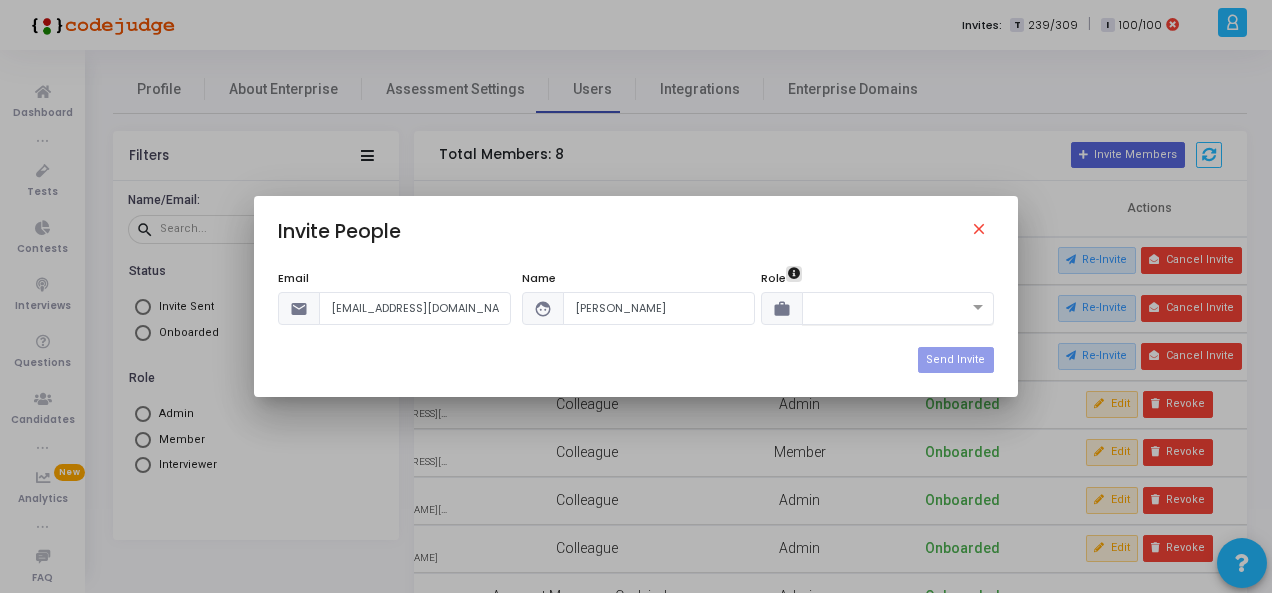 click at bounding box center (878, 306) 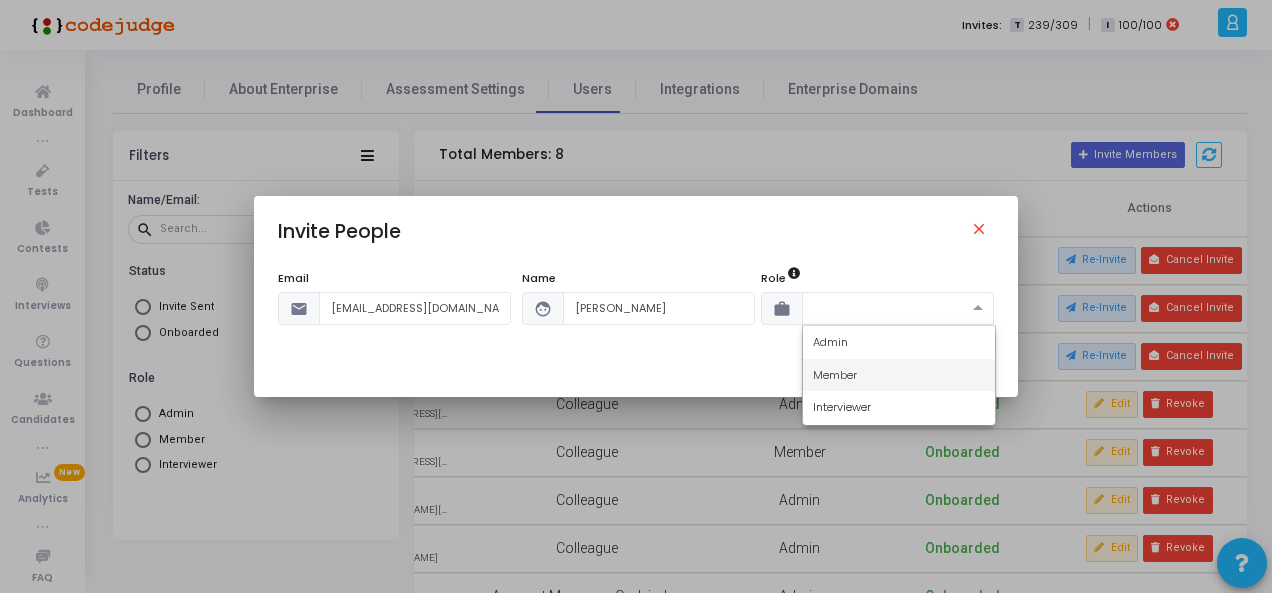 click on "Member" at bounding box center [899, 375] 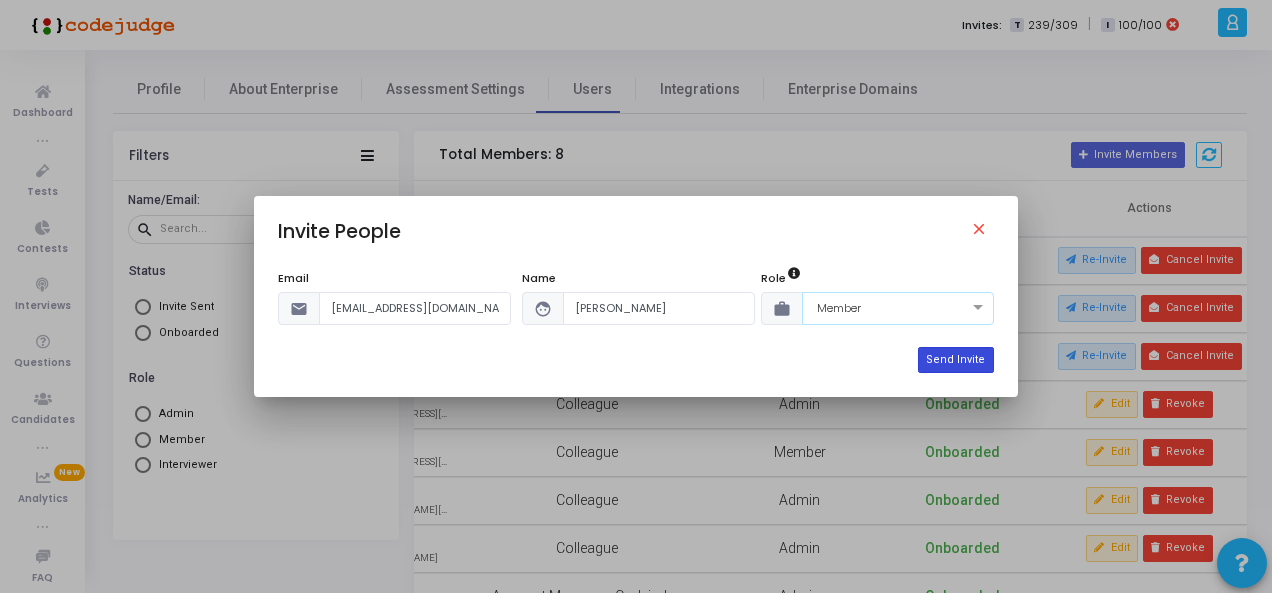 click on "Send Invite" at bounding box center [955, 360] 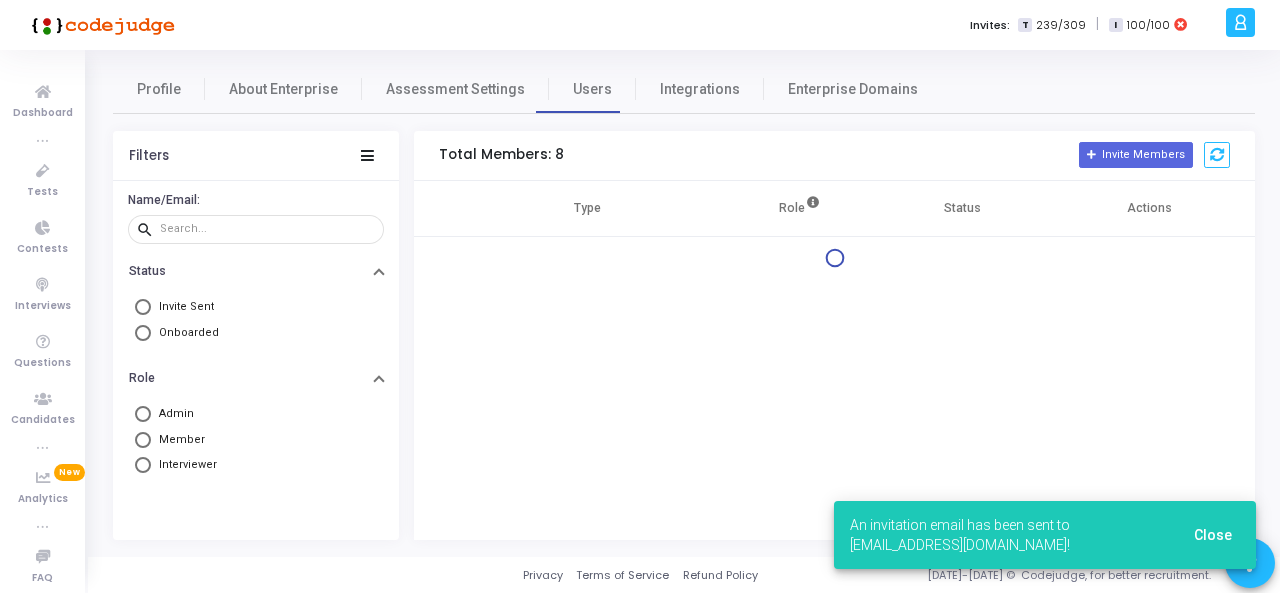 type 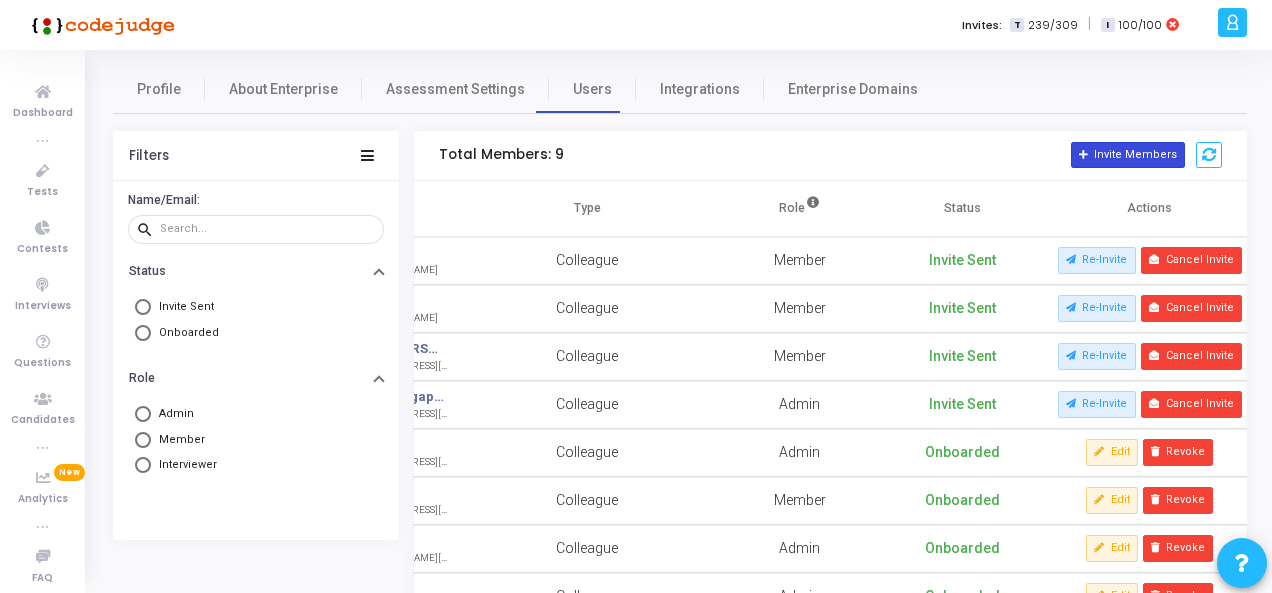 click on "Invite Members" 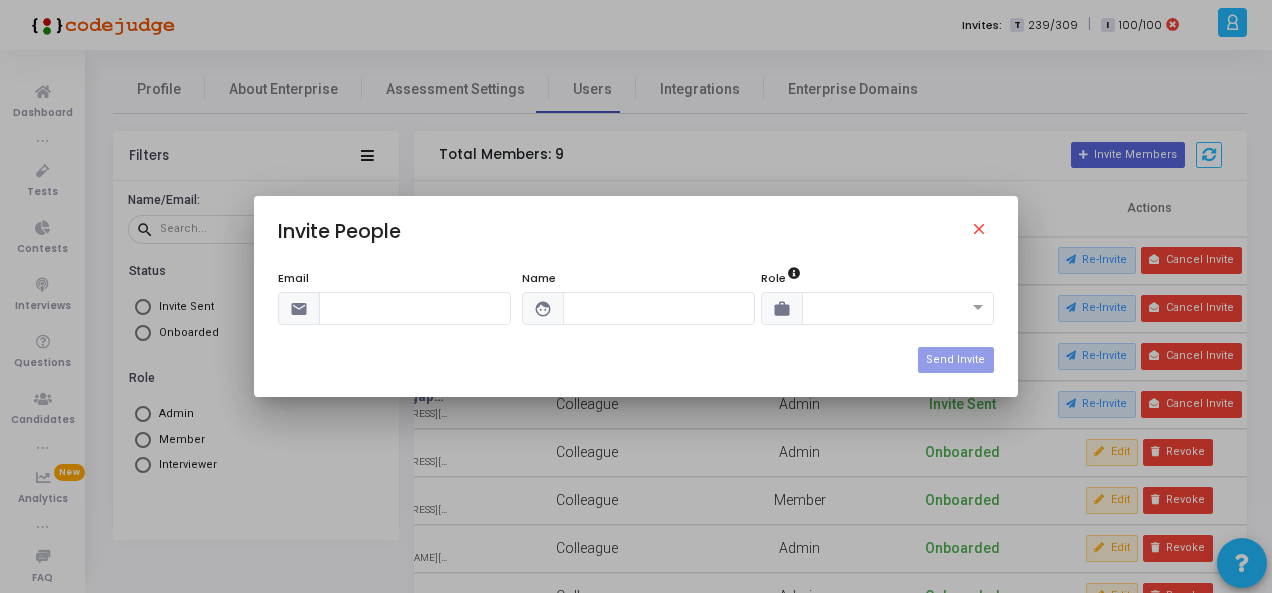 click at bounding box center [415, 308] 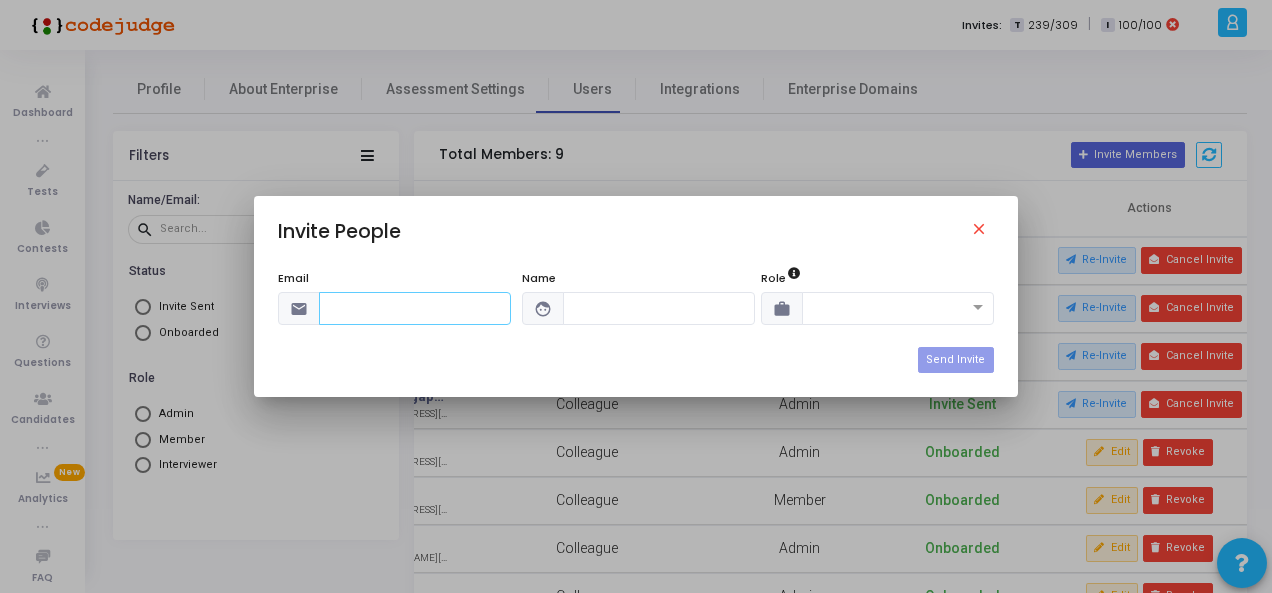 paste on "[PERSON_NAME](Analytics) <[PERSON_NAME][EMAIL_ADDRESS][DOMAIN_NAME]>" 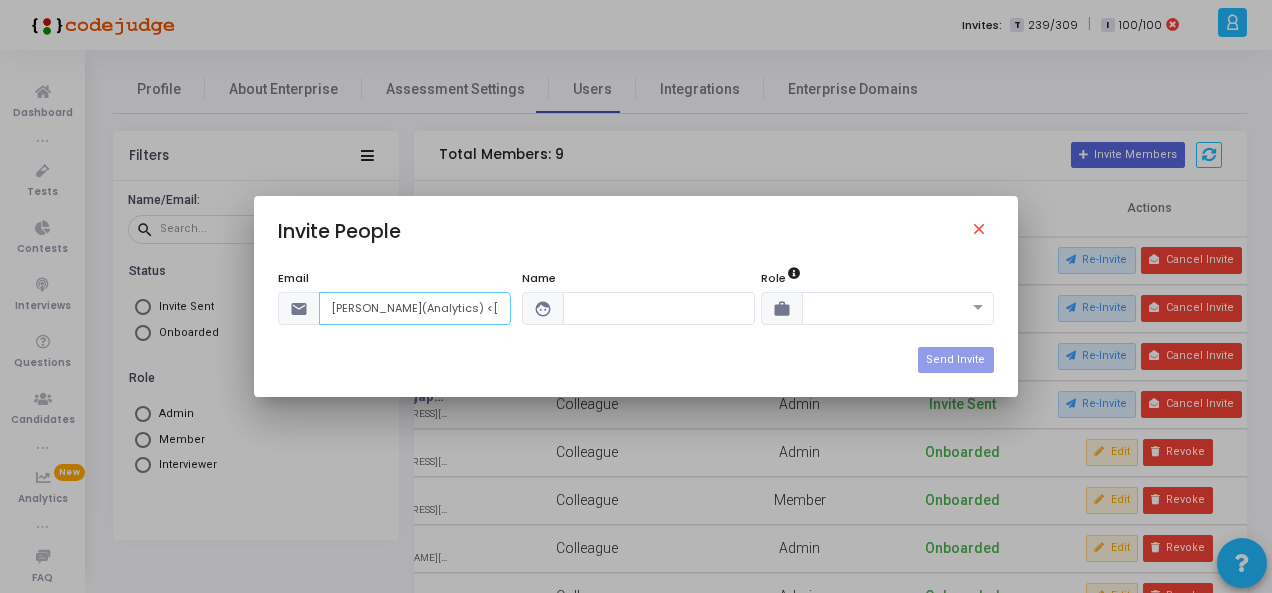 scroll, scrollTop: 0, scrollLeft: 135, axis: horizontal 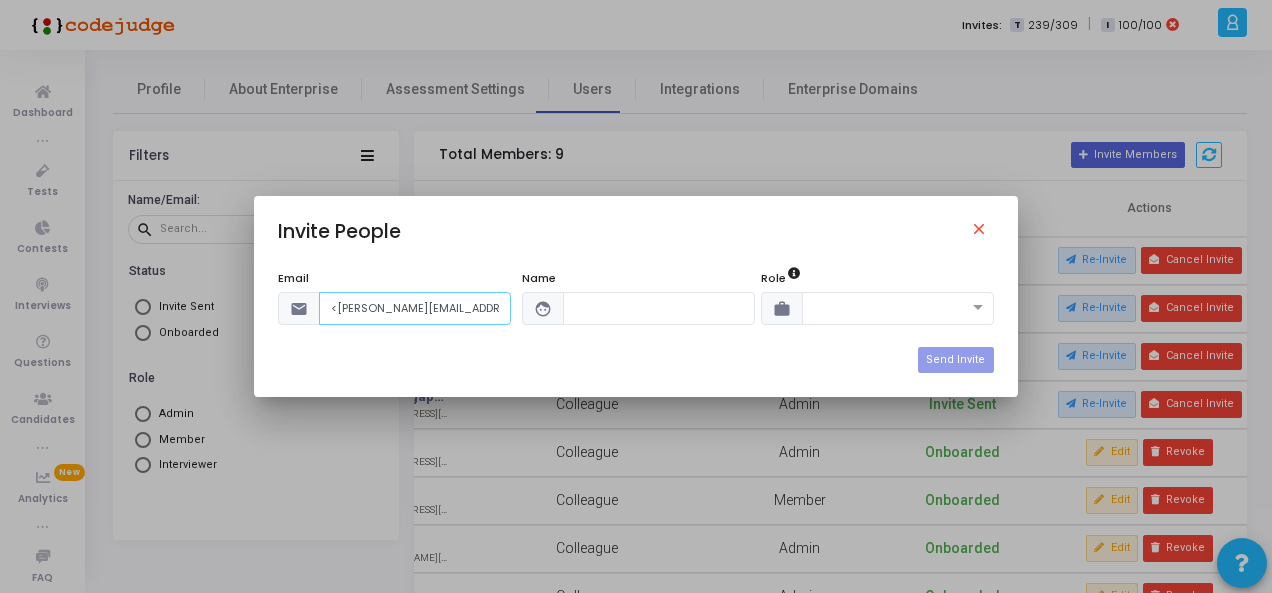 type on "<[PERSON_NAME][EMAIL_ADDRESS][DOMAIN_NAME]>" 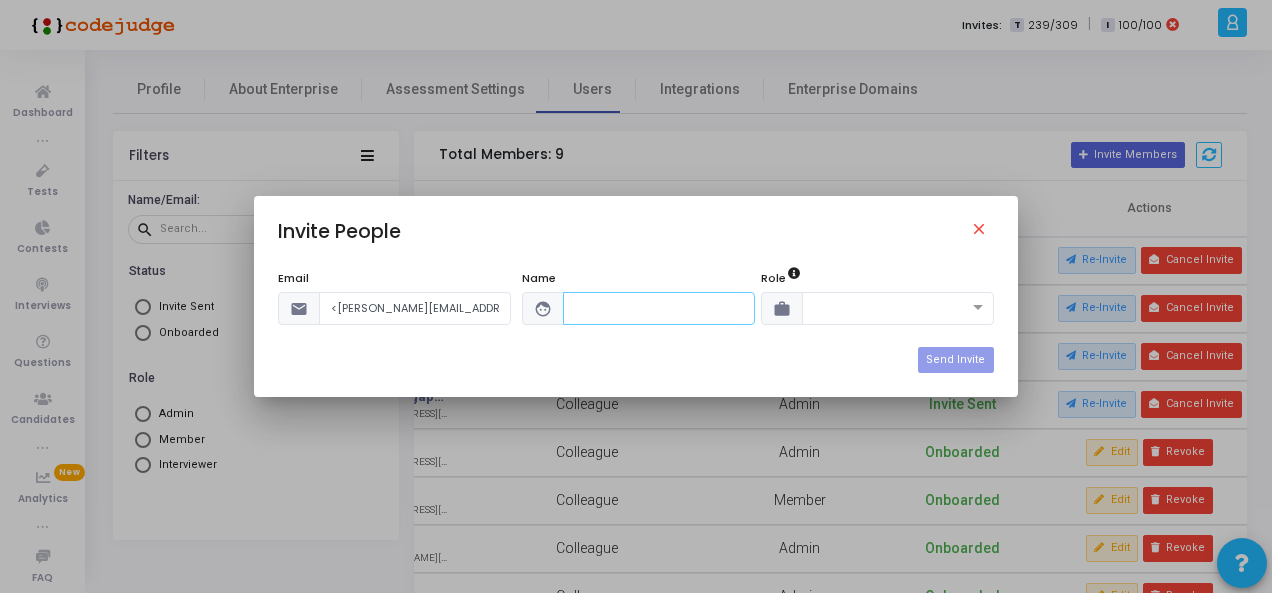 paste on "[PERSON_NAME](Analytics)" 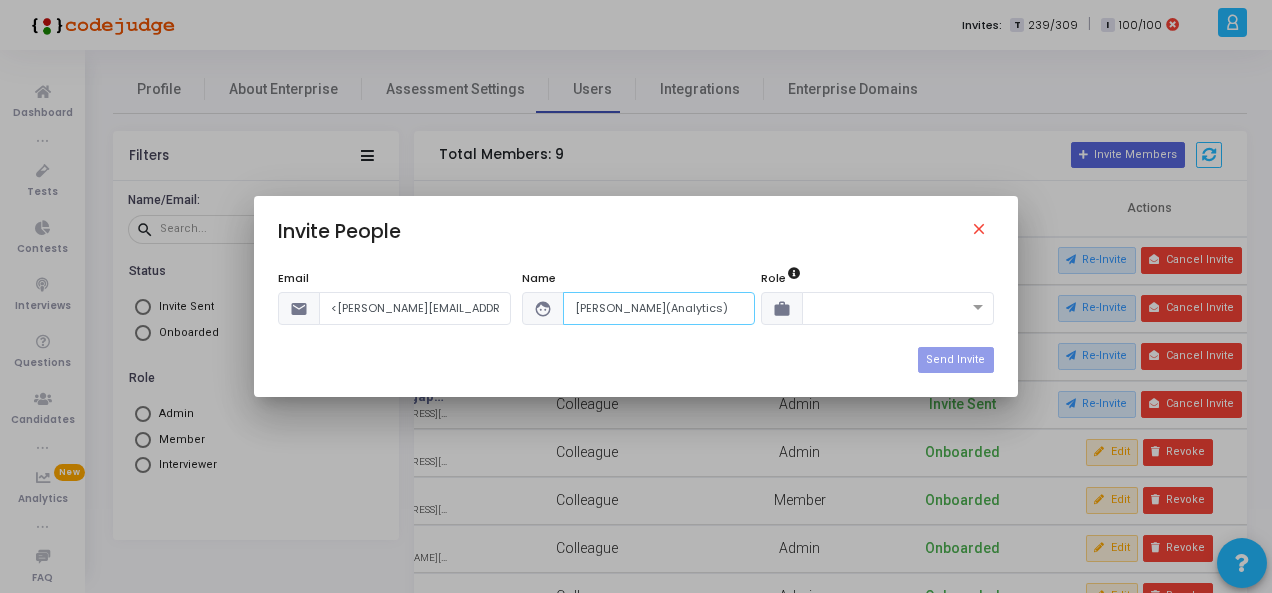 click on "[PERSON_NAME](Analytics)" at bounding box center [659, 308] 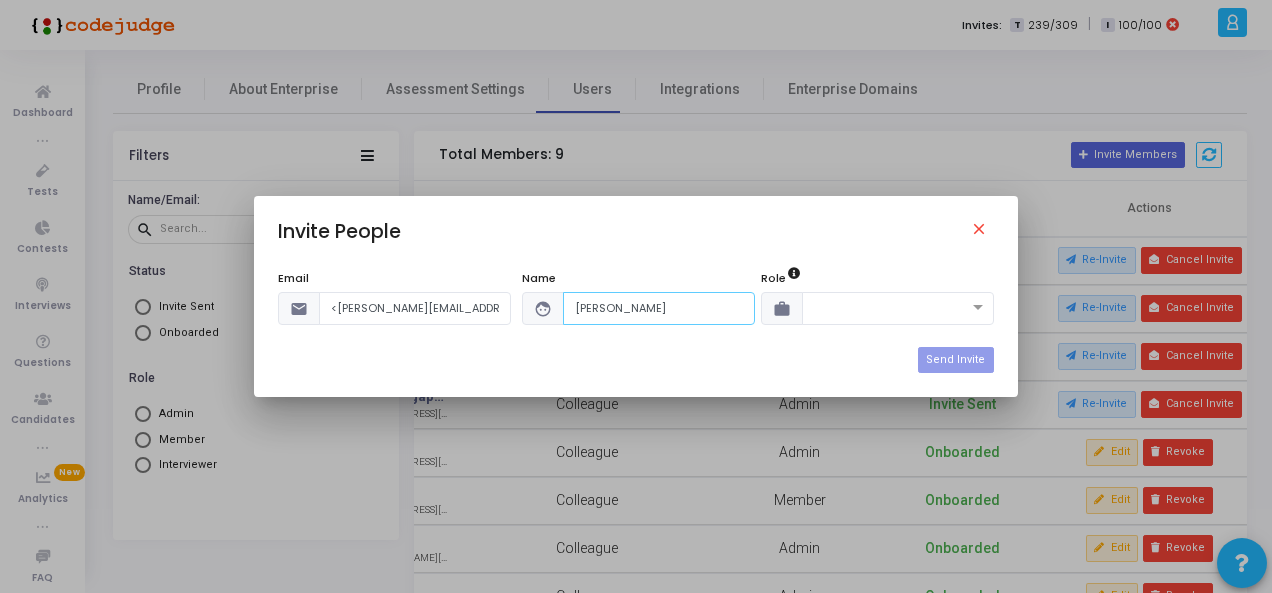 type on "[PERSON_NAME]" 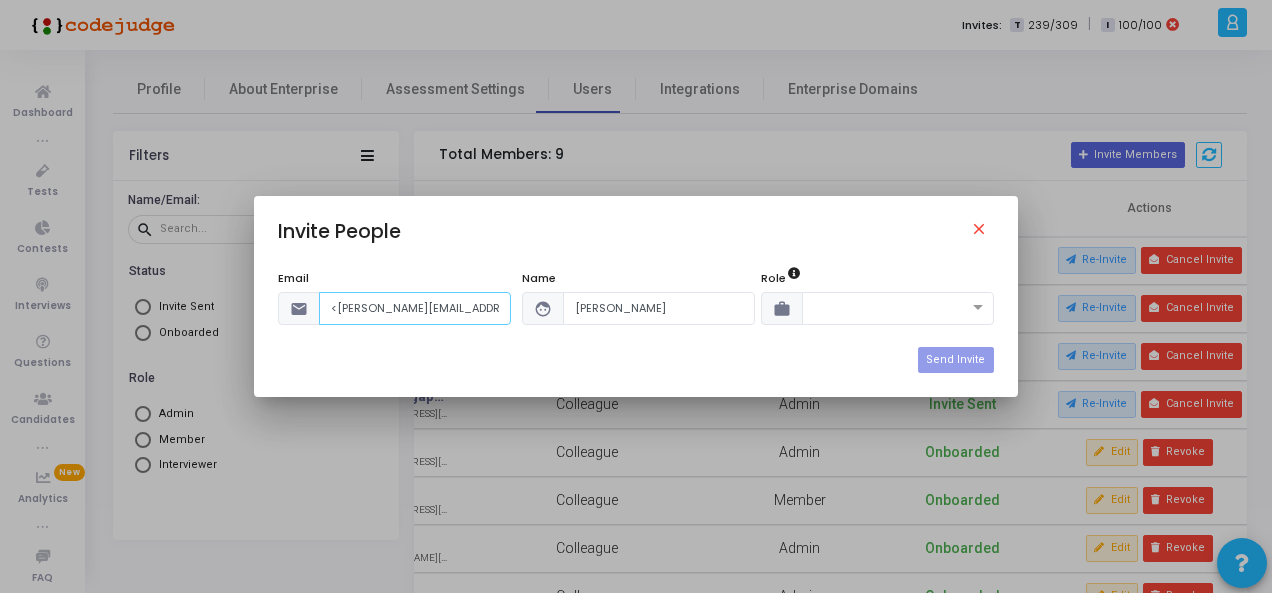 click on "<[PERSON_NAME][EMAIL_ADDRESS][DOMAIN_NAME]>" at bounding box center [415, 308] 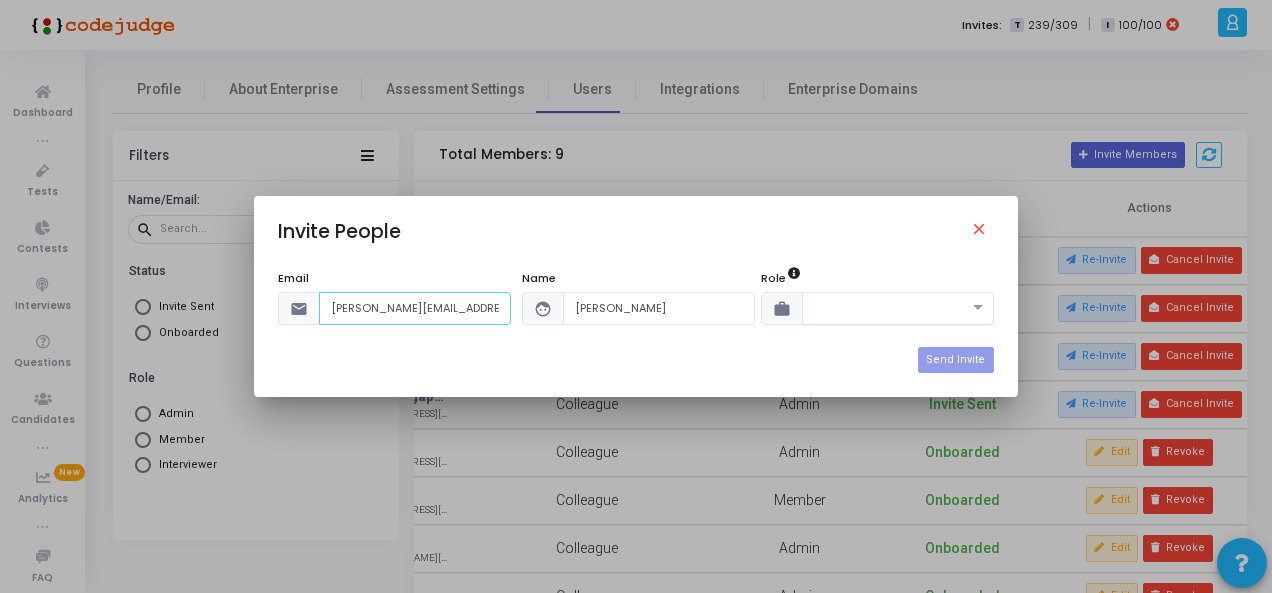 type on "[PERSON_NAME][EMAIL_ADDRESS][DOMAIN_NAME]" 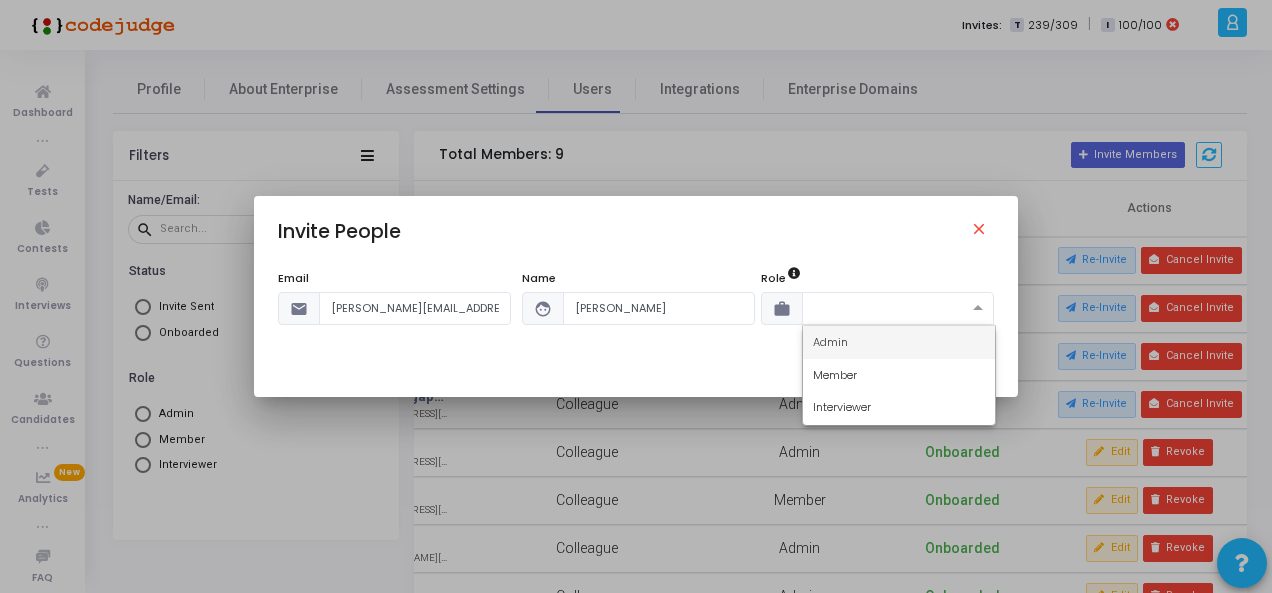 click at bounding box center (898, 308) 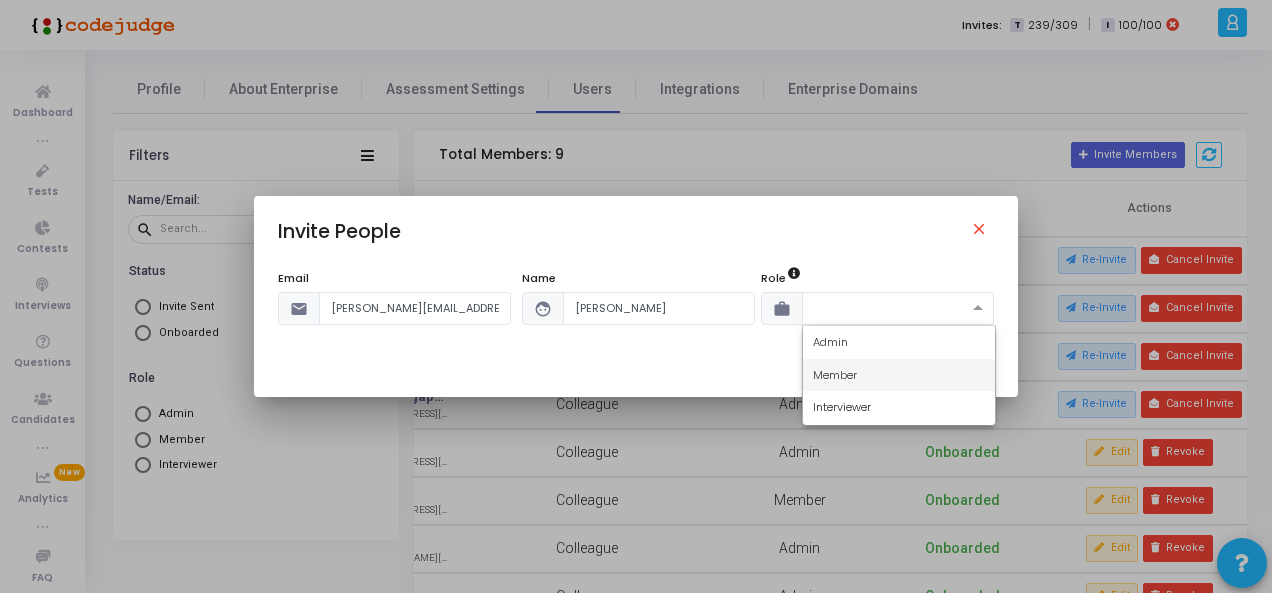 click on "Member" at bounding box center [899, 375] 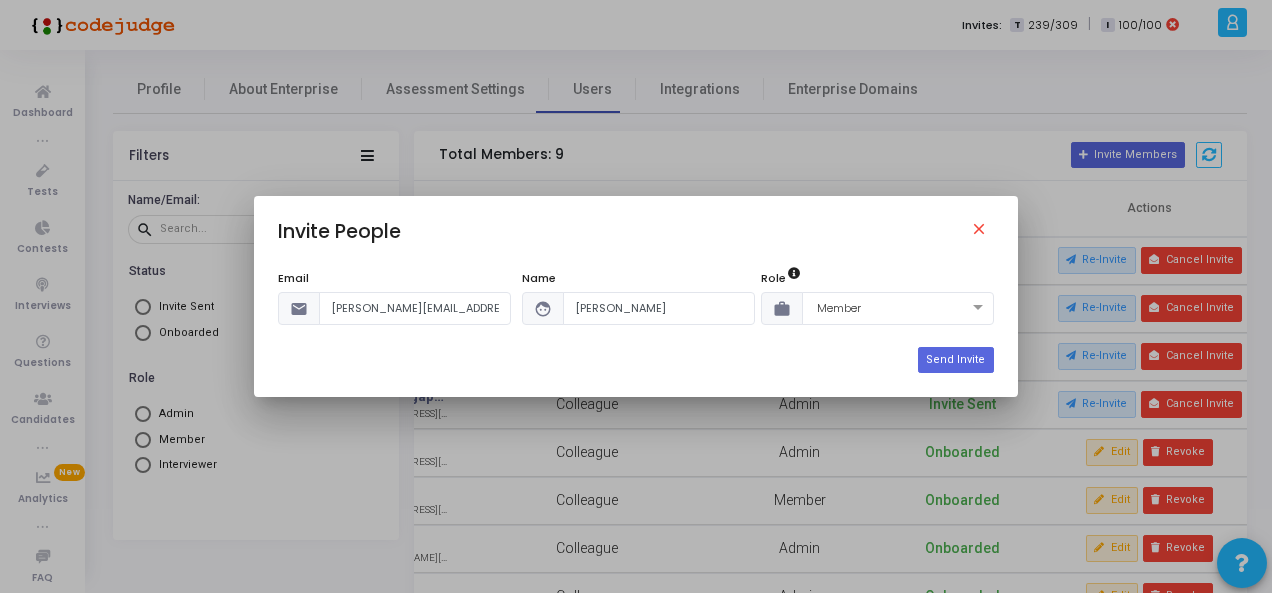click on "Send Invite" at bounding box center (635, 360) 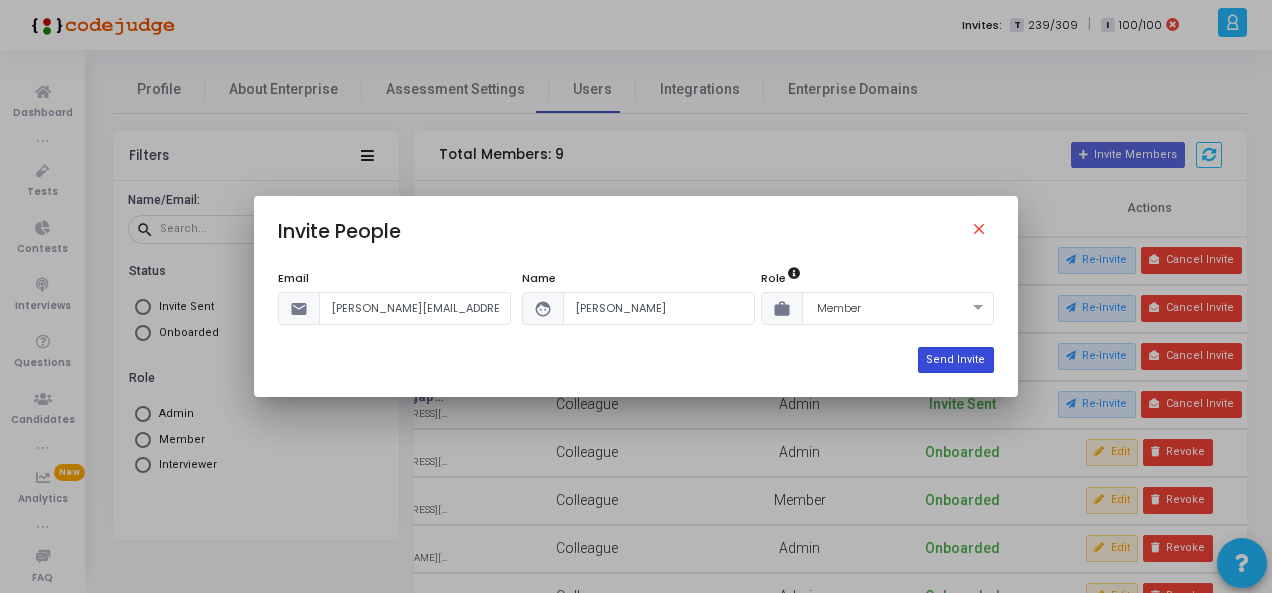 click on "Send Invite" at bounding box center [955, 360] 